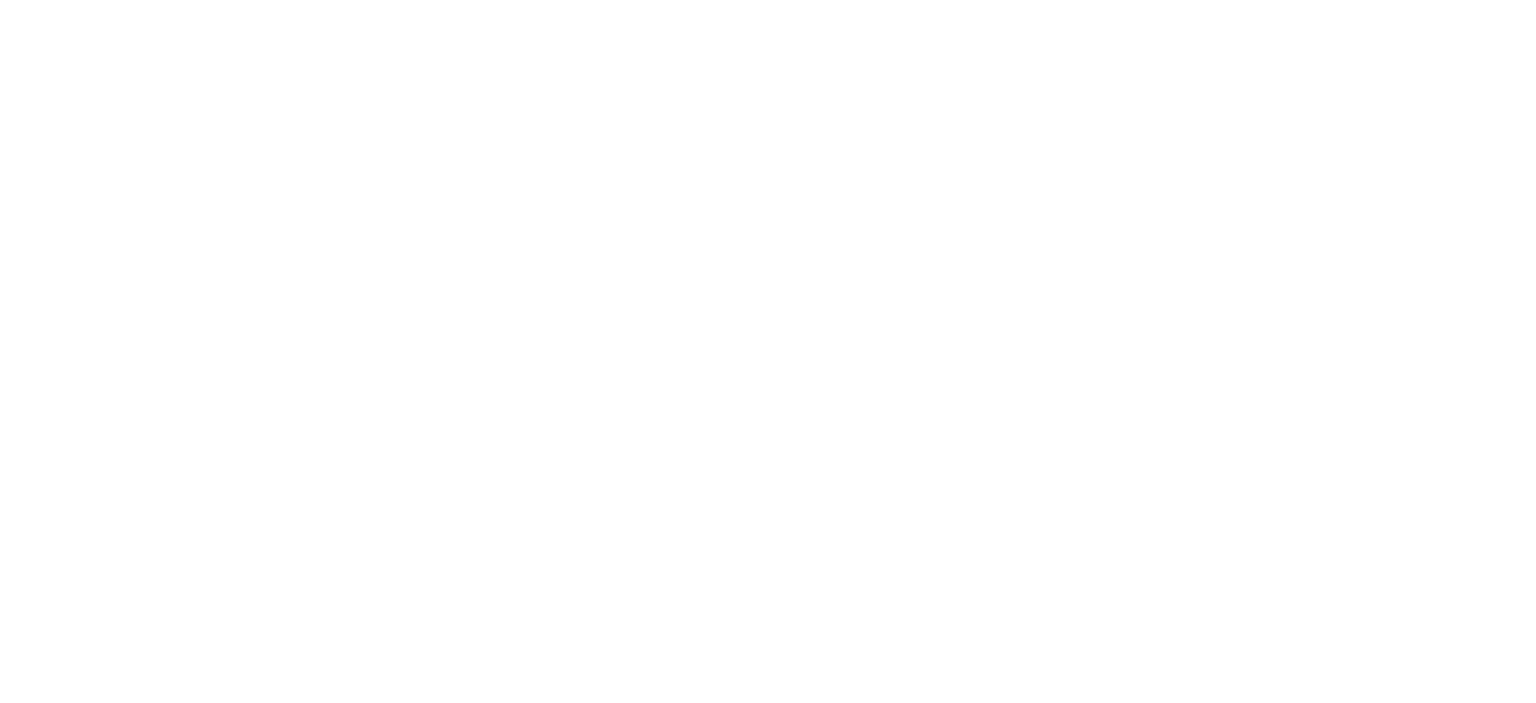 scroll, scrollTop: 0, scrollLeft: 0, axis: both 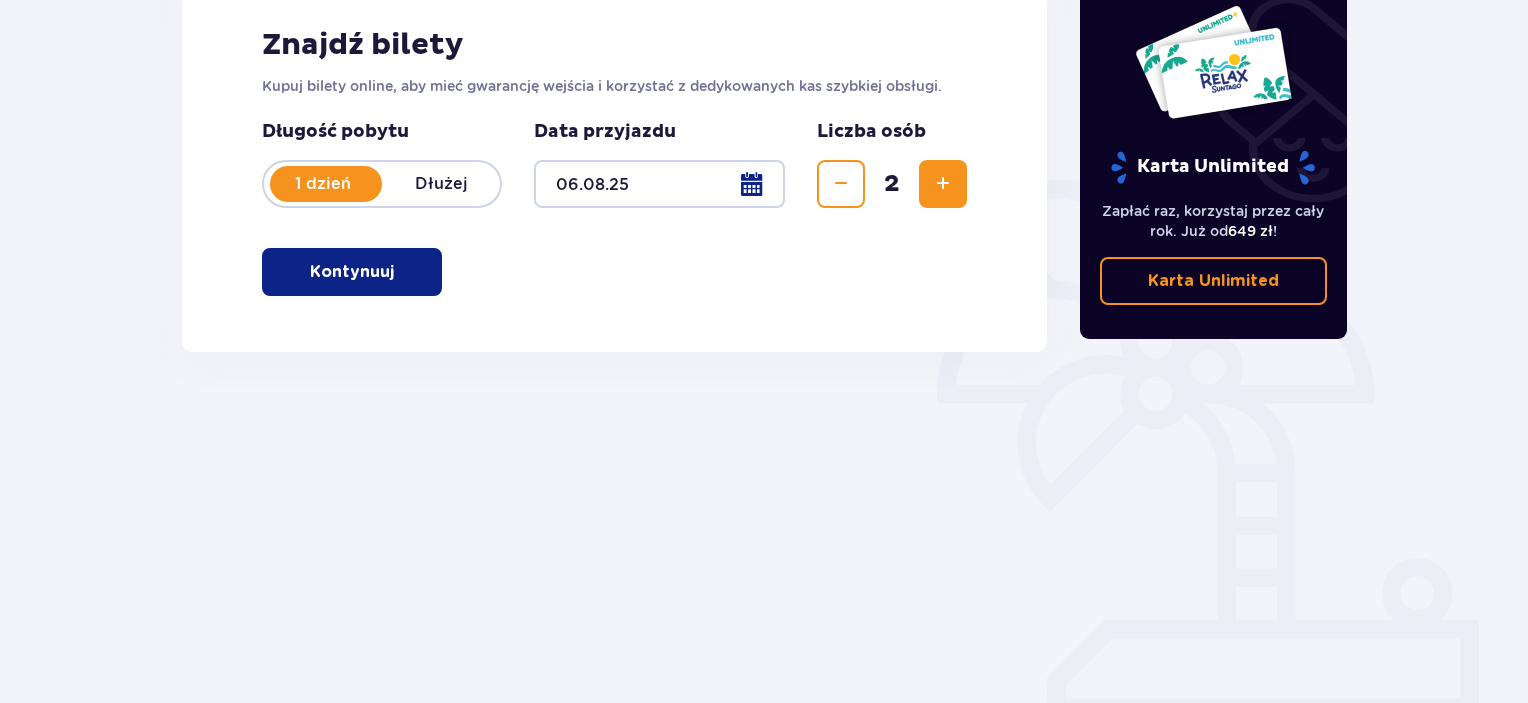 click on "Kontynuuj" at bounding box center [352, 272] 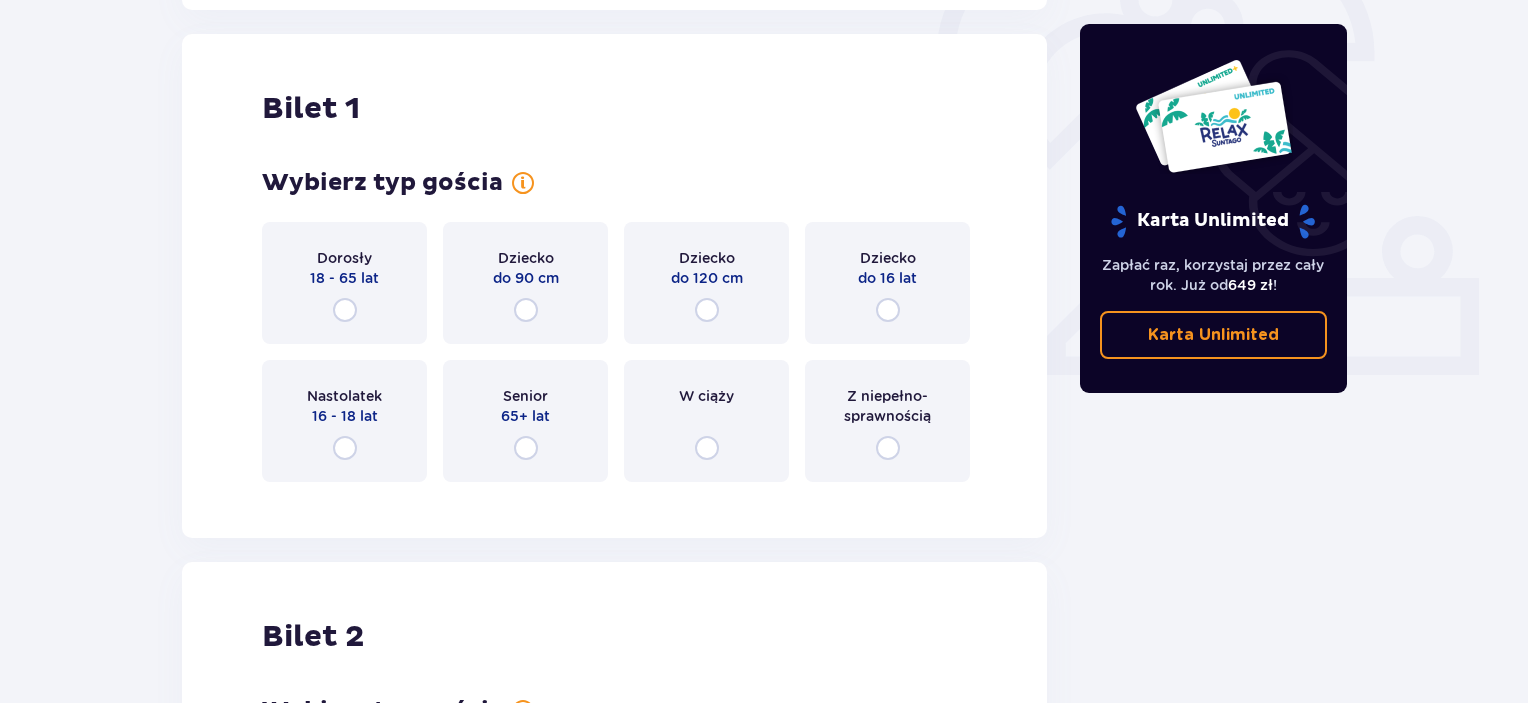 scroll, scrollTop: 668, scrollLeft: 0, axis: vertical 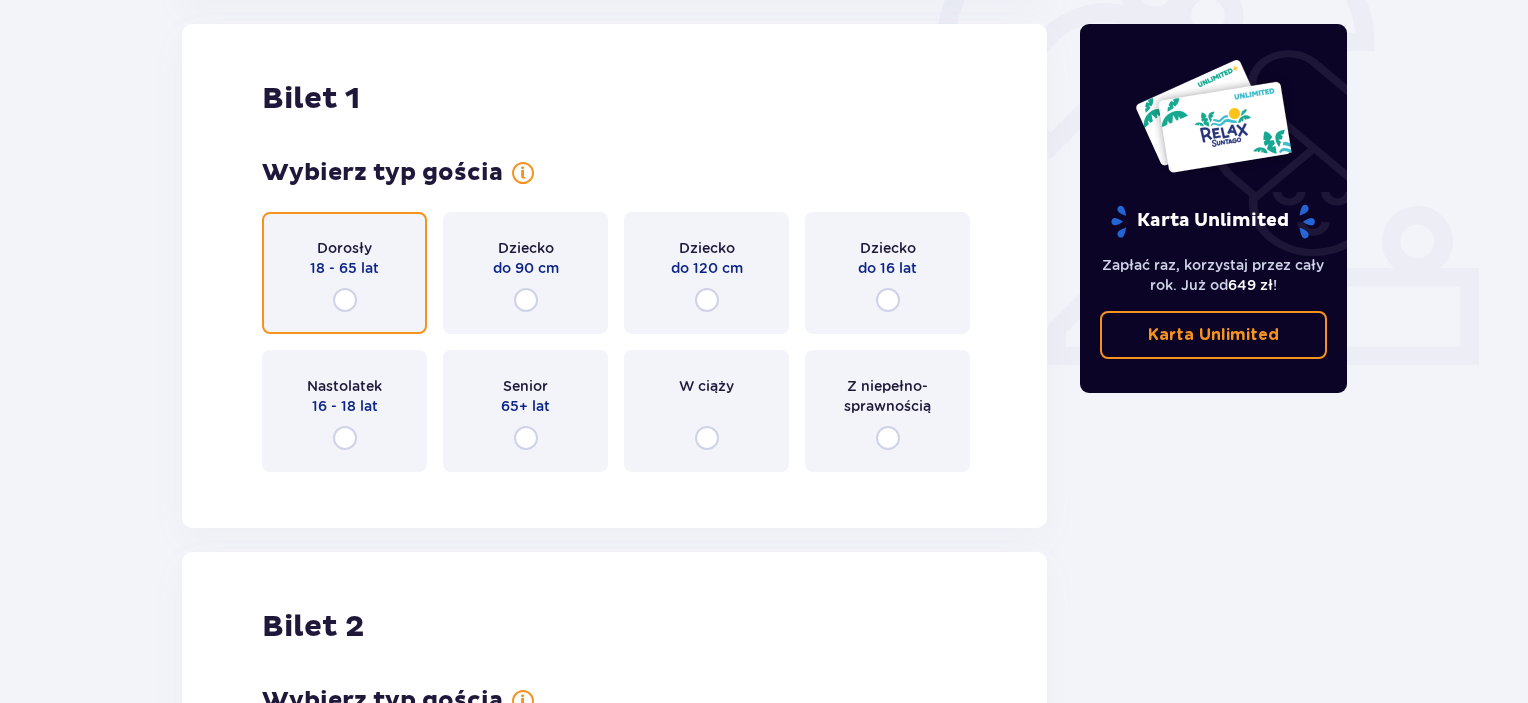 click at bounding box center (345, 300) 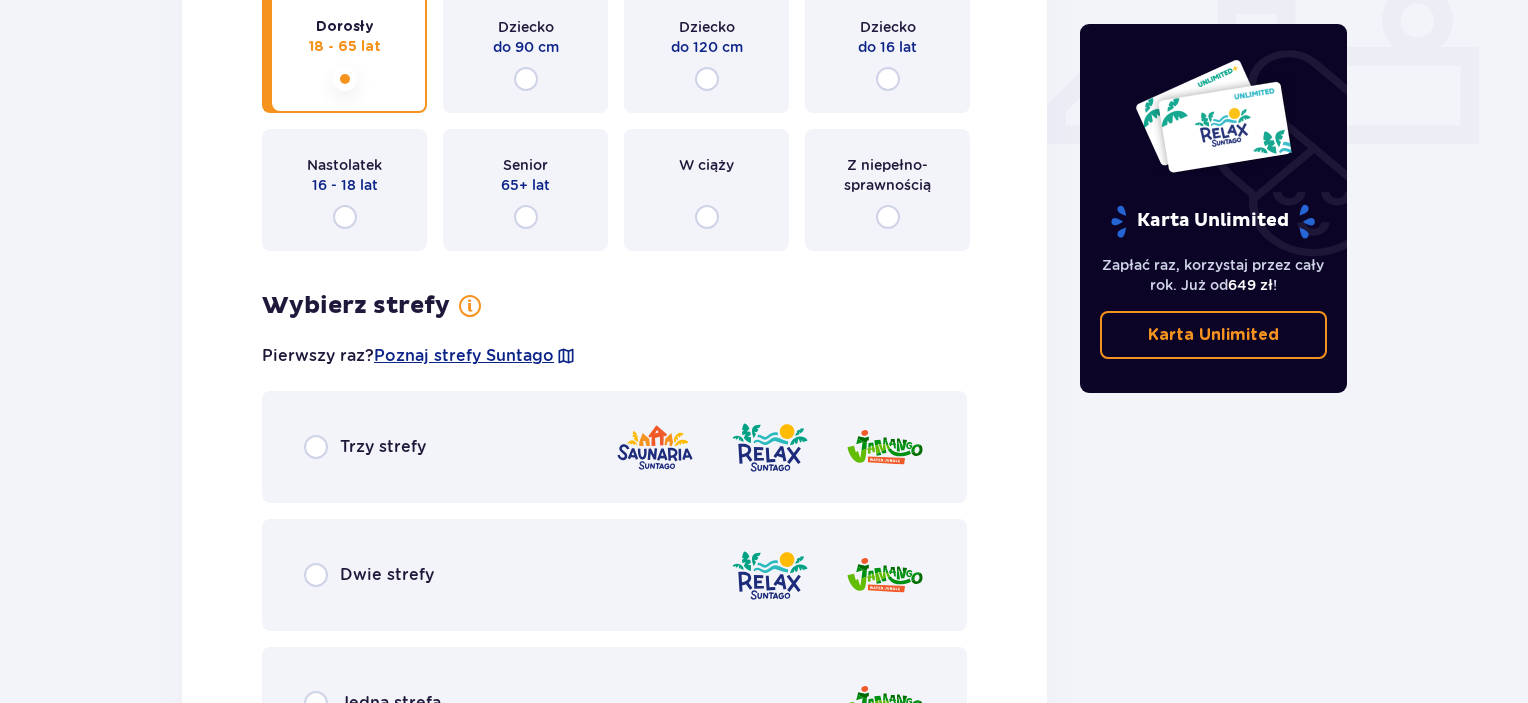 scroll, scrollTop: 1244, scrollLeft: 0, axis: vertical 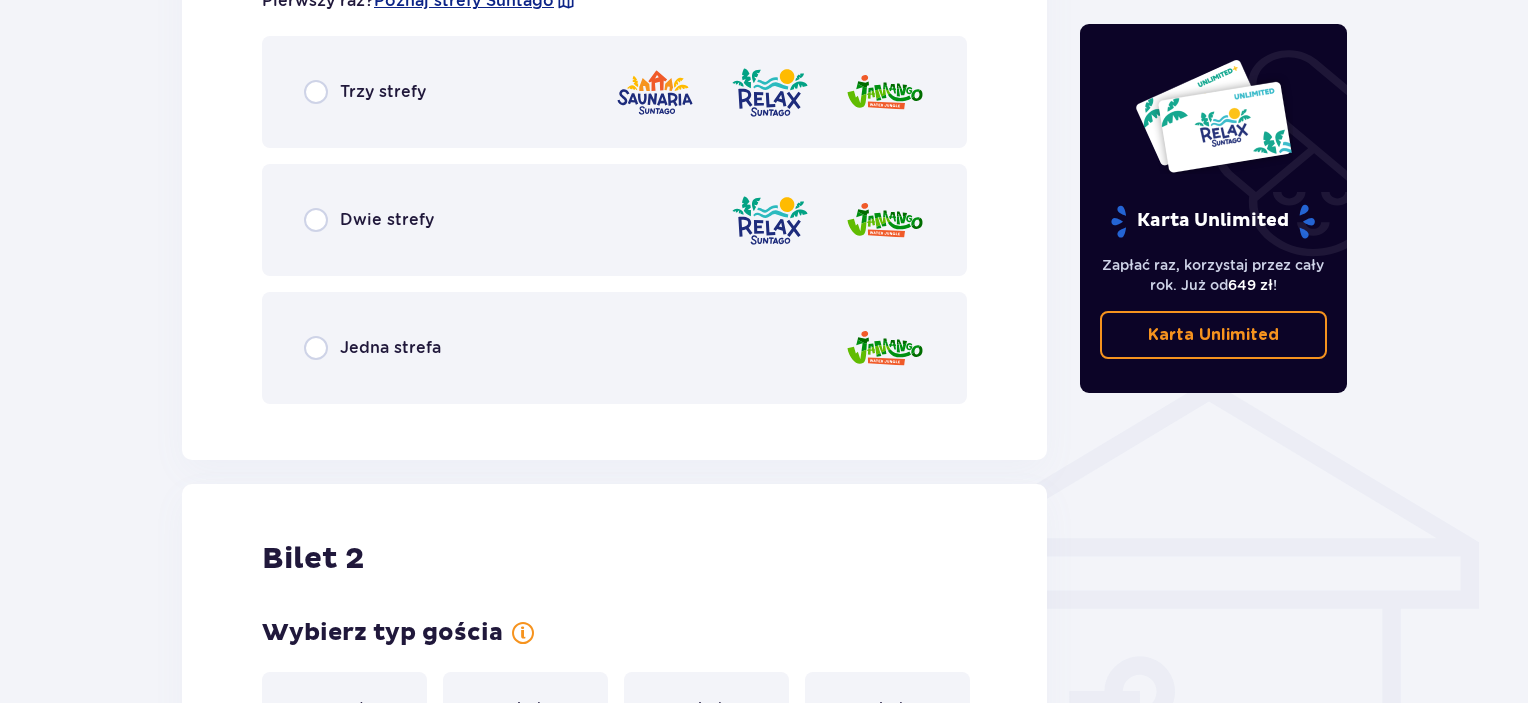 click at bounding box center (770, 92) 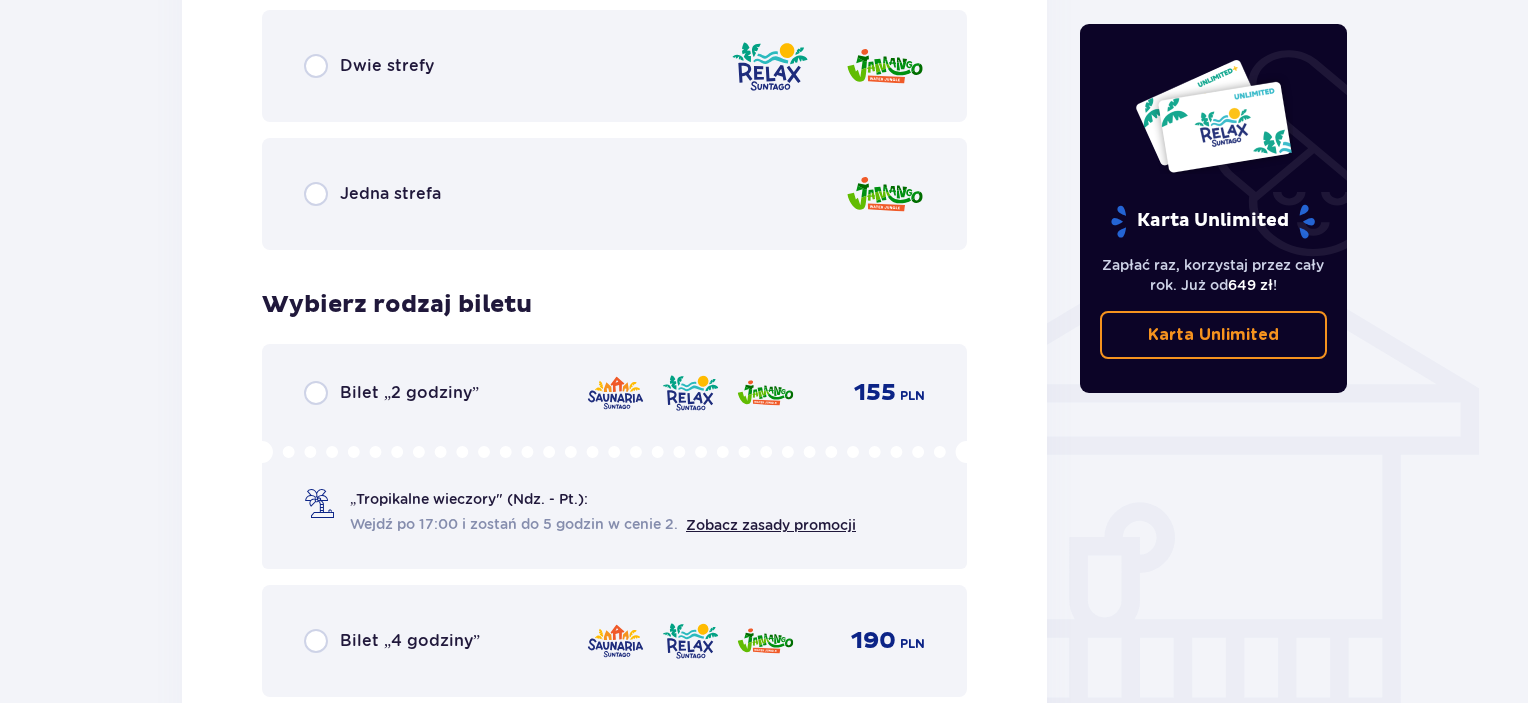 scroll, scrollTop: 1164, scrollLeft: 0, axis: vertical 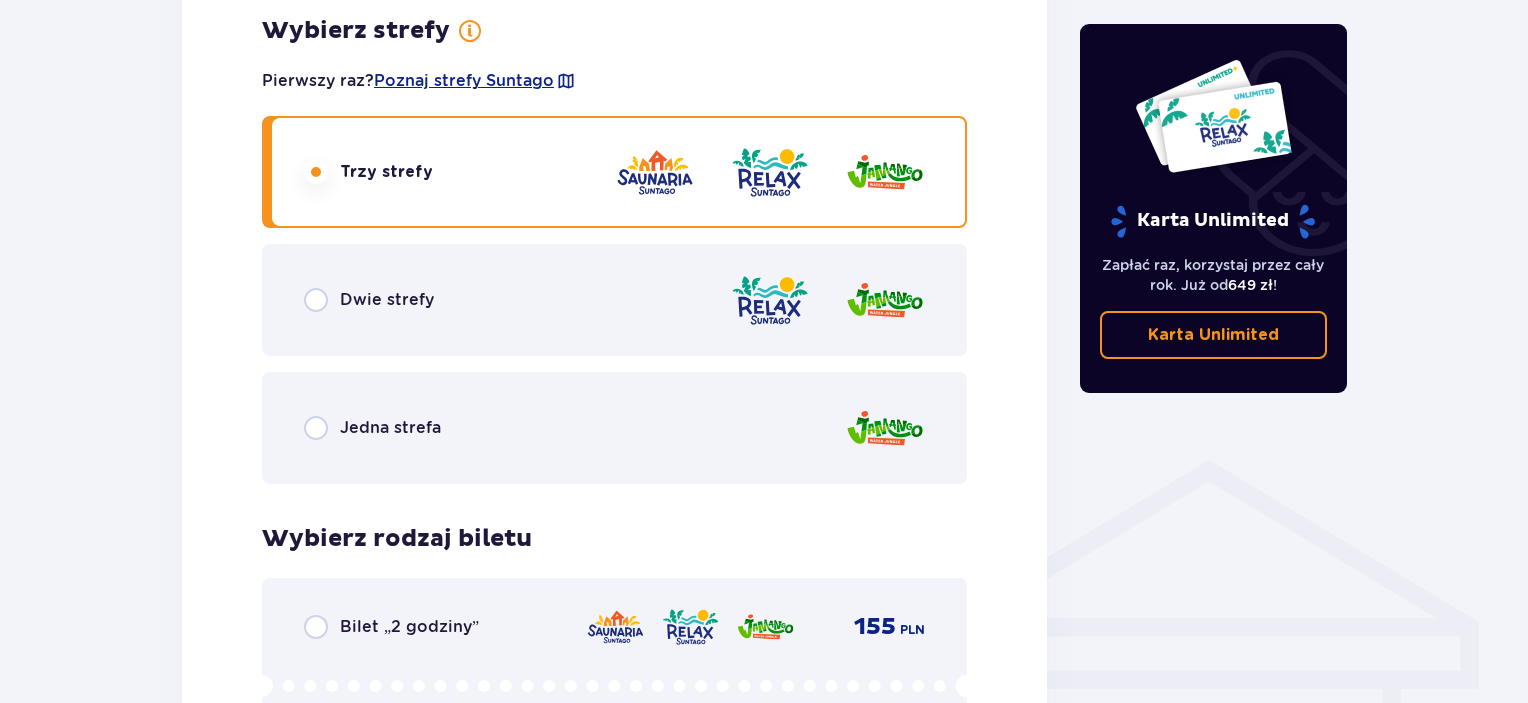 click on "Dwie strefy" at bounding box center [614, 300] 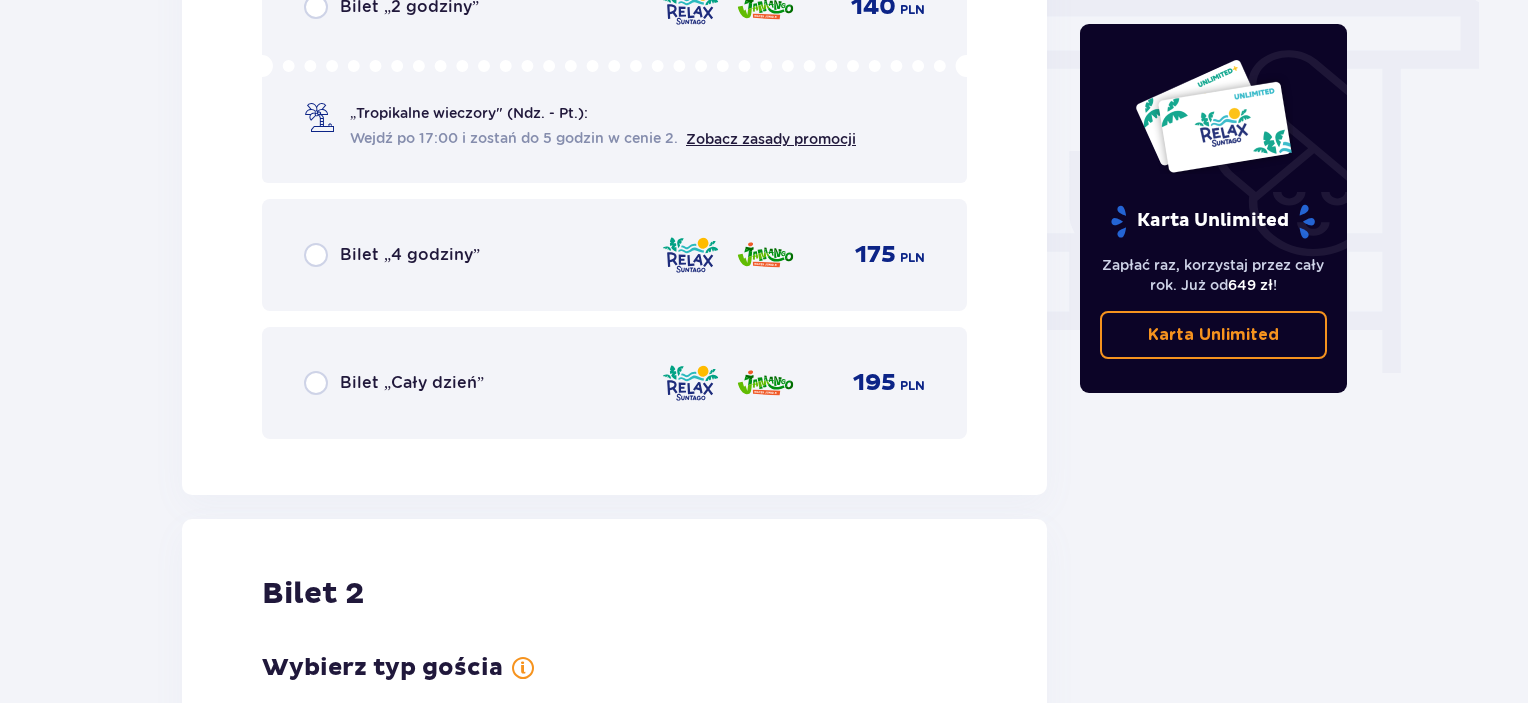 scroll, scrollTop: 1664, scrollLeft: 0, axis: vertical 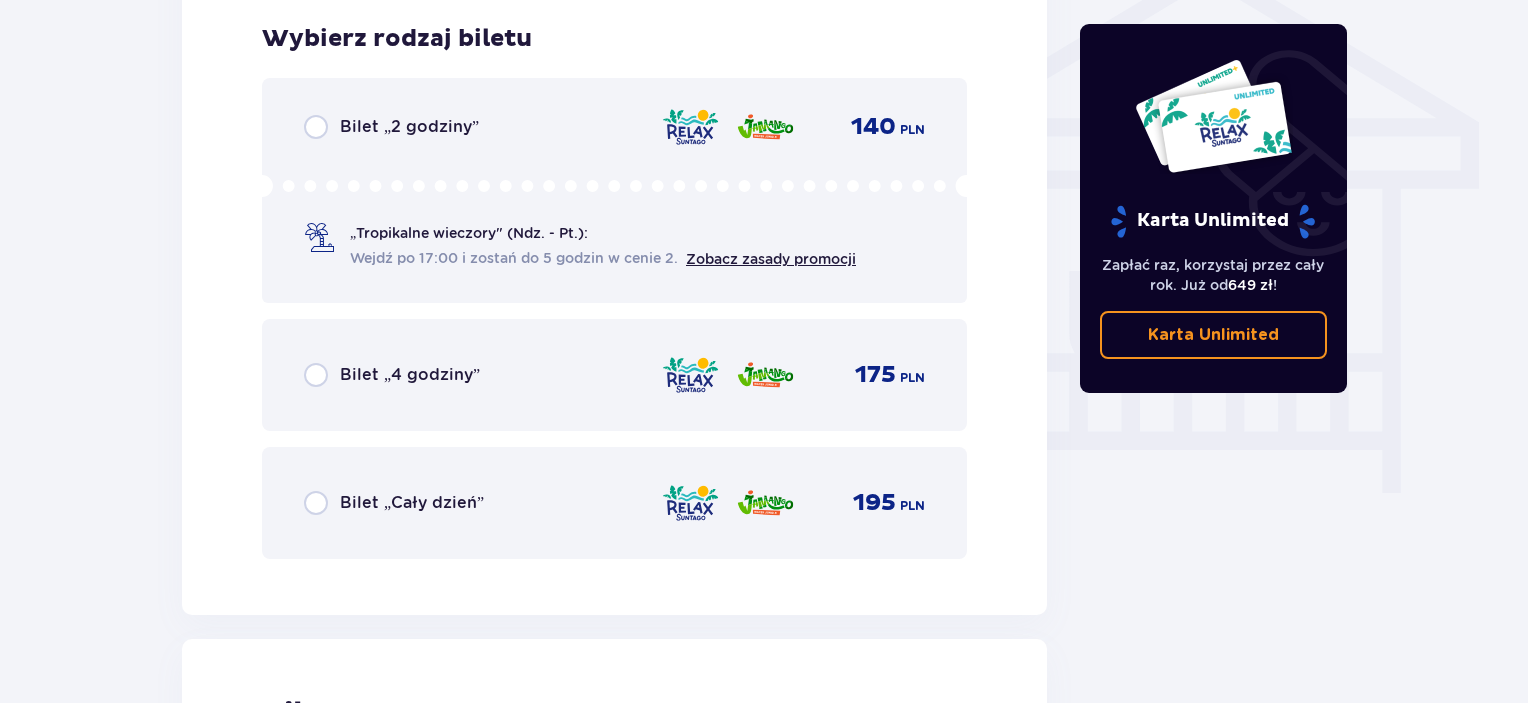 click on "Bilet   1 Wybierz typ gościa Dorosły 18 - 65 lat Dziecko do 90 cm Dziecko do 120 cm Dziecko do 16 lat Nastolatek 16 - 18 lat Senior 65+ lat W ciąży Z niepełno­sprawnością Wybierz strefy Pierwszy raz?  Poznaj strefy Suntago Trzy strefy Dwie strefy Jedna strefa Wybierz rodzaj biletu Bilet „2 godziny” 140 PLN „Tropikalne wieczory" (Ndz. - Pt.): Wejdź po 17:00 i zostań do 5 godzin w cenie 2. Zobacz zasady promocji Bilet „4 godziny” 175 PLN Bilet „Cały dzień” 195 PLN" at bounding box center (614, -179) 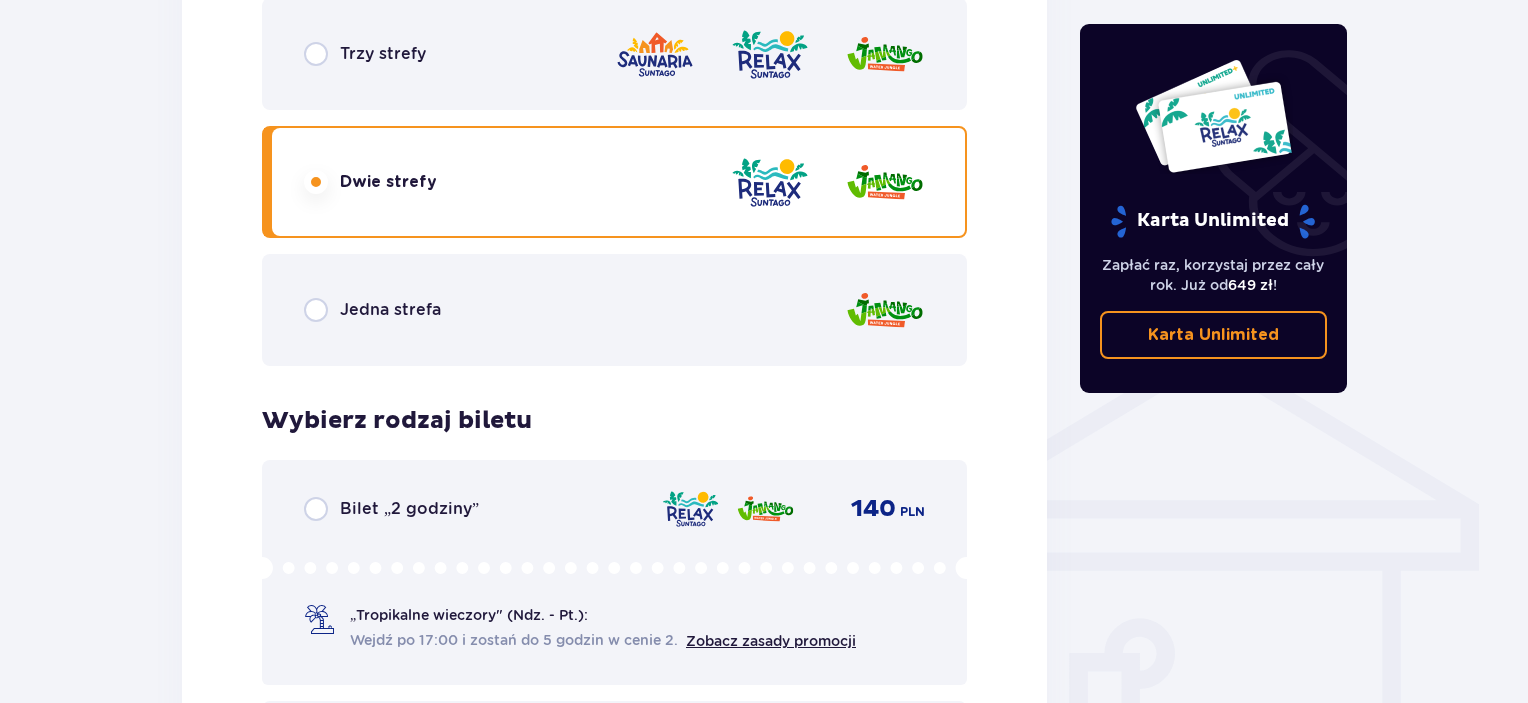 scroll, scrollTop: 1464, scrollLeft: 0, axis: vertical 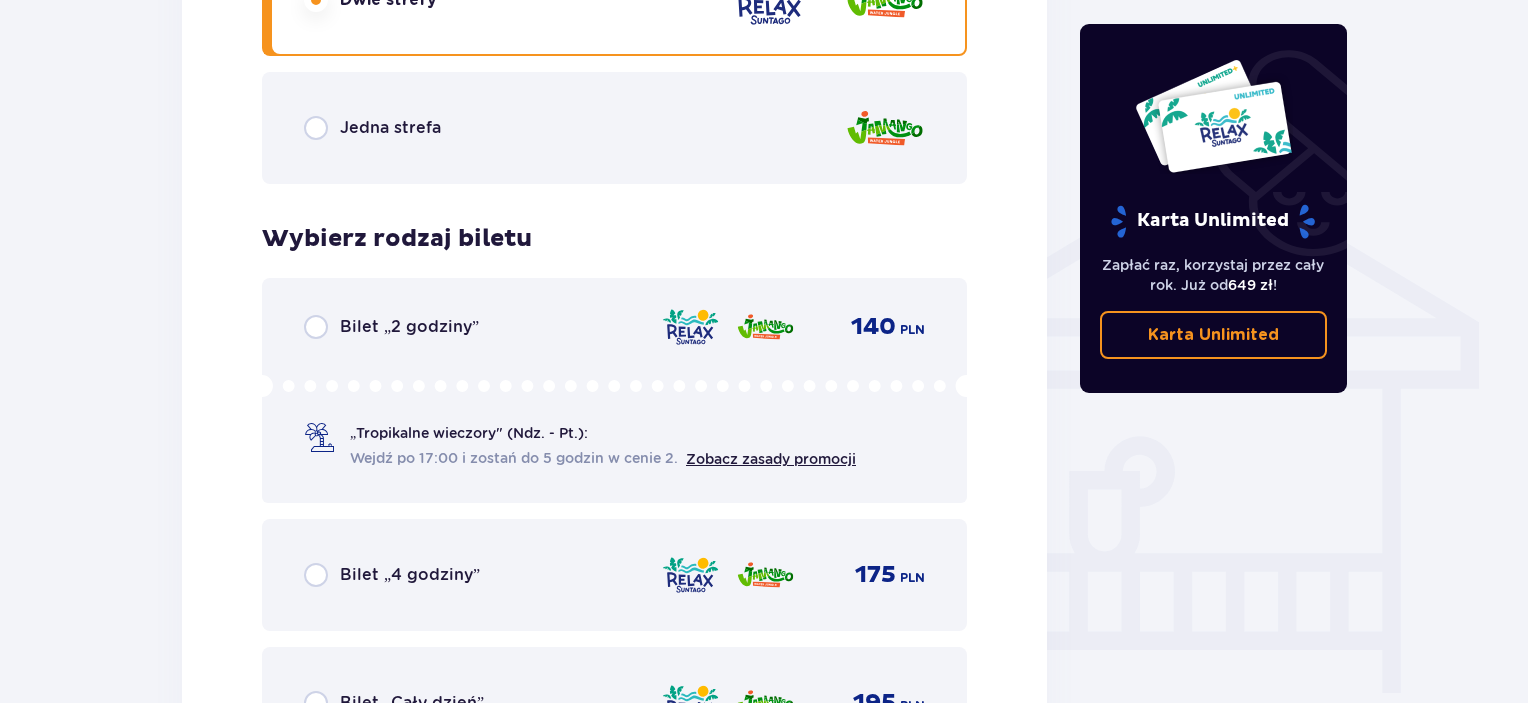 click on "Jedna strefa" at bounding box center [614, 128] 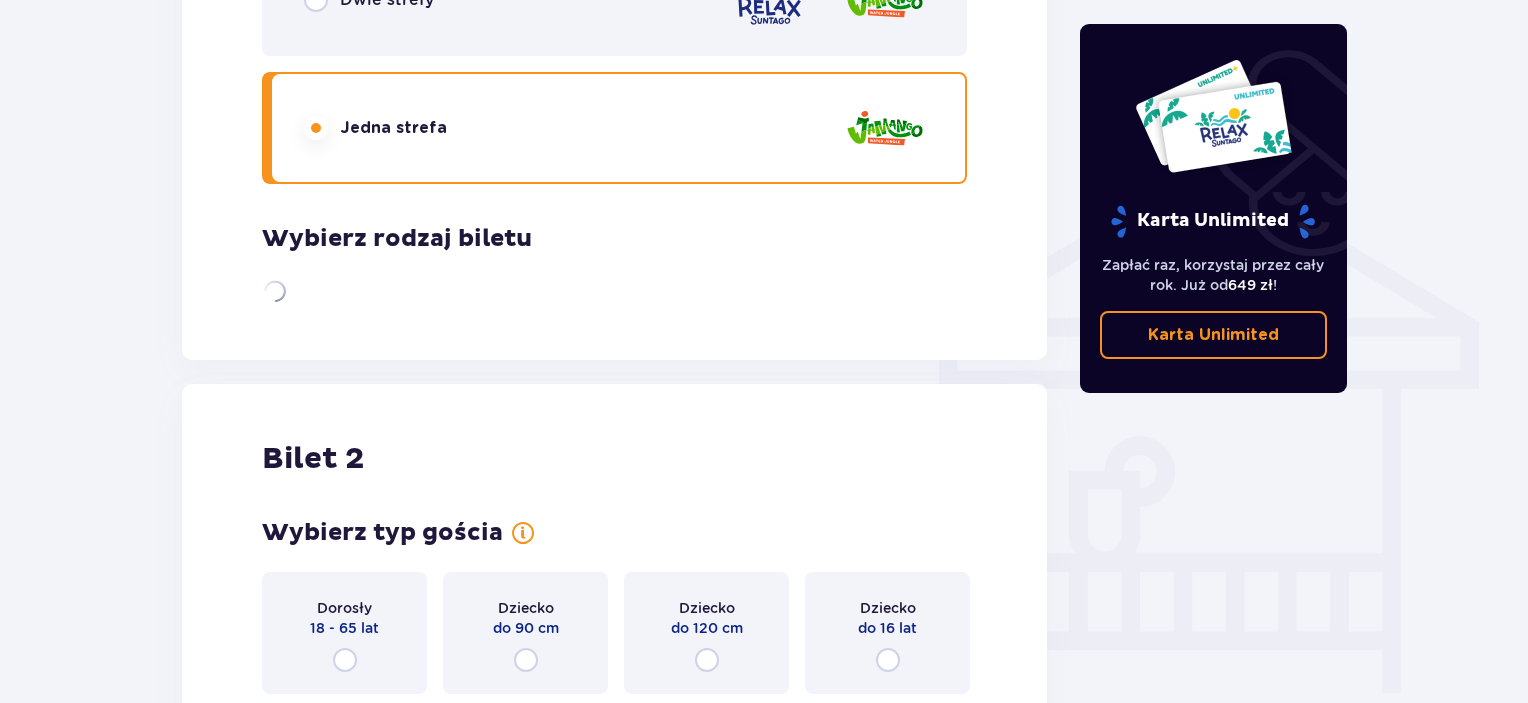 click on "Jedna strefa" at bounding box center [614, 128] 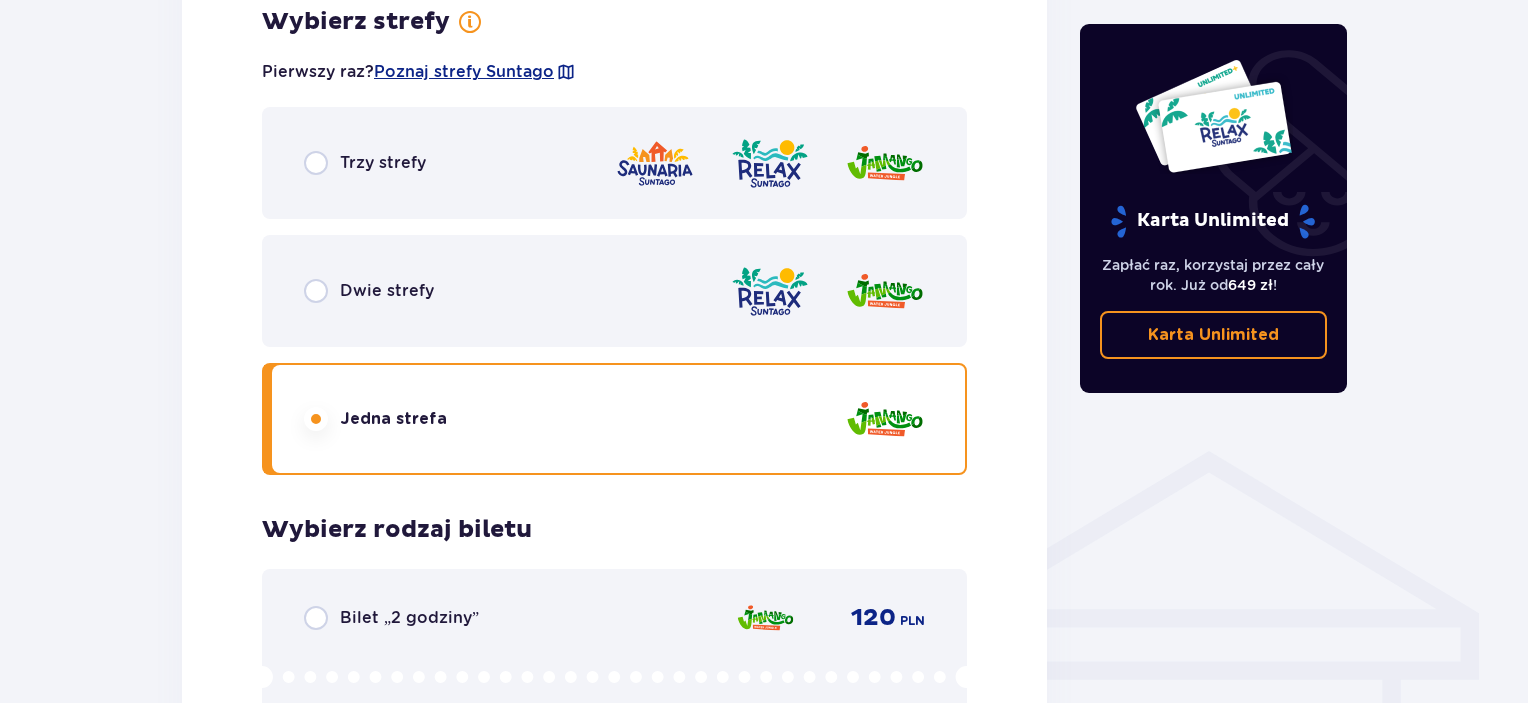 scroll, scrollTop: 964, scrollLeft: 0, axis: vertical 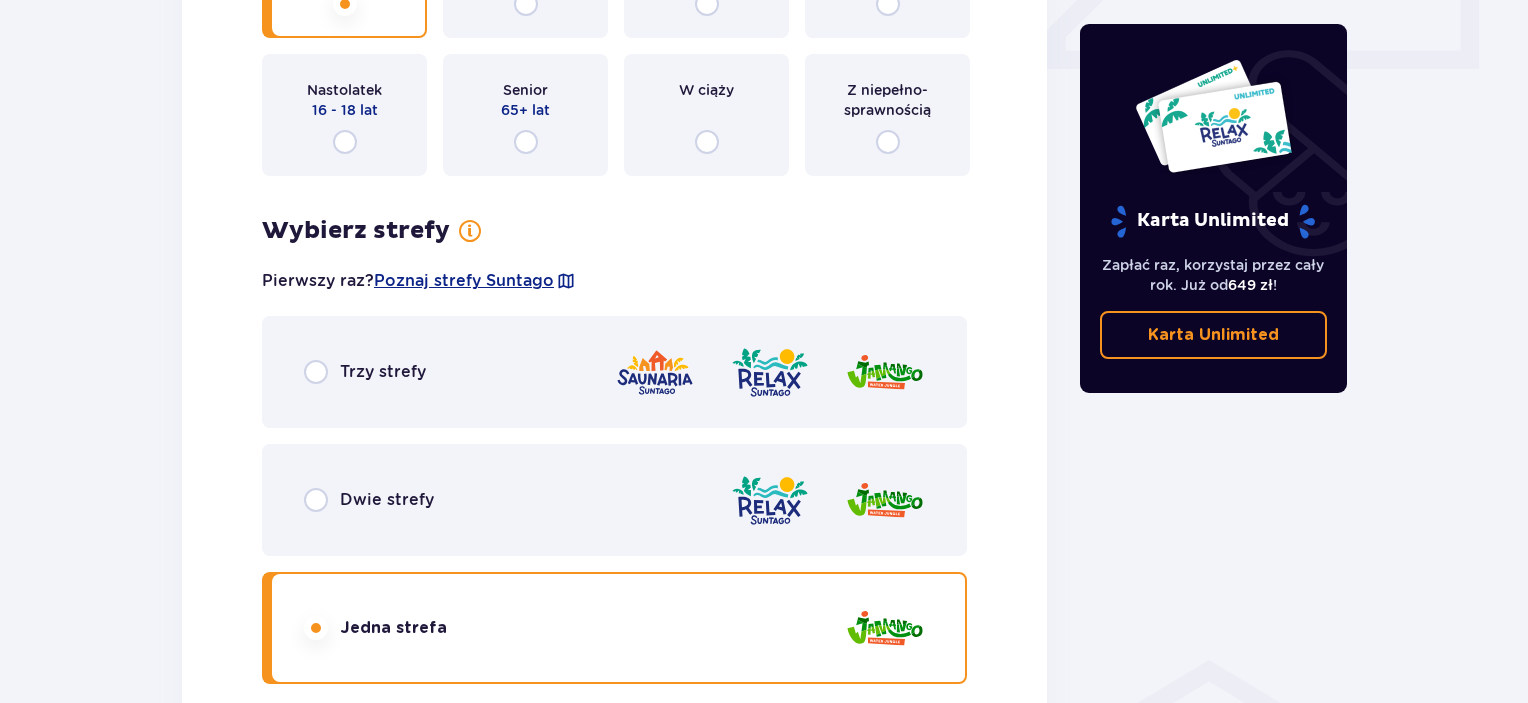 click on "Dwie strefy" at bounding box center (614, 500) 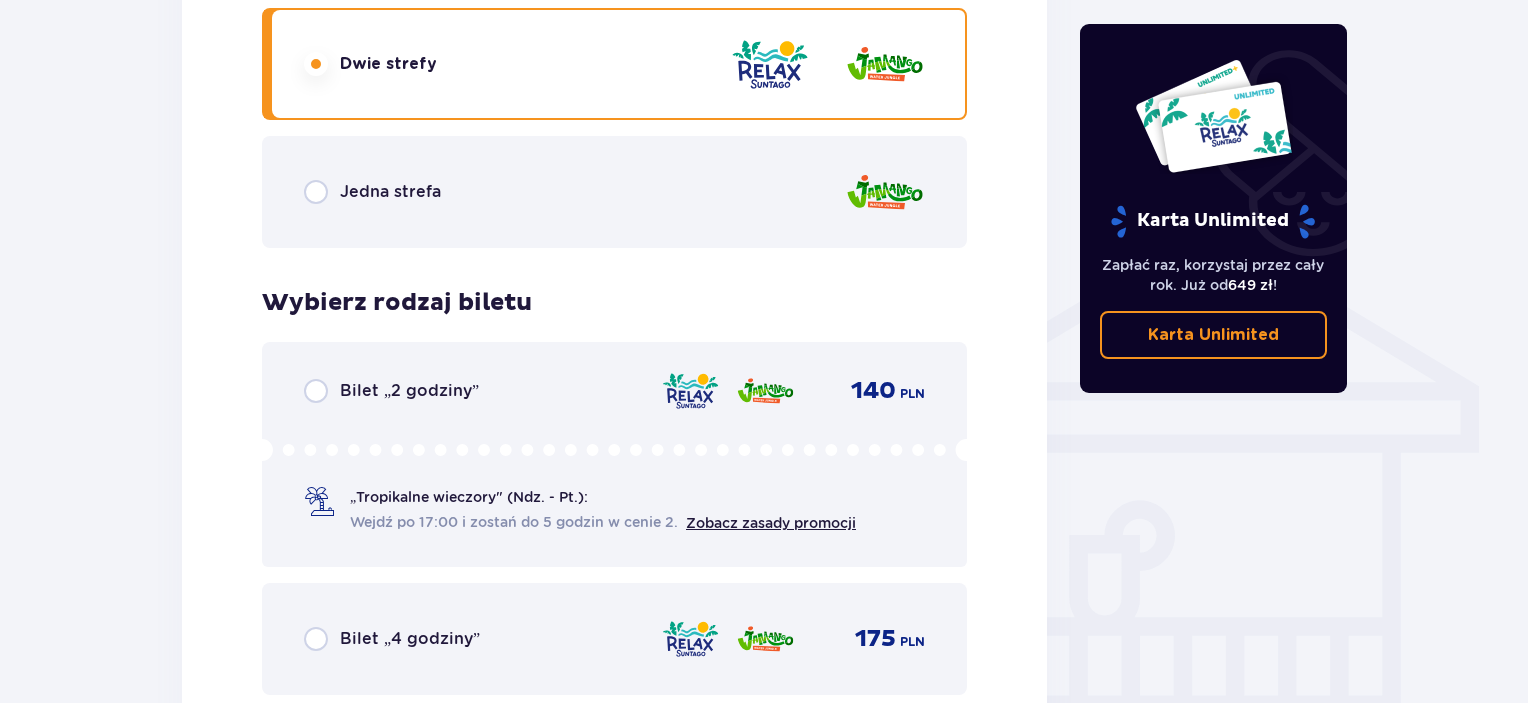 scroll, scrollTop: 1200, scrollLeft: 0, axis: vertical 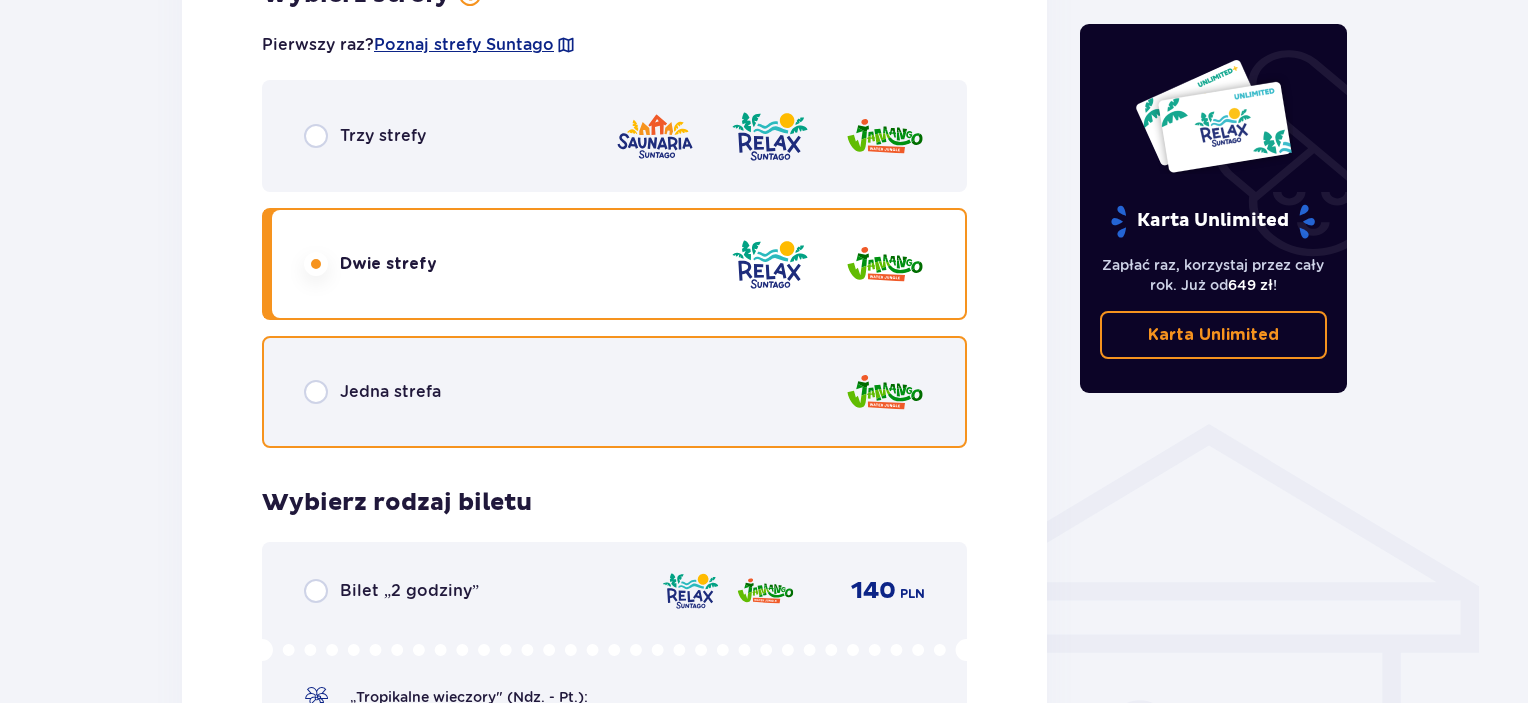 click at bounding box center (316, 392) 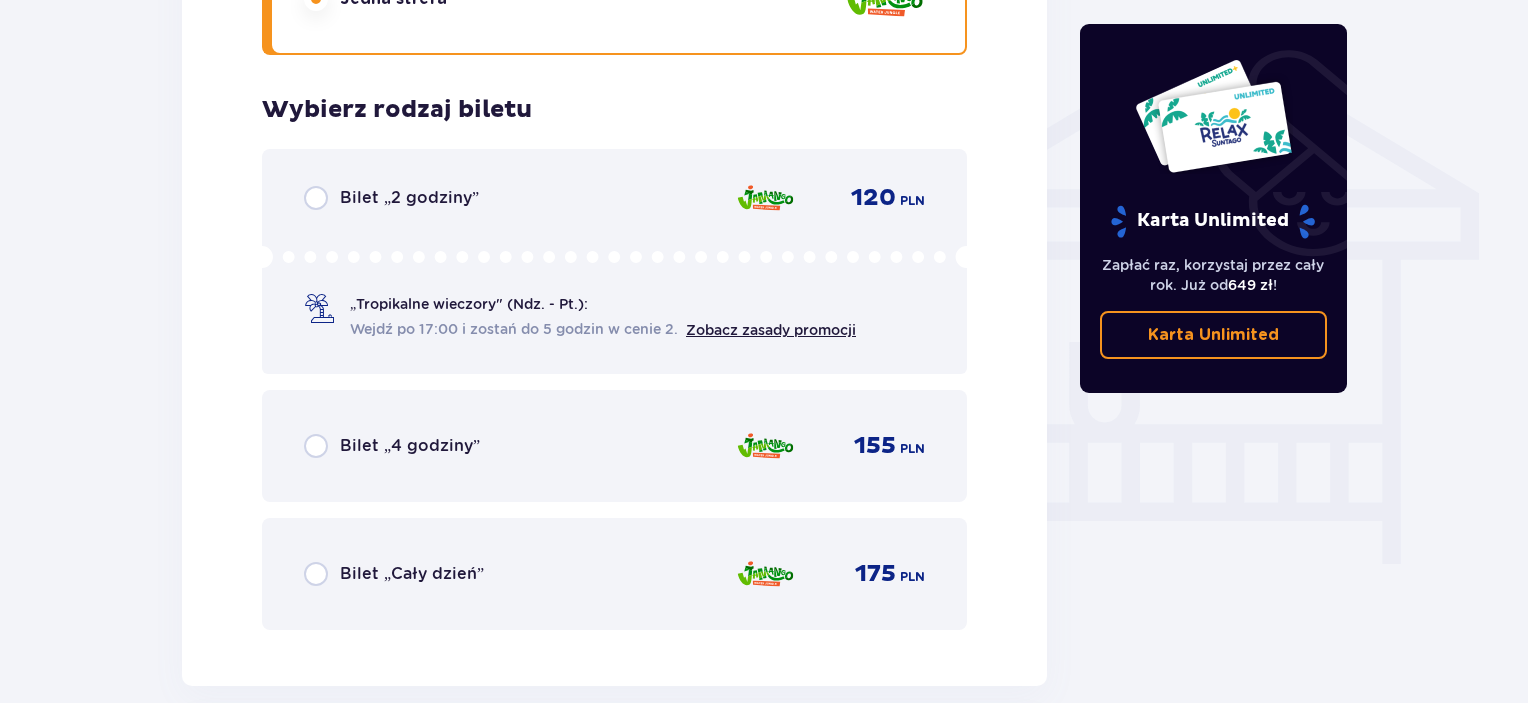 scroll, scrollTop: 1664, scrollLeft: 0, axis: vertical 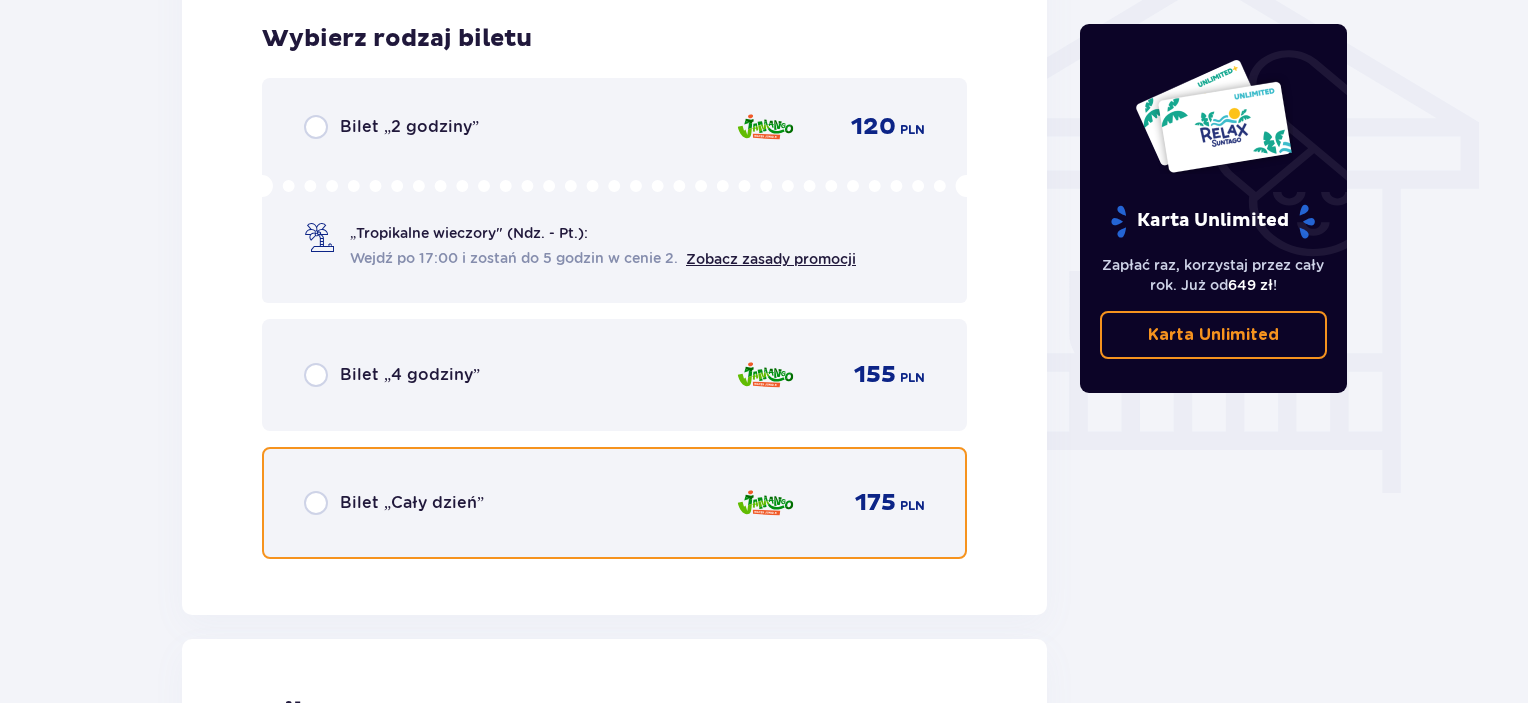 click at bounding box center (316, 503) 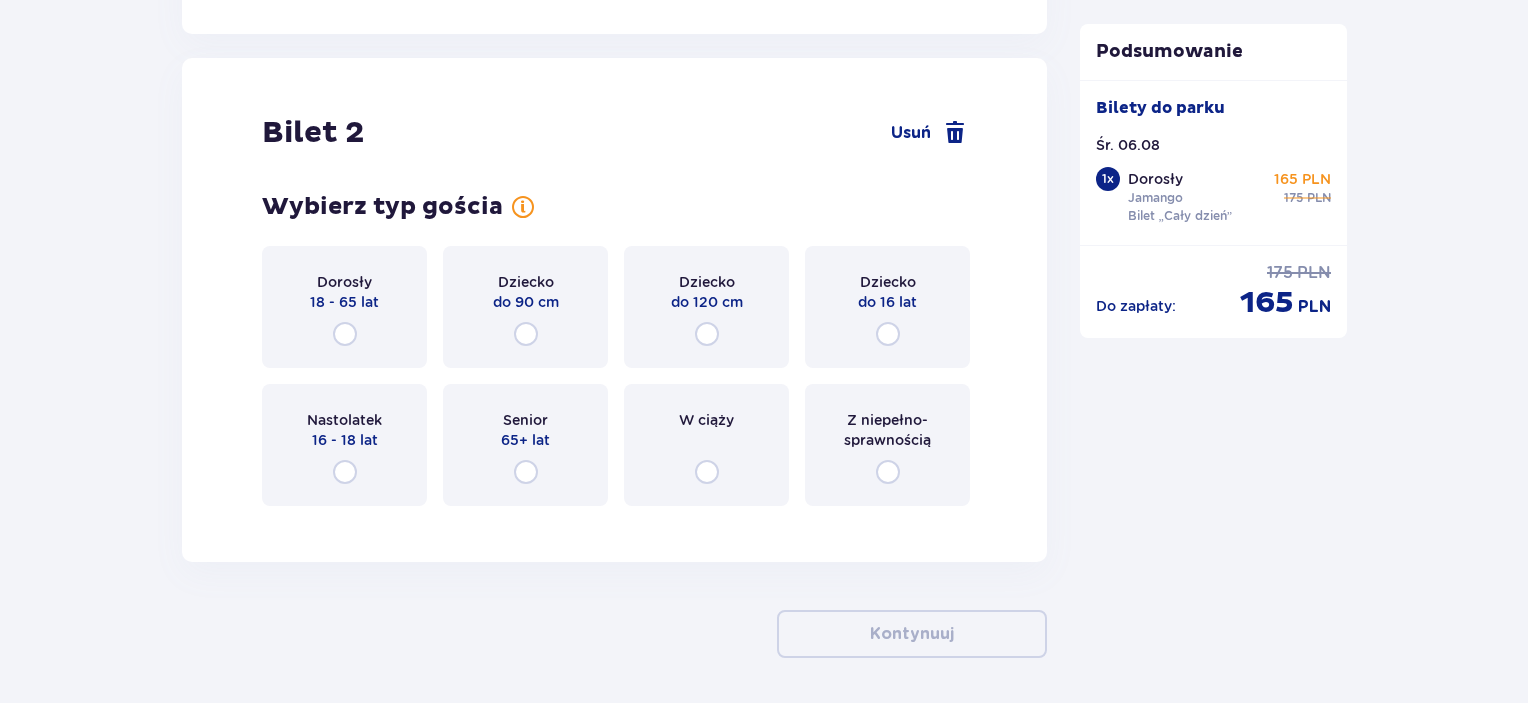 scroll, scrollTop: 2278, scrollLeft: 0, axis: vertical 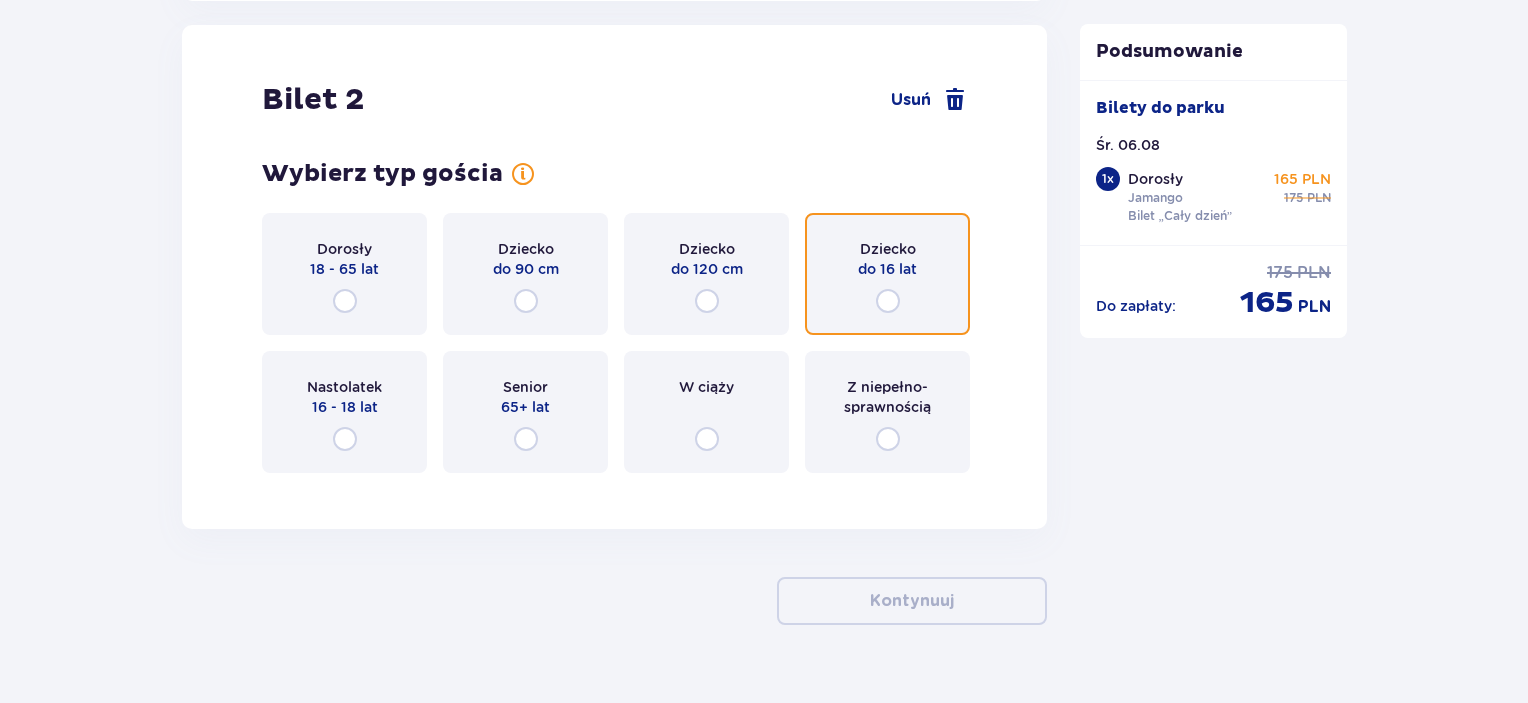 click at bounding box center [888, 301] 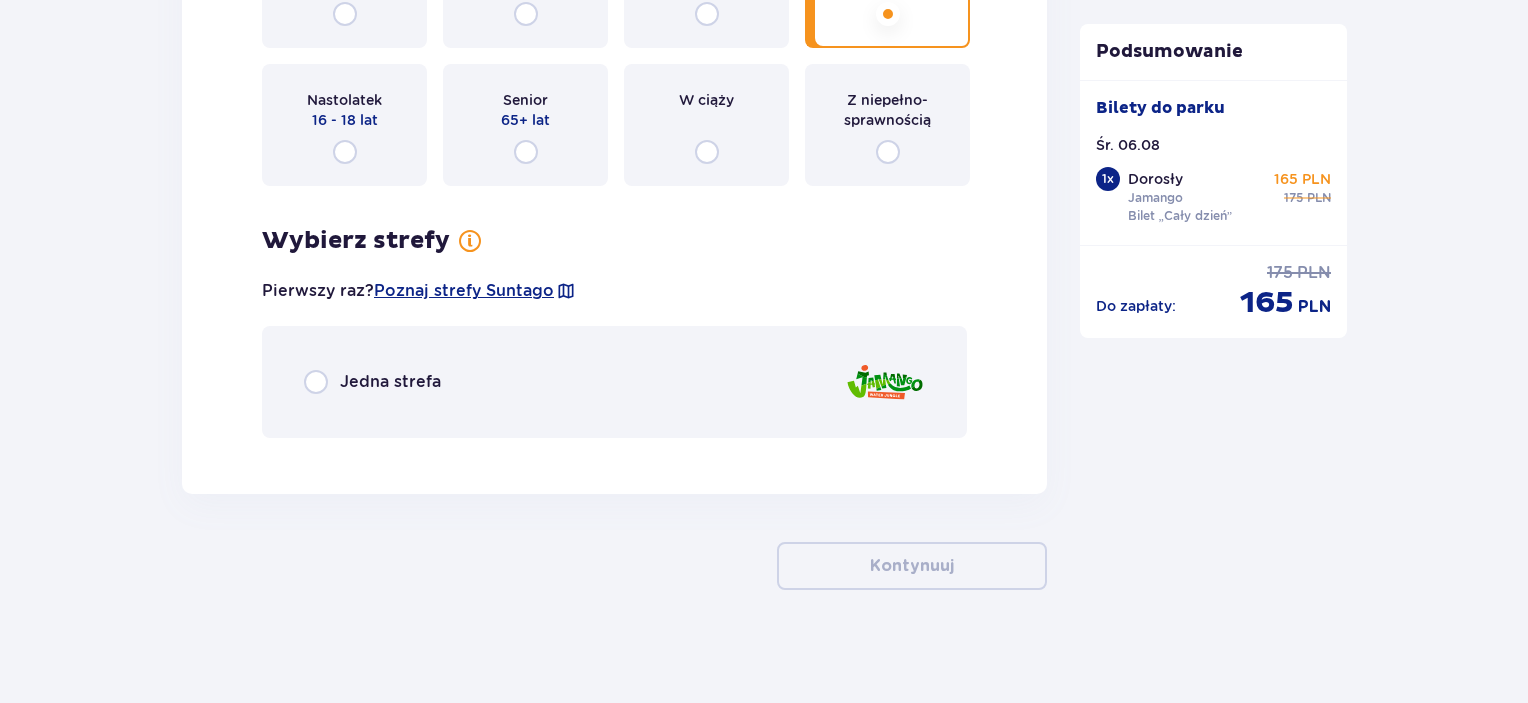 scroll, scrollTop: 2571, scrollLeft: 0, axis: vertical 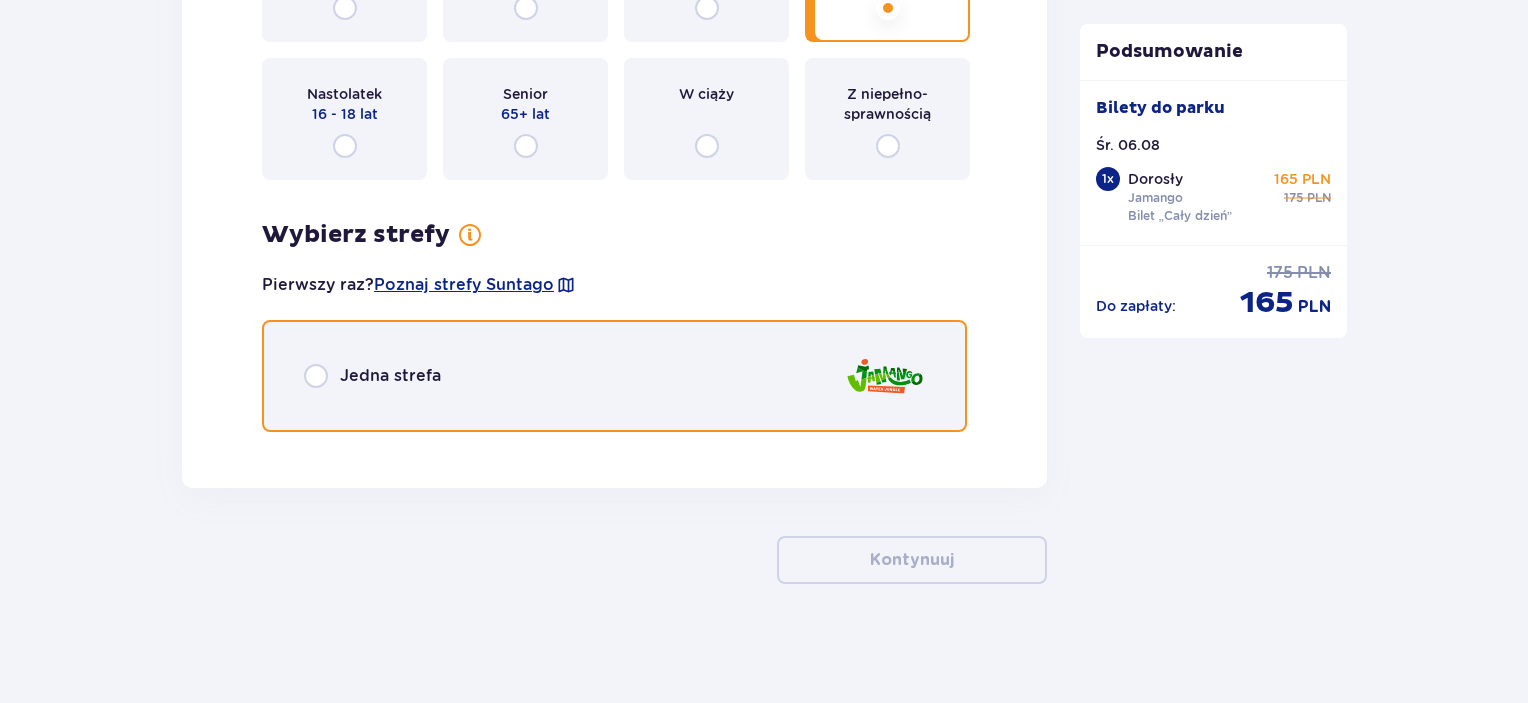 click at bounding box center [316, 376] 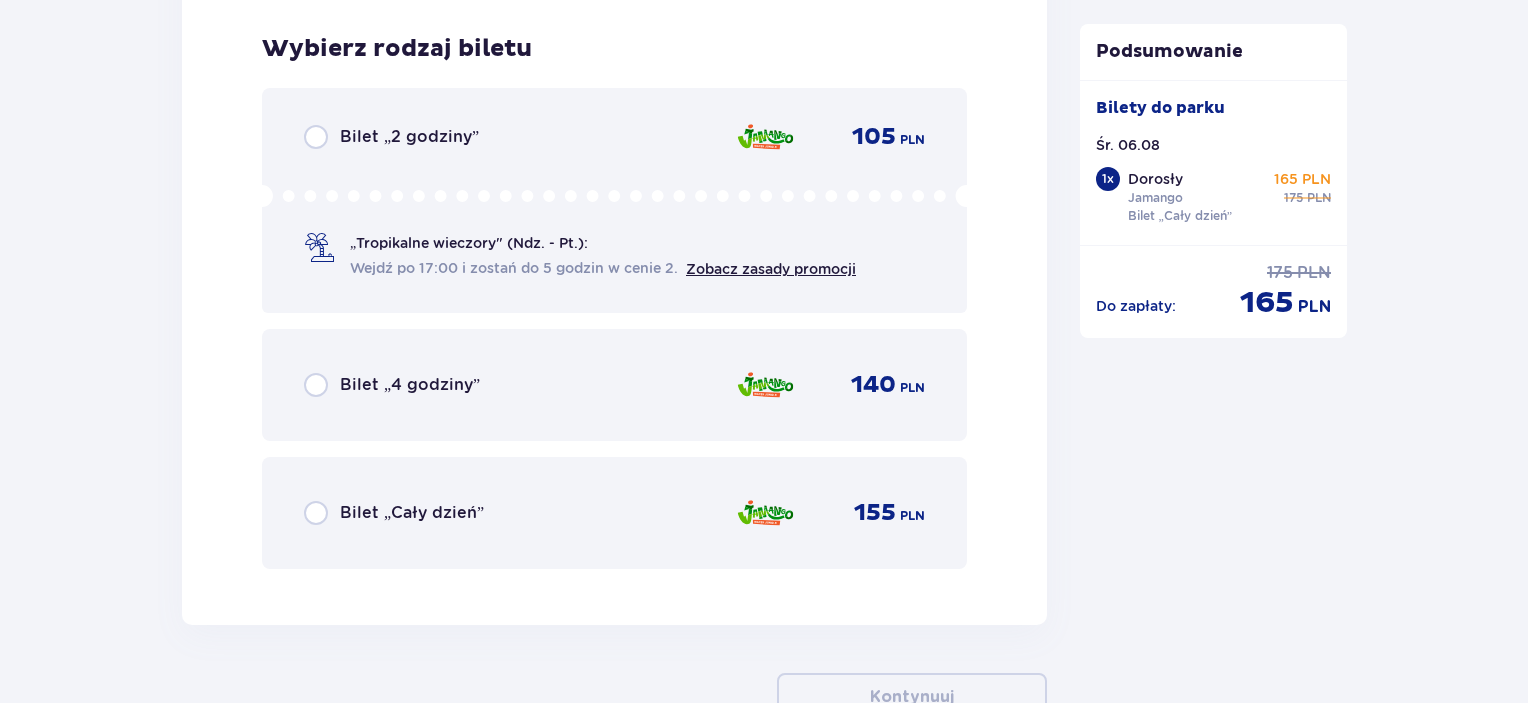 scroll, scrollTop: 3018, scrollLeft: 0, axis: vertical 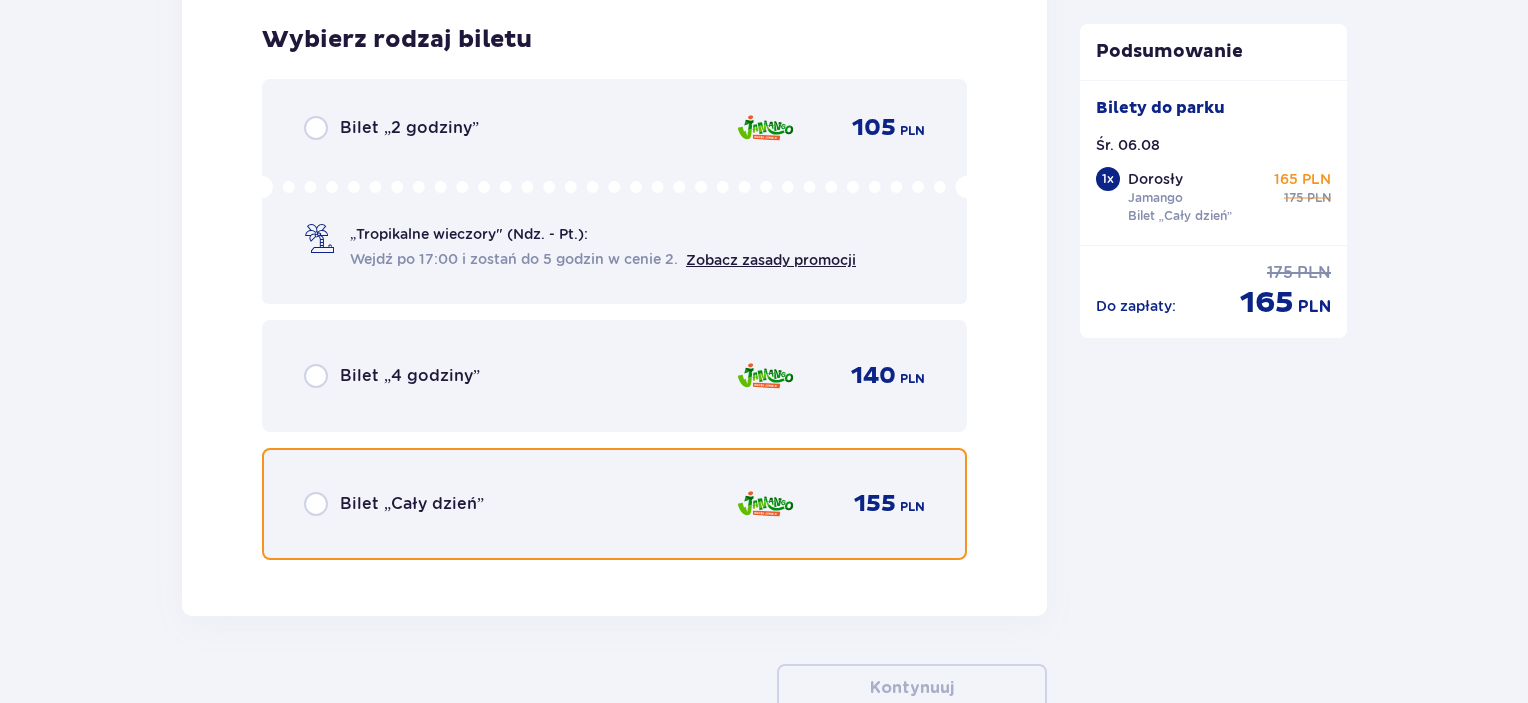 click at bounding box center (316, 504) 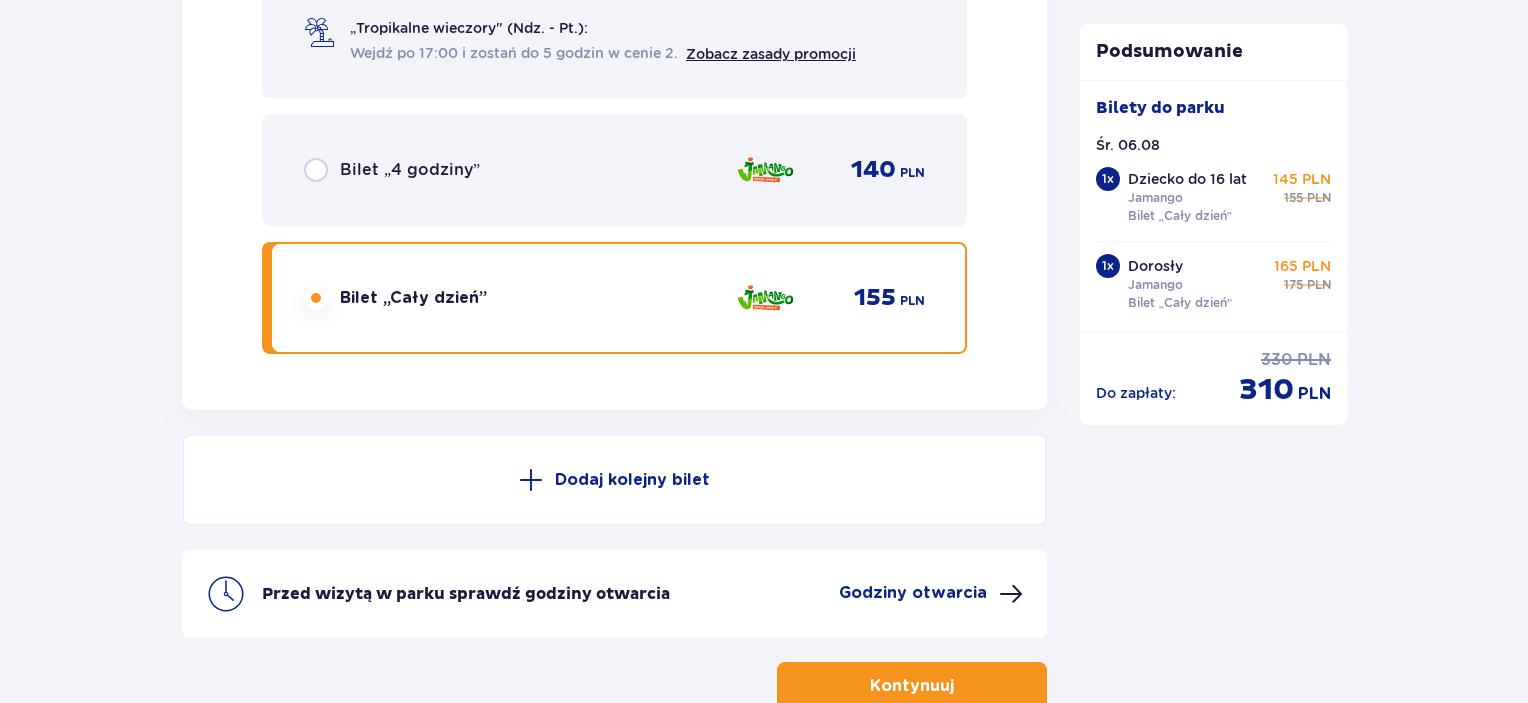 scroll, scrollTop: 3348, scrollLeft: 0, axis: vertical 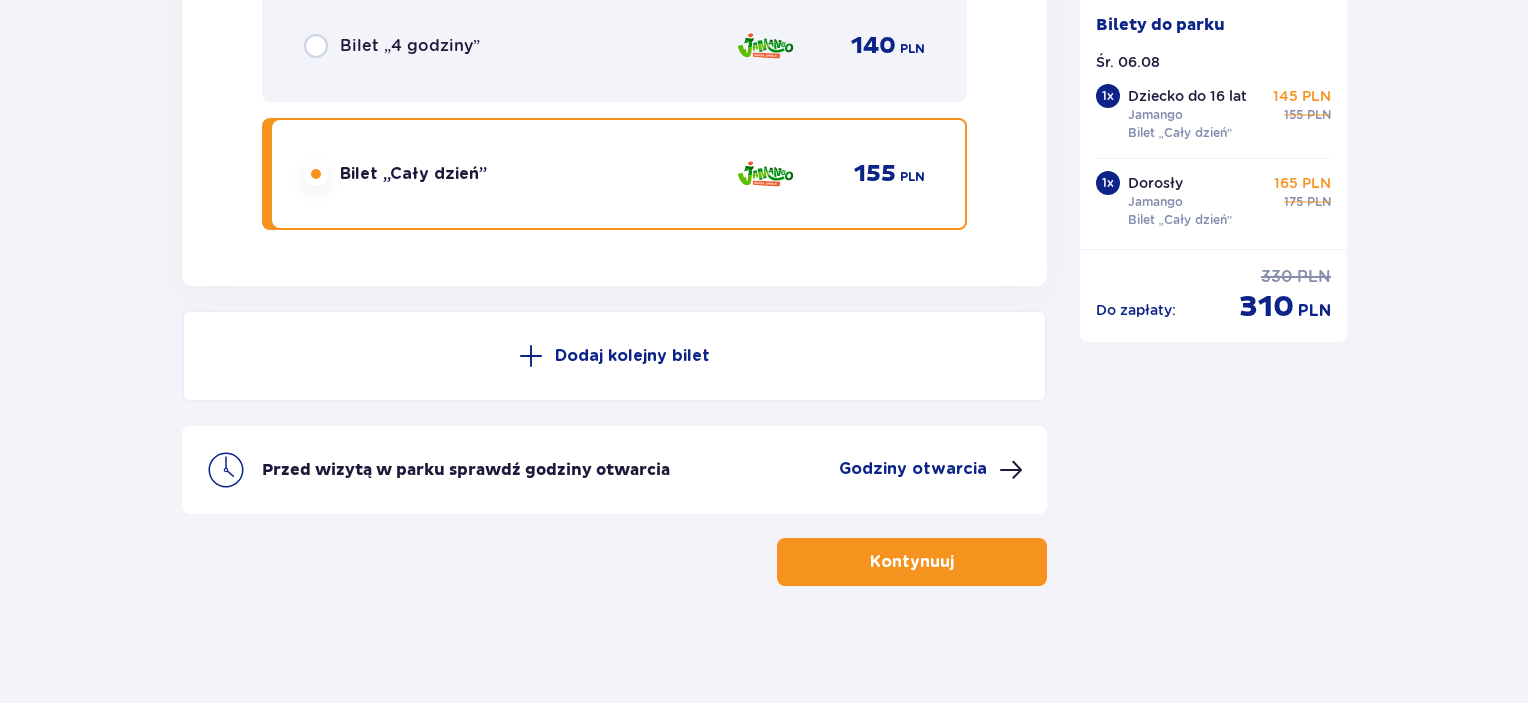 click on "Kontynuuj" at bounding box center (912, 562) 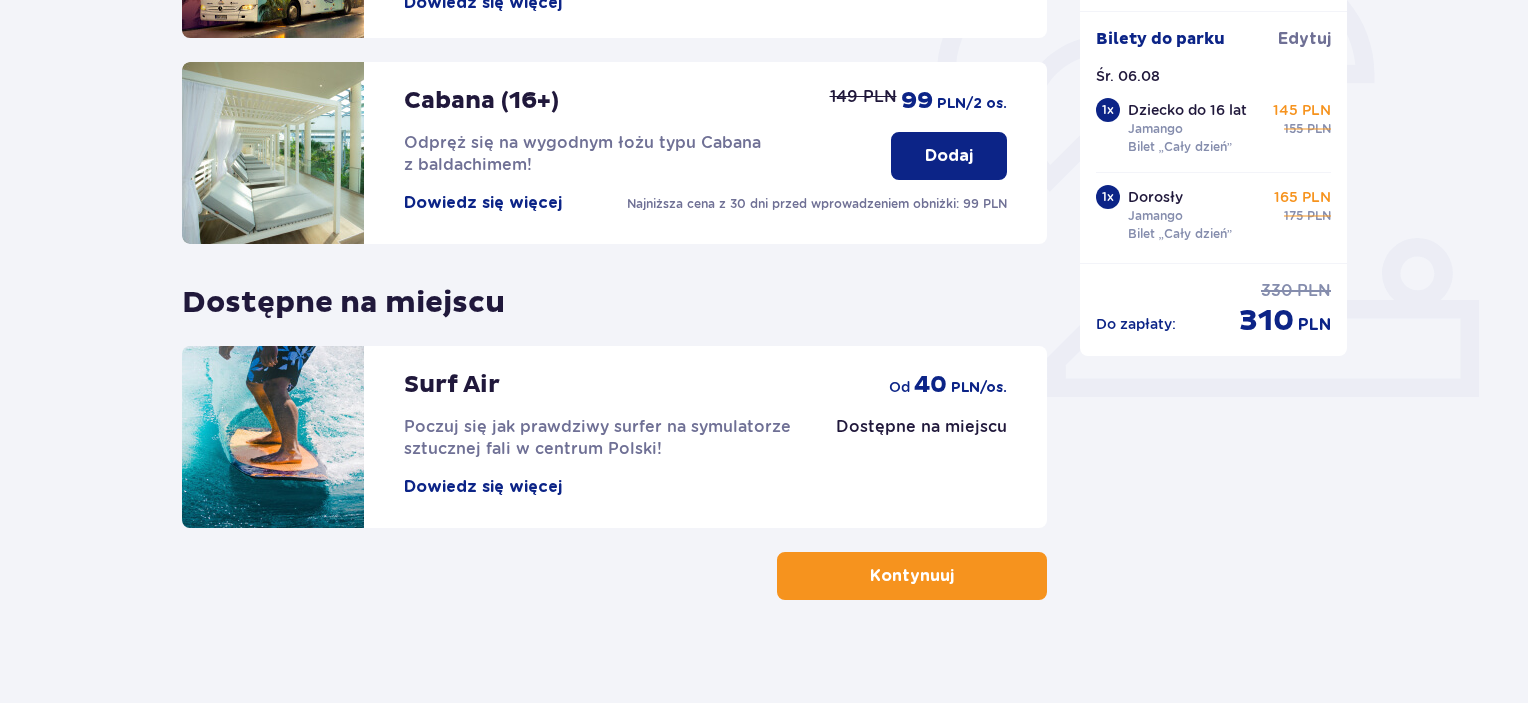 scroll, scrollTop: 652, scrollLeft: 0, axis: vertical 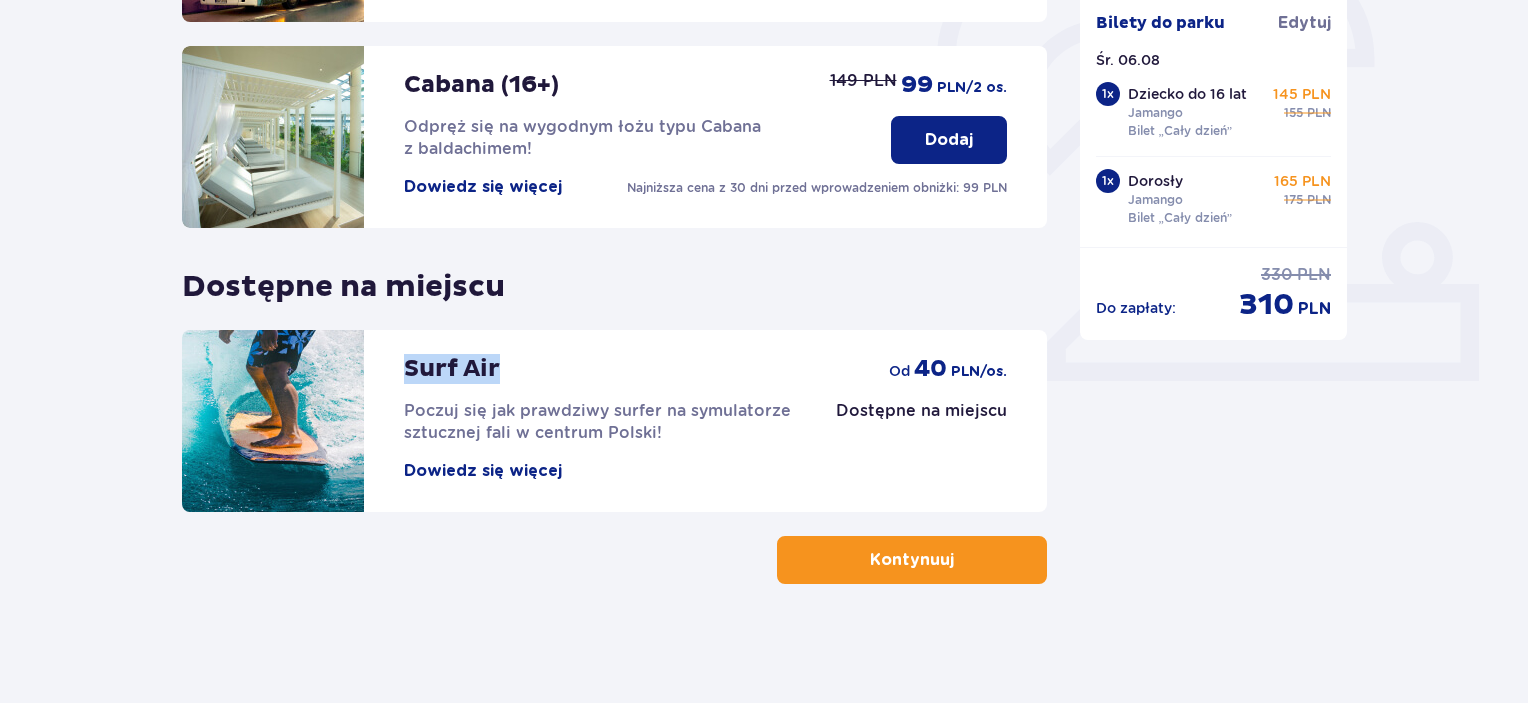 drag, startPoint x: 403, startPoint y: 367, endPoint x: 500, endPoint y: 374, distance: 97.25225 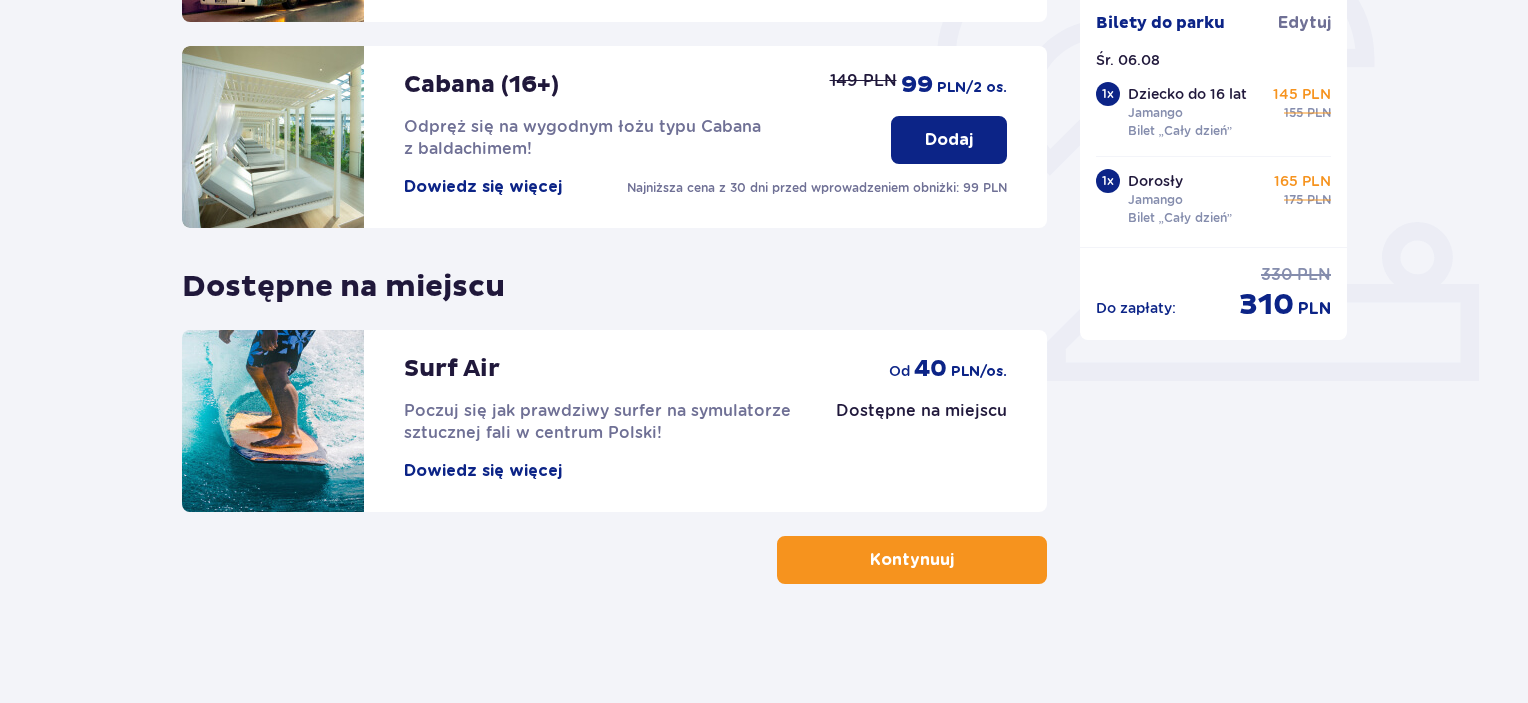 click on "Promocja online Wellness & SPA (16+) Zrelaksuj się dzięki naszym wyjątkowym masażom i specjalnym zabiegom na całe ciało! Dowiedz się więcej Dodaj od 103,20 PLN -20% na zabiegi Suntago Bus Nowoczesne autokary • Kursy z Warszawy, Żyrardowa i Łodzi • Gwarancja miejsca siedzącego z biletem na przejazd kupionym online Dowiedz się więcej Dodaj od 9 PLN Cabana (16+) Odpręż się na wygodnym łożu typu Cabana z baldachimem! Dowiedz się więcej Najniższa cena z 30 dni przed wprowadzeniem obniżki:   99 PLN Dodaj 149 PLN 99 PLN /2 os. Dostępne na miejscu Surf Air Poczuj się jak prawdziwy surfer na symulatorze sztucznej fali w centrum Polski! Dowiedz się więcej Dostępne na miejscu od 40 PLN /os." at bounding box center (614, 73) 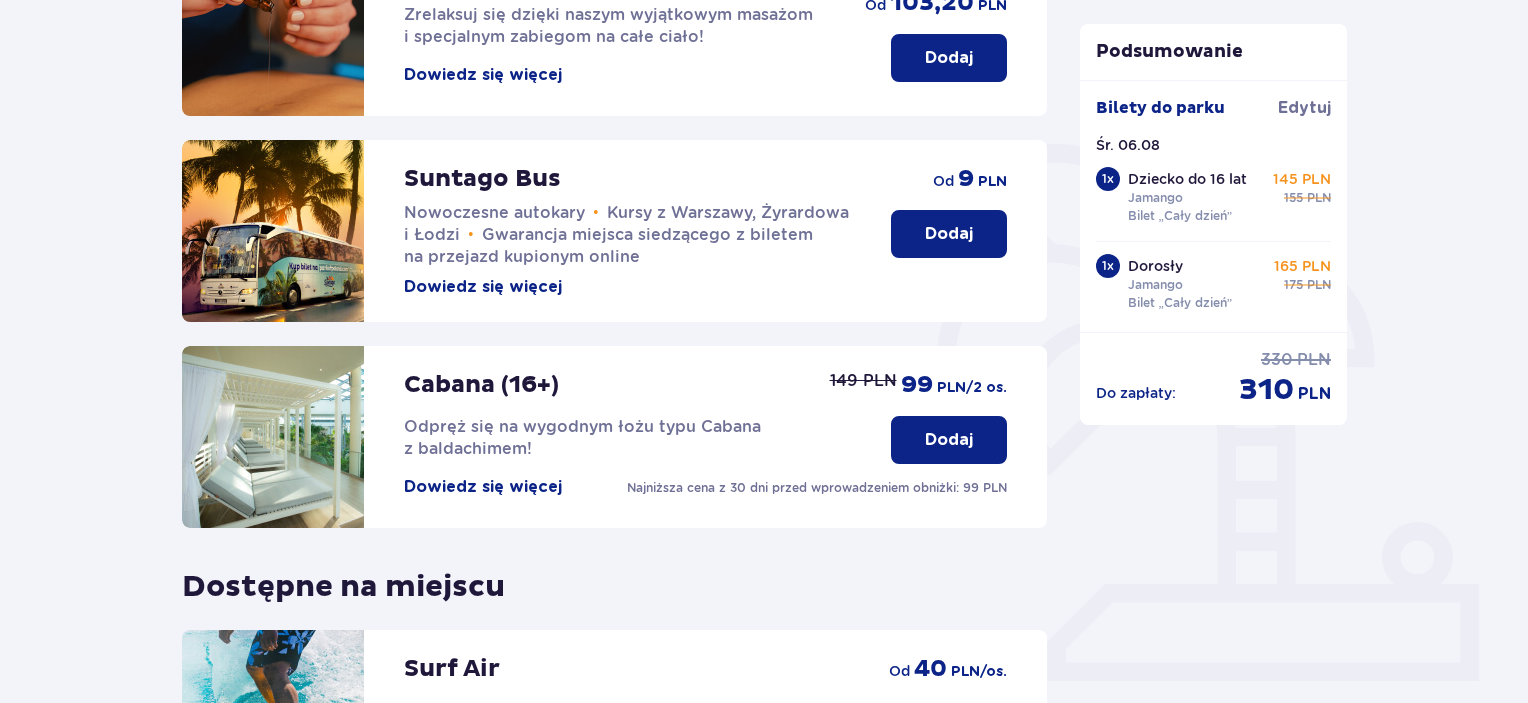 scroll, scrollTop: 152, scrollLeft: 0, axis: vertical 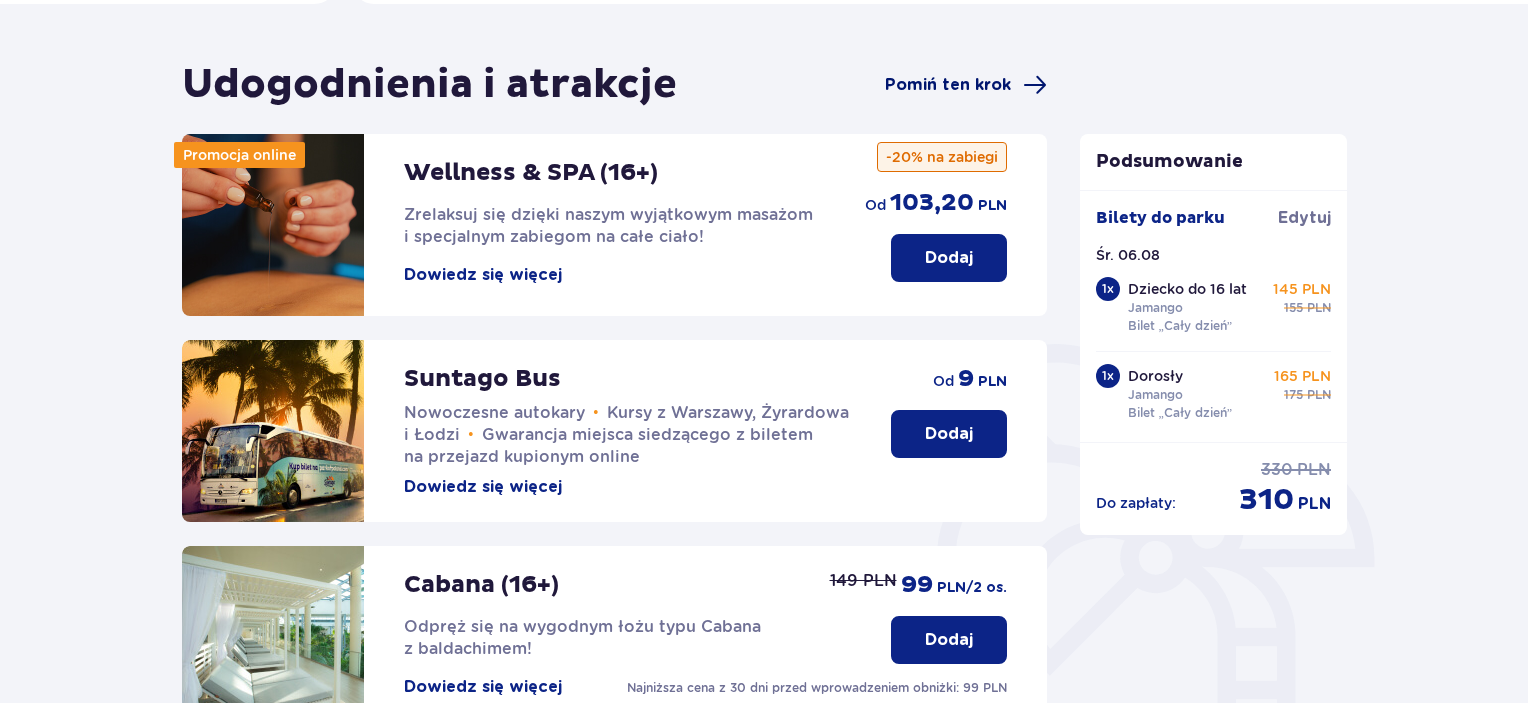click on "Pomiń ten krok" at bounding box center (948, 85) 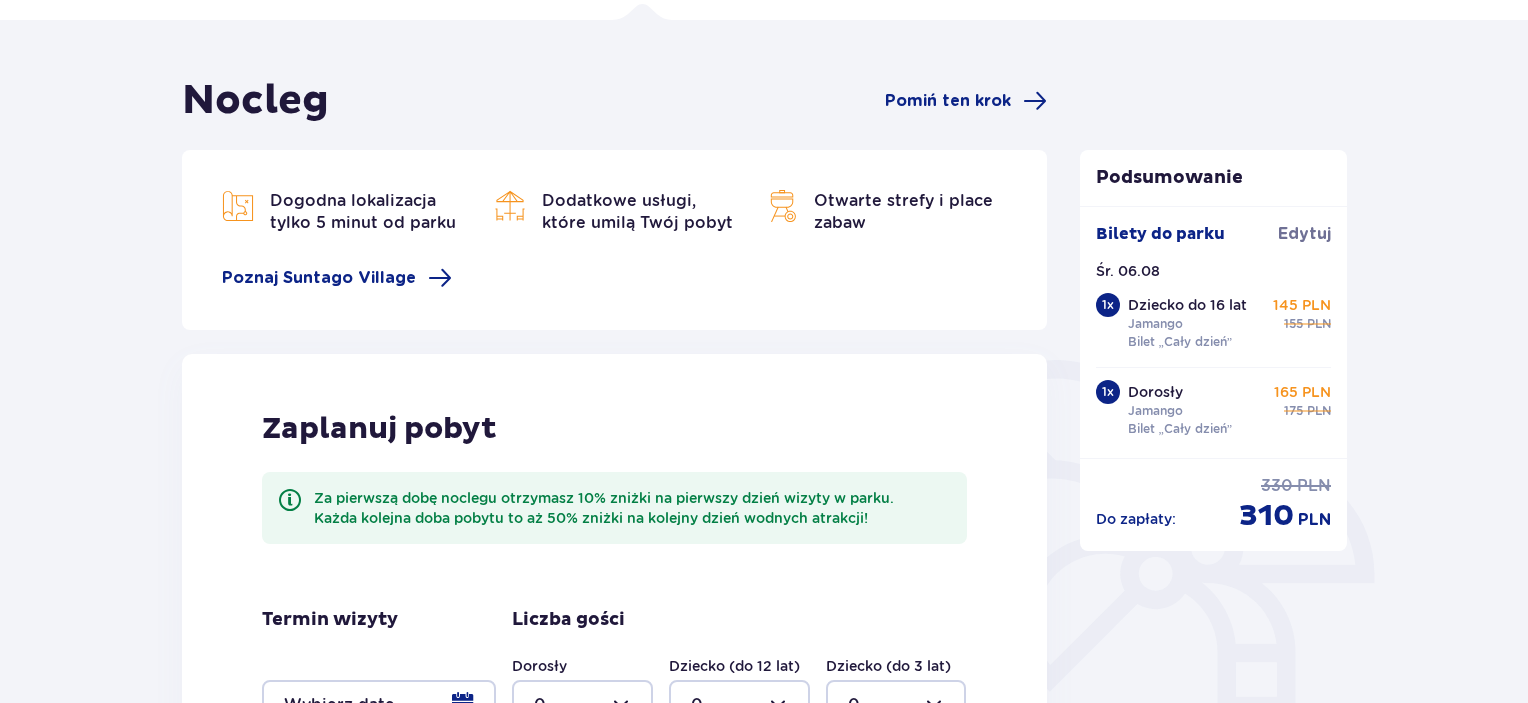 scroll, scrollTop: 400, scrollLeft: 0, axis: vertical 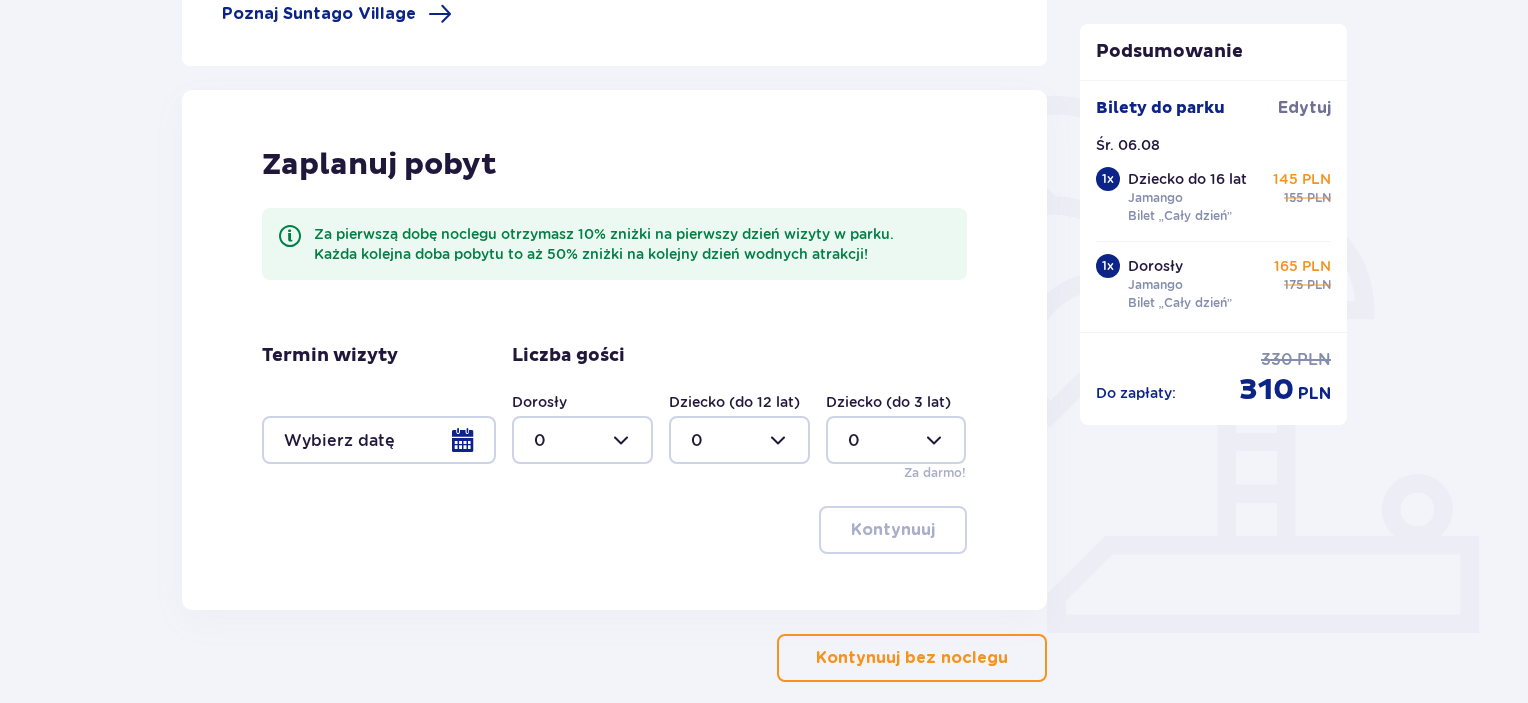 click at bounding box center (379, 440) 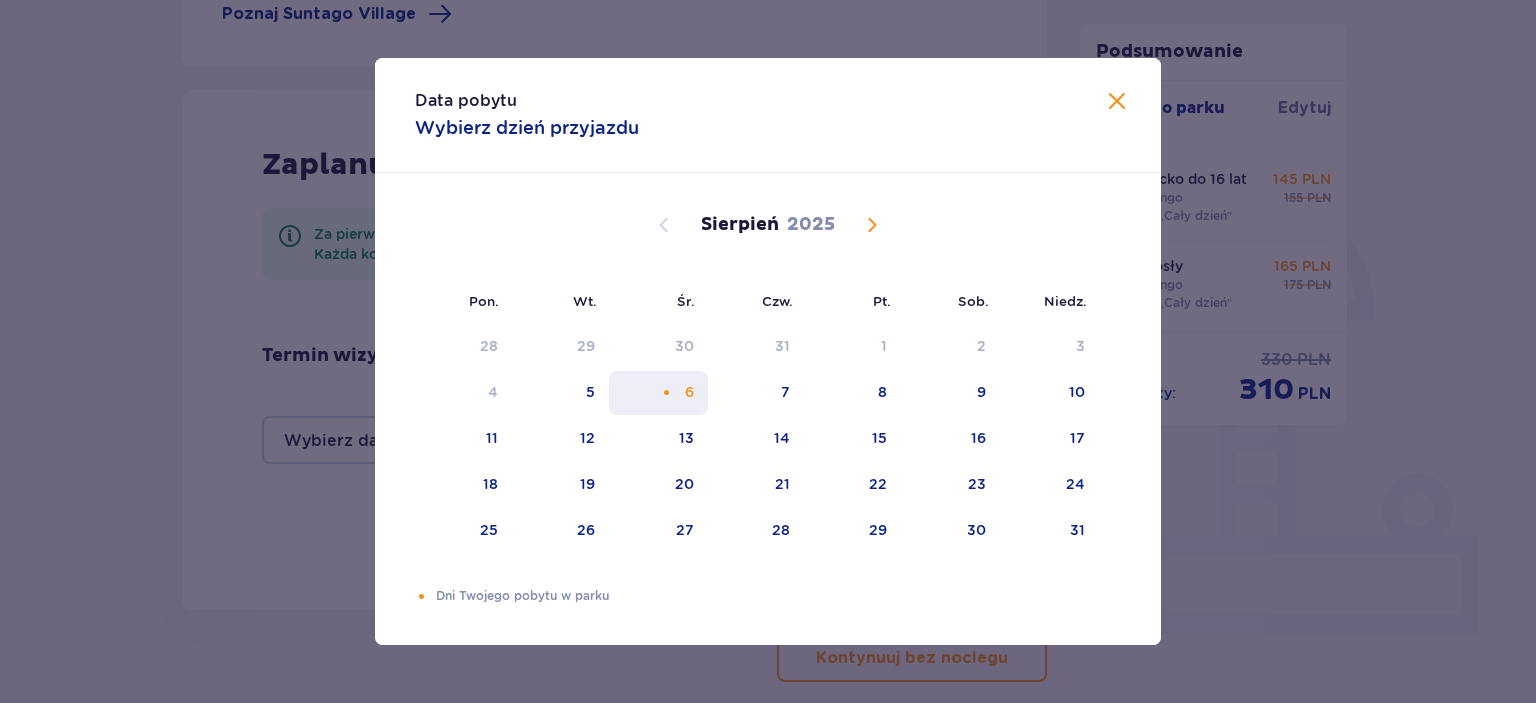 click on "6" at bounding box center [658, 393] 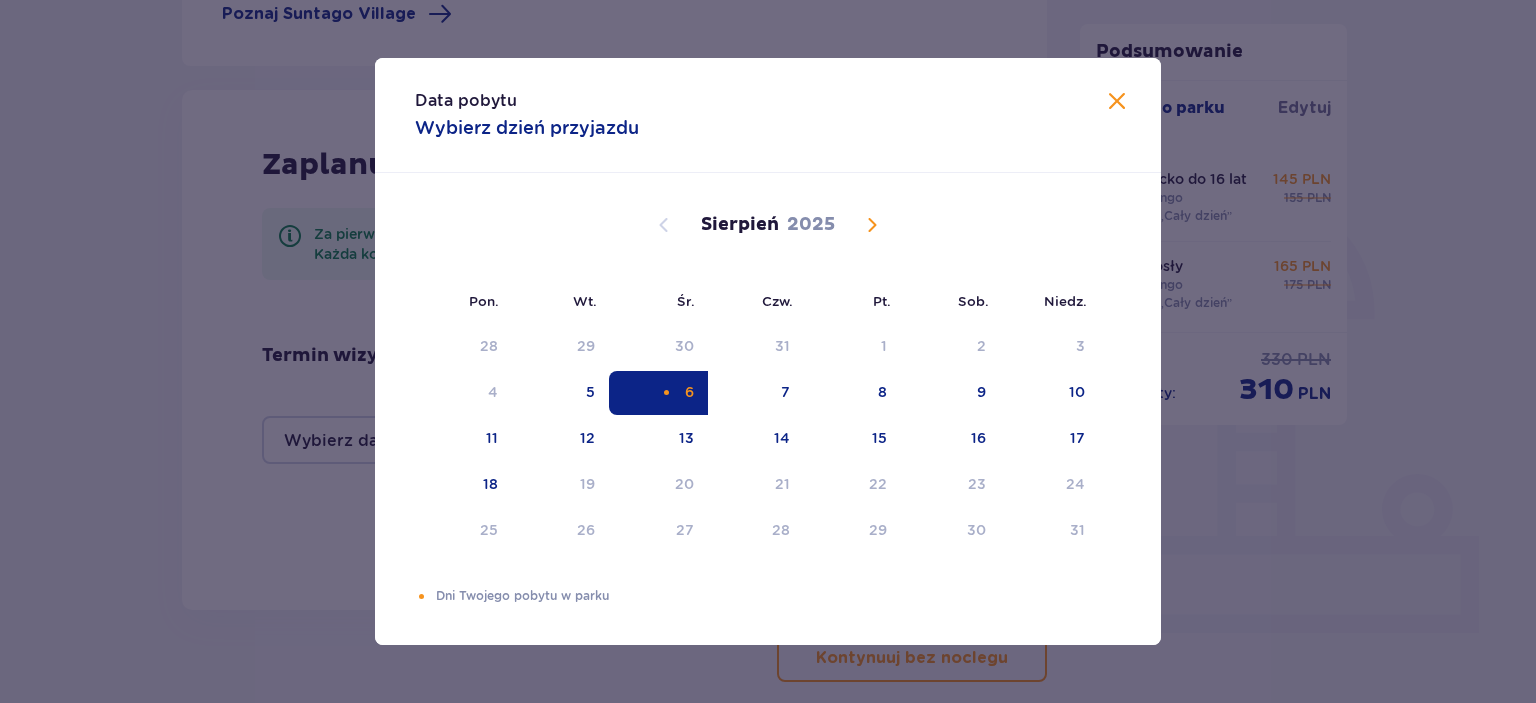 click on "Data pobytu Wybierz dzień przyjazdu Pon. Wt. Śr. Czw. Pt. Sob. Niedz. Lipiec 2025 30 1 2 3 4 5 6 7 8 9 10 11 12 13 14 15 16 17 18 19 20 21 22 23 24 25 26 27 28 29 30 31 1 2 3 Sierpień 2025 28 29 30 31 1 2 3 4 5 6 7 8 9 10 11 12 13 14 15 16 17 18 19 20 21 22 23 24 25 26 27 28 29 30 31 Wrzesień 2025 1 2 3 4 5 6 7 8 9 10 11 12 13 14 15 16 17 18 19 20 21 22 23 24 25 26 27 28 29 30 1 2 3 4 5 Dni Twojego pobytu w parku" at bounding box center [768, 351] 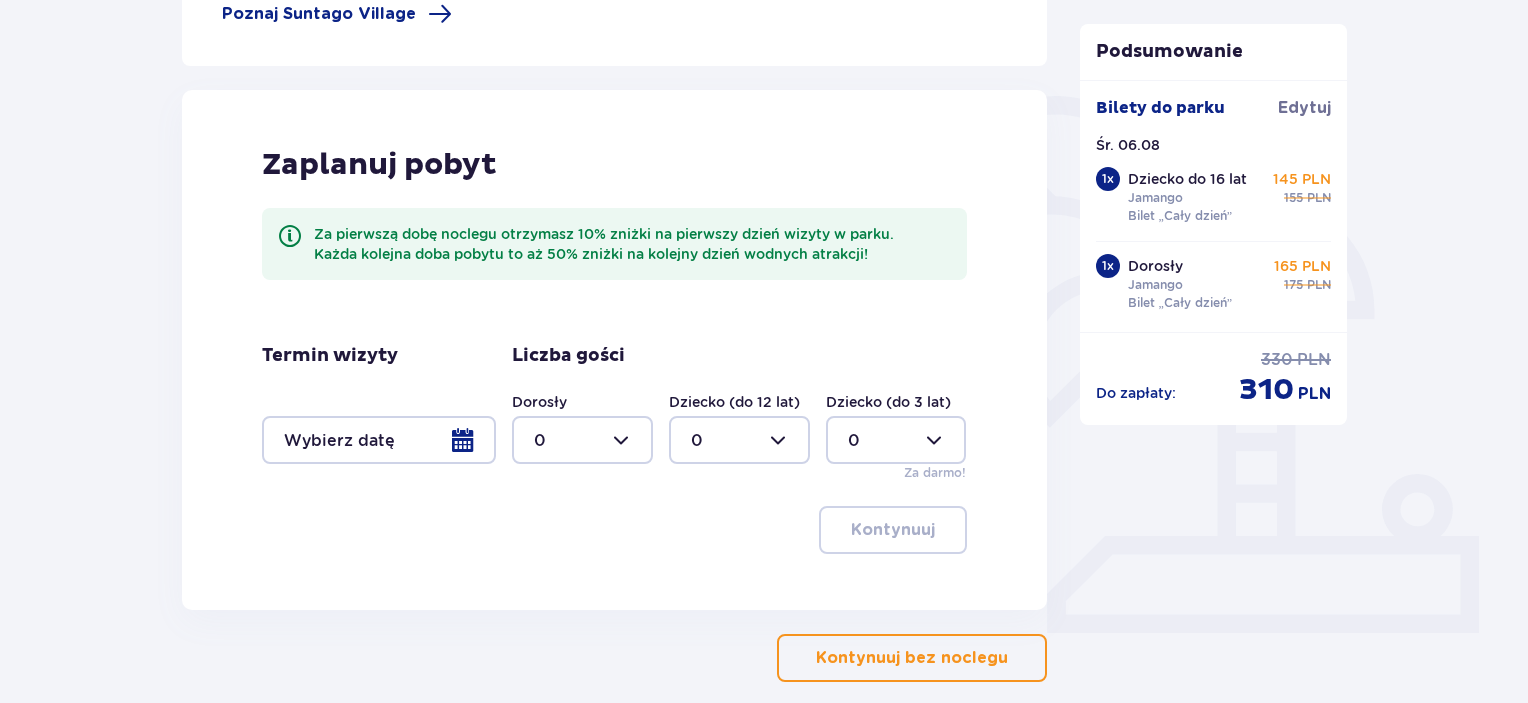 click at bounding box center [582, 440] 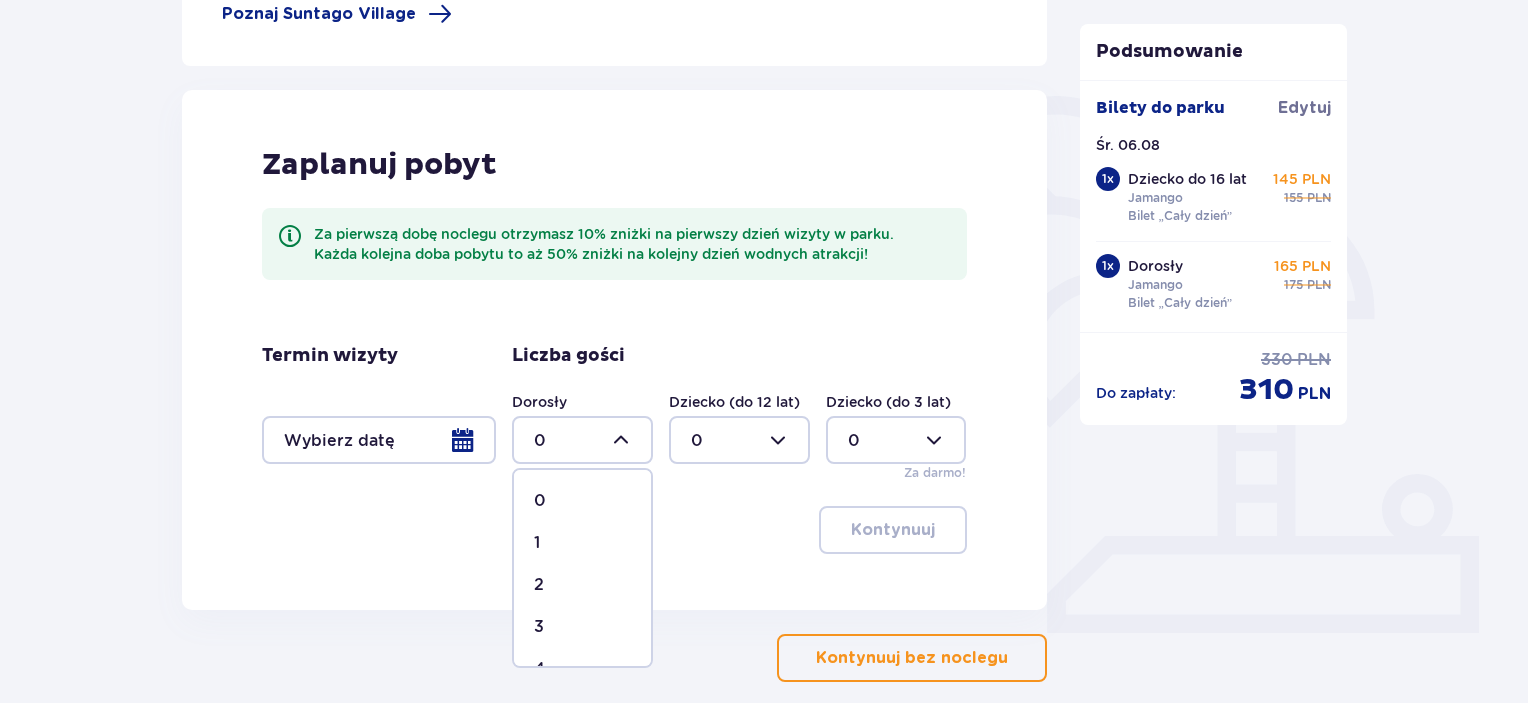 click at bounding box center (379, 440) 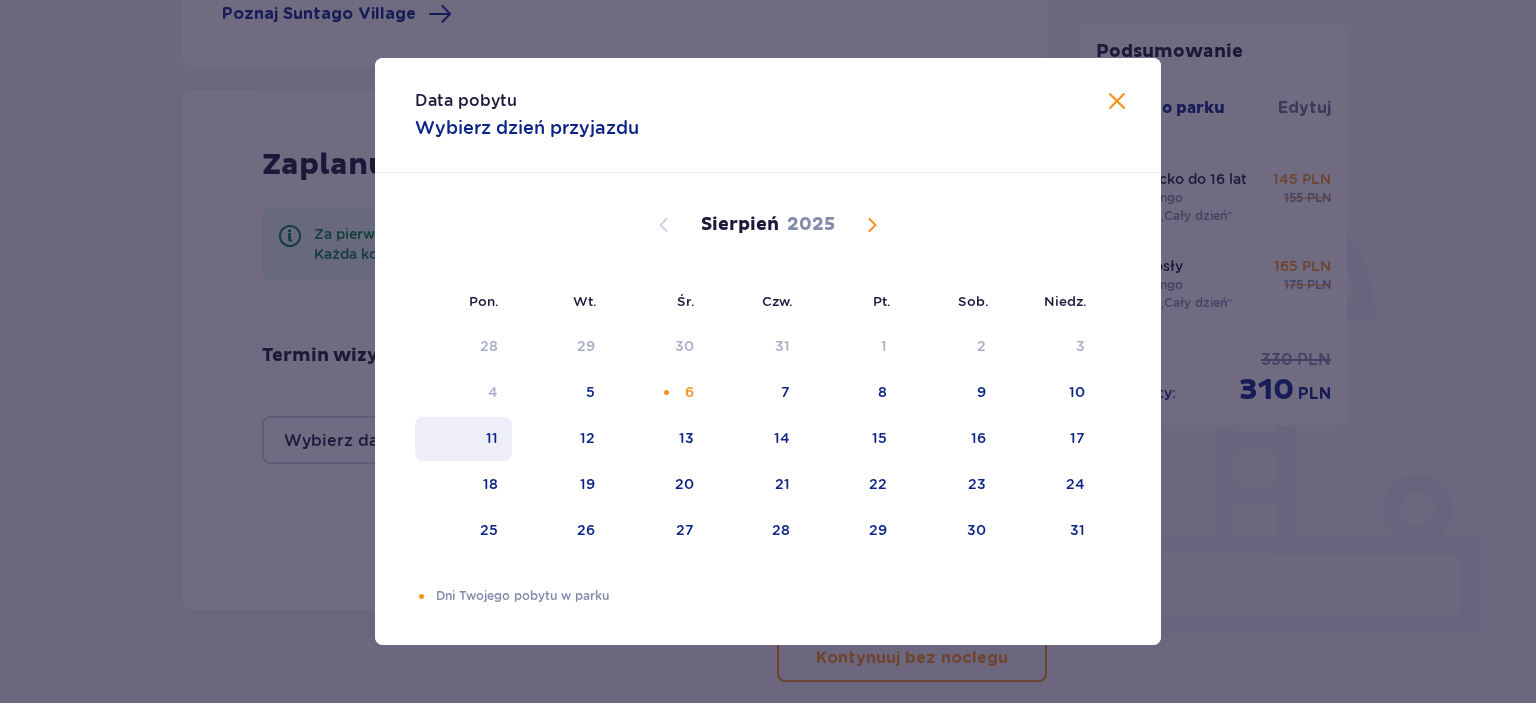 click on "11" at bounding box center (463, 439) 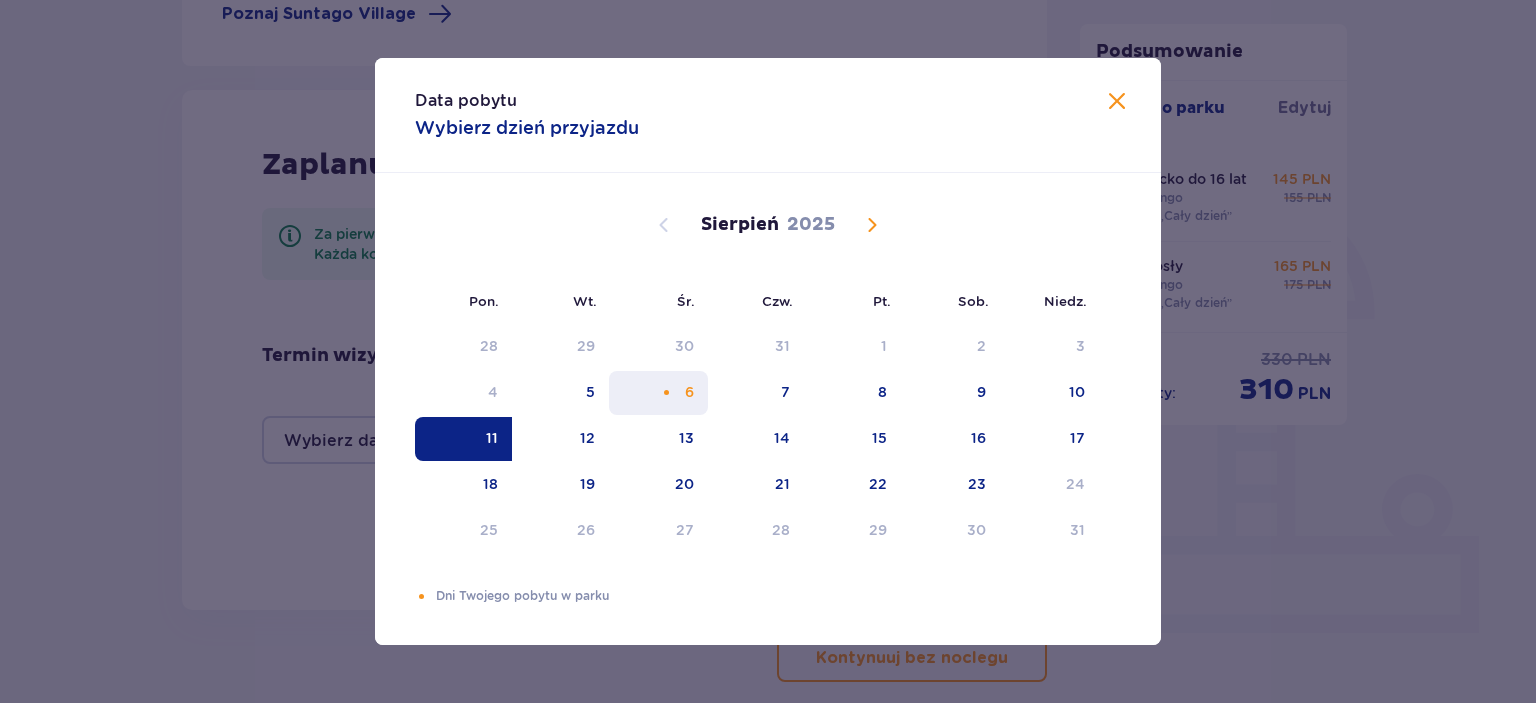 click on "6" at bounding box center [689, 392] 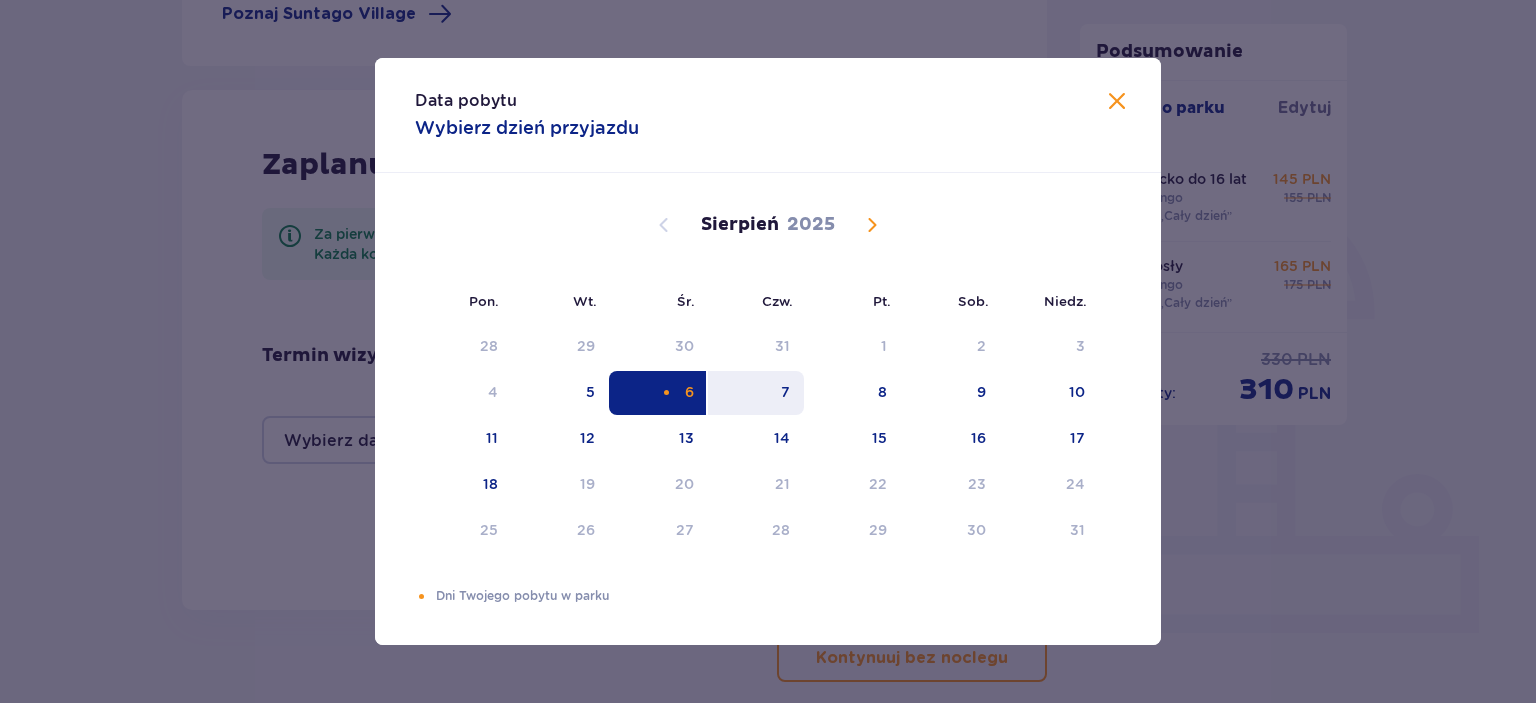 click on "7" at bounding box center (756, 393) 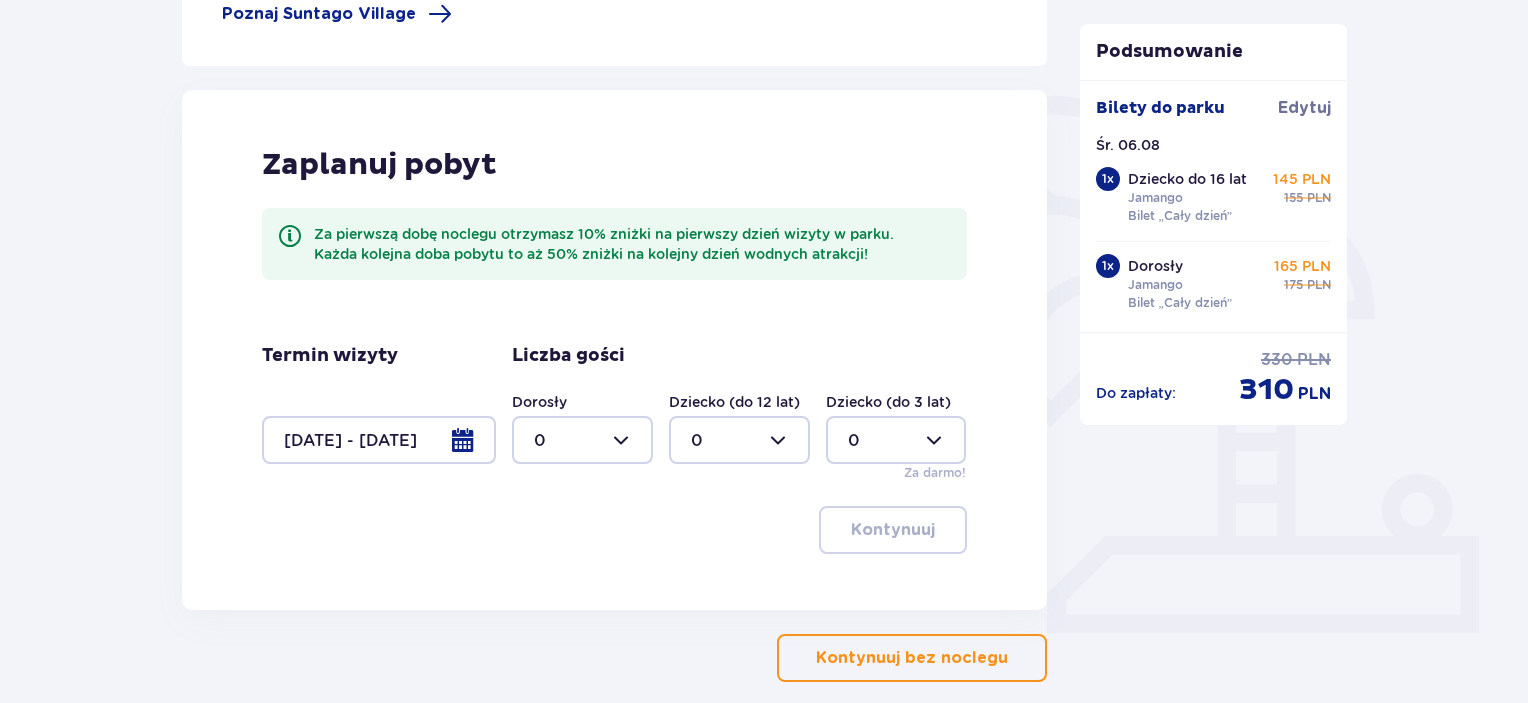 click on "Zaplanuj pobyt Za pierwszą dobę noclegu otrzymasz 10% zniżki na pierwszy dzień wizyty w parku. Każda kolejna doba pobytu to aż 50% zniżki na kolejny dzień wodnych atrakcji! Termin wizyty 06.08.25 - 07.08.25 Liczba gości Dorosły   0 Dziecko (do 12 lat)   0 Dziecko (do 3 lat)   0 Za darmo! Kontynuuj" at bounding box center [614, 350] 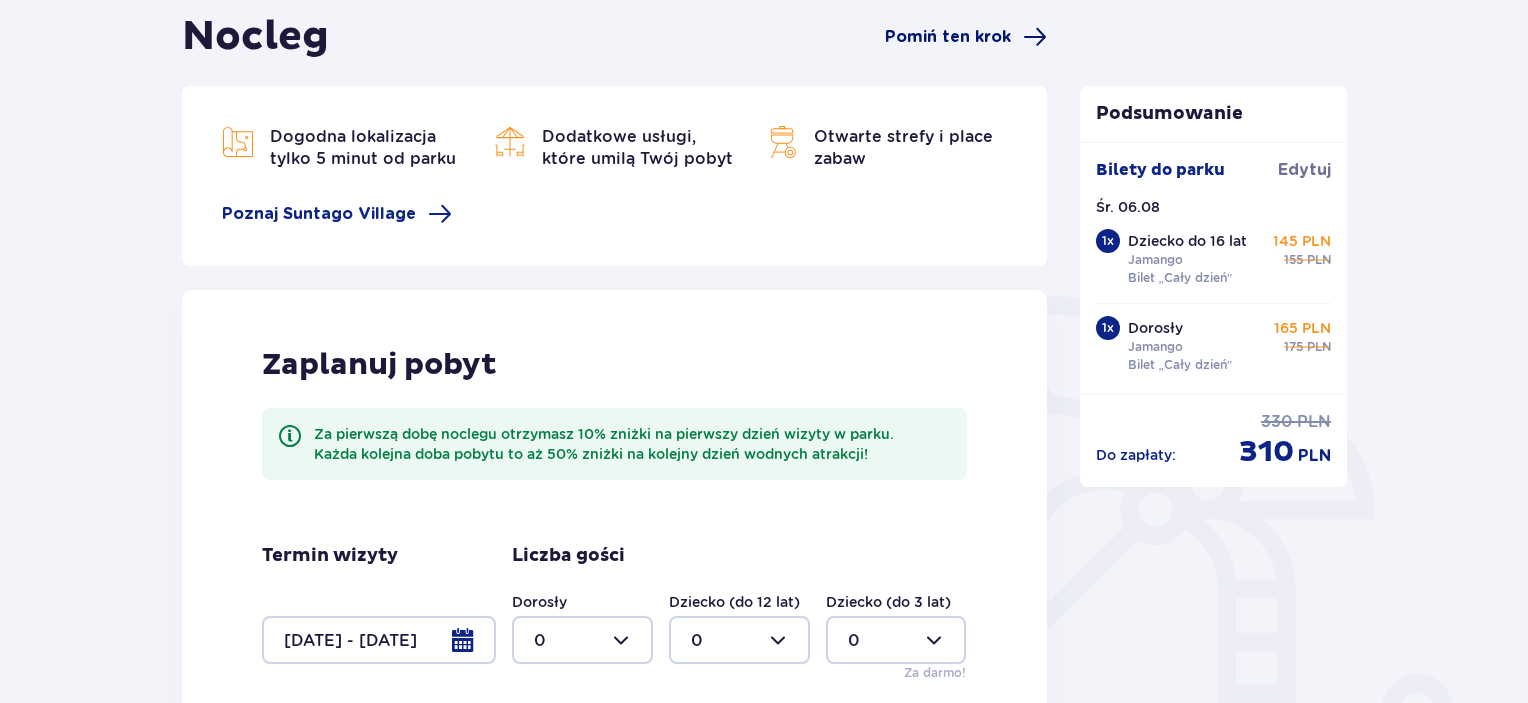 click on "Pomiń ten krok" at bounding box center (948, 37) 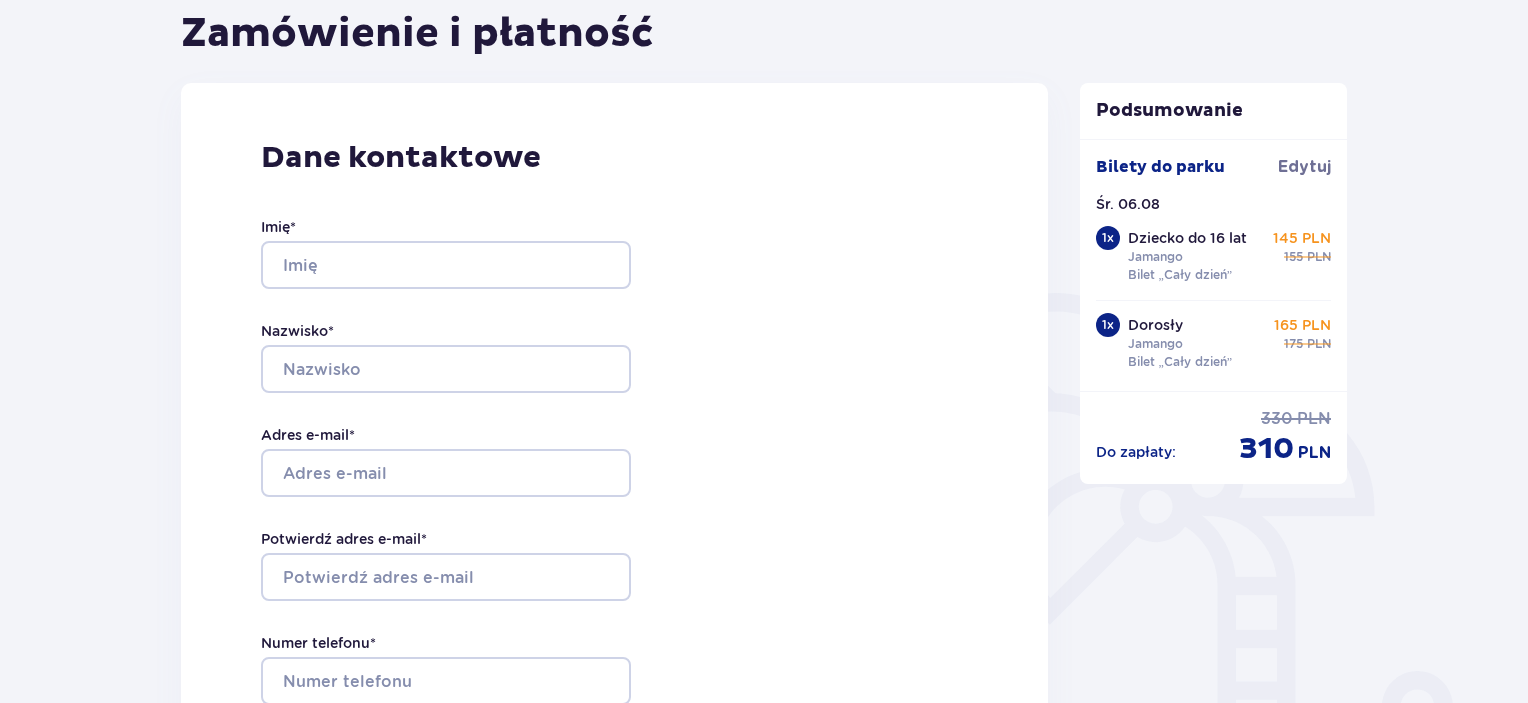 scroll, scrollTop: 252, scrollLeft: 0, axis: vertical 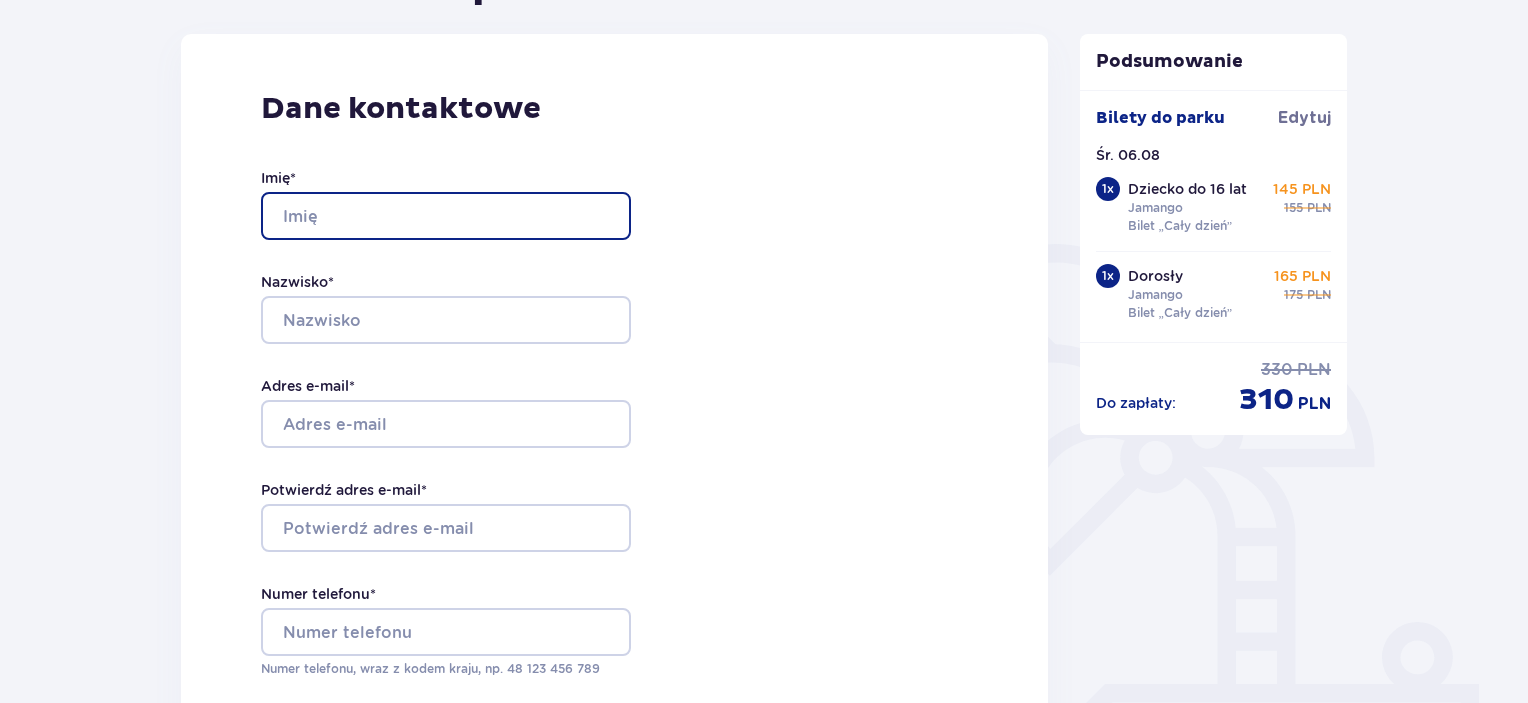 click on "Imię *" at bounding box center (446, 216) 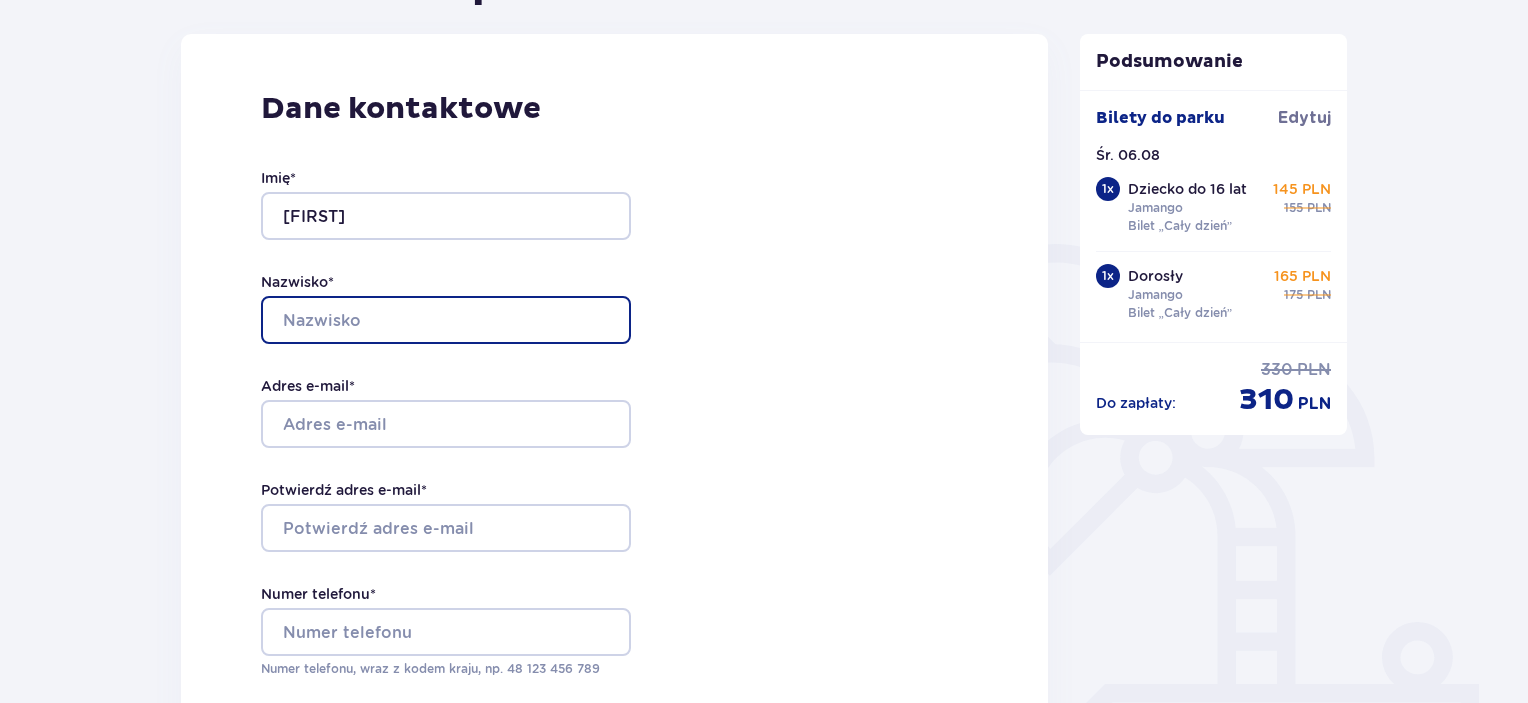 type on "Piasecki" 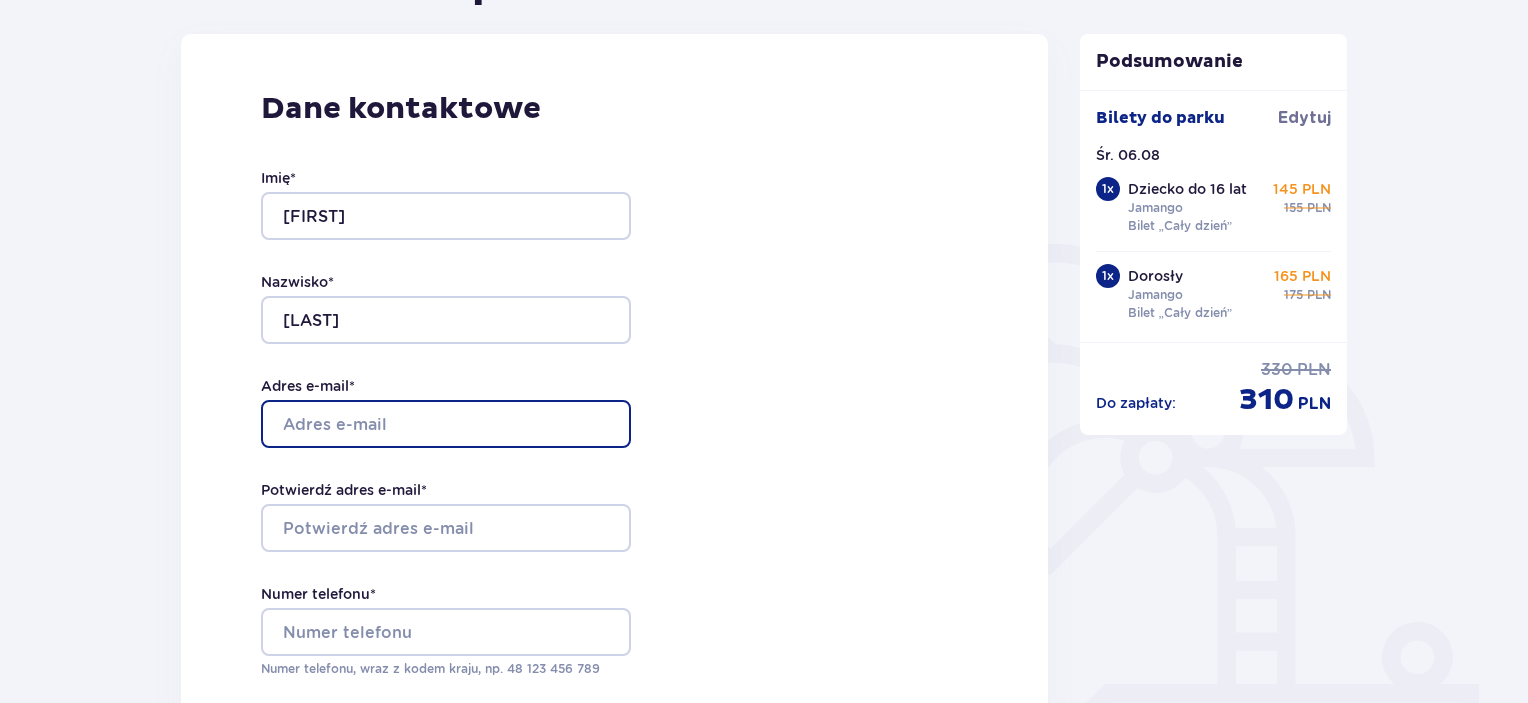 type on "[USERNAME]@[example.com]" 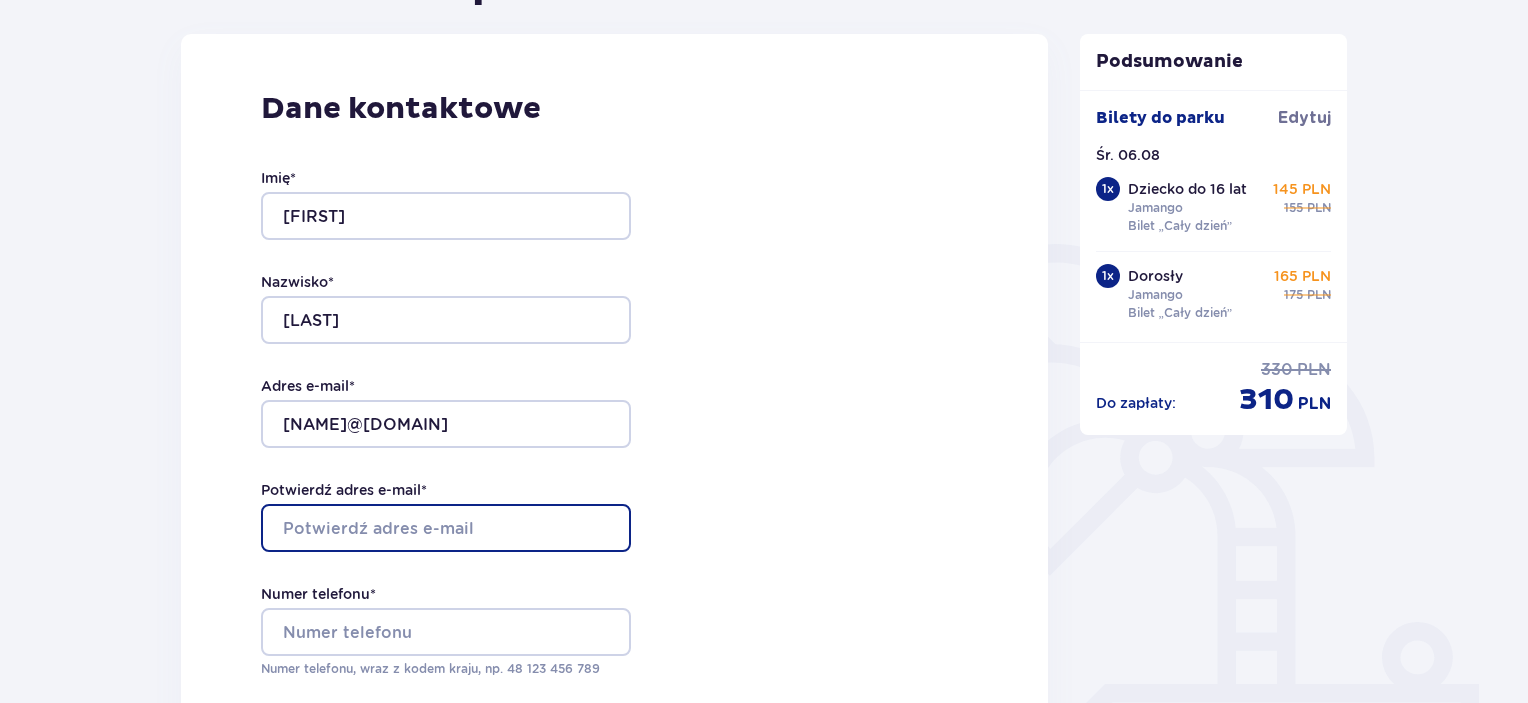 type on "[USERNAME]@[example.com]" 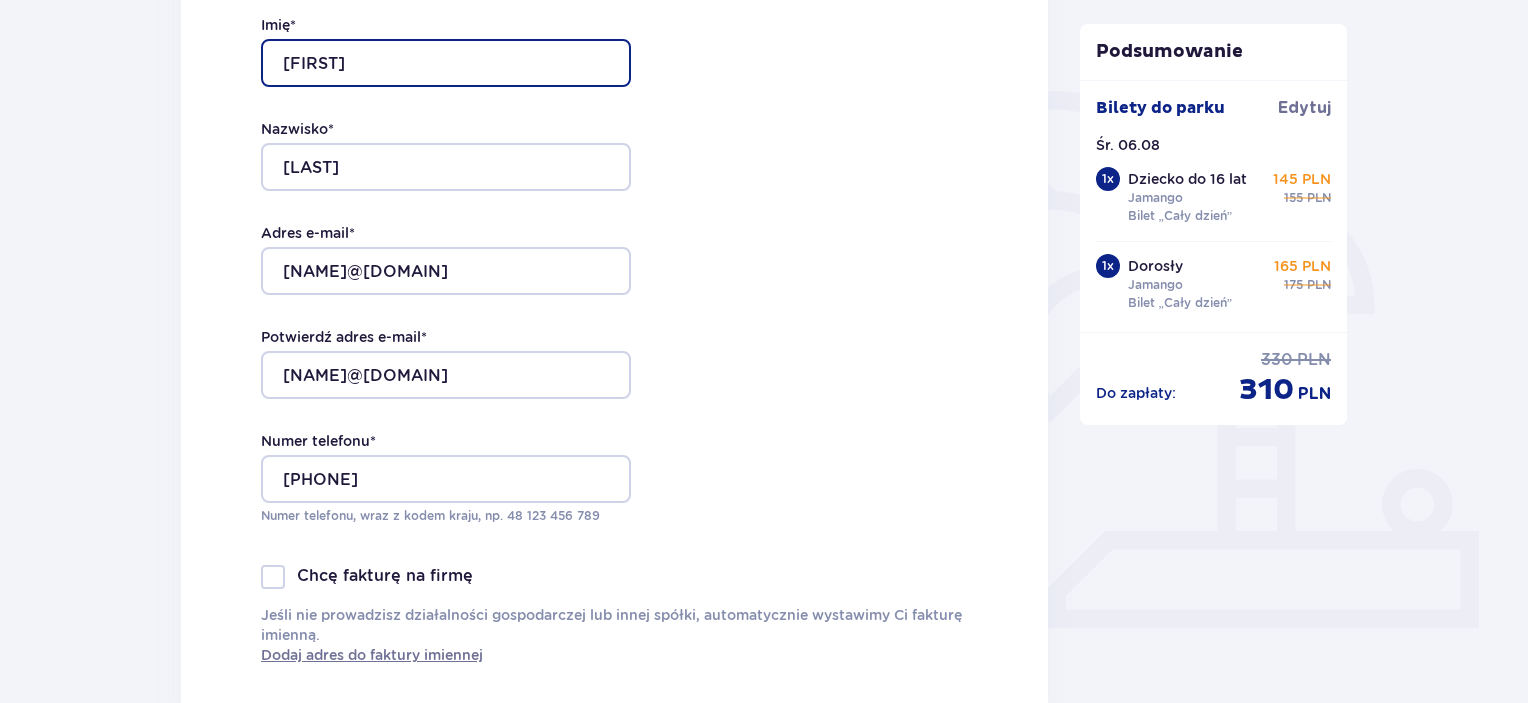 scroll, scrollTop: 452, scrollLeft: 0, axis: vertical 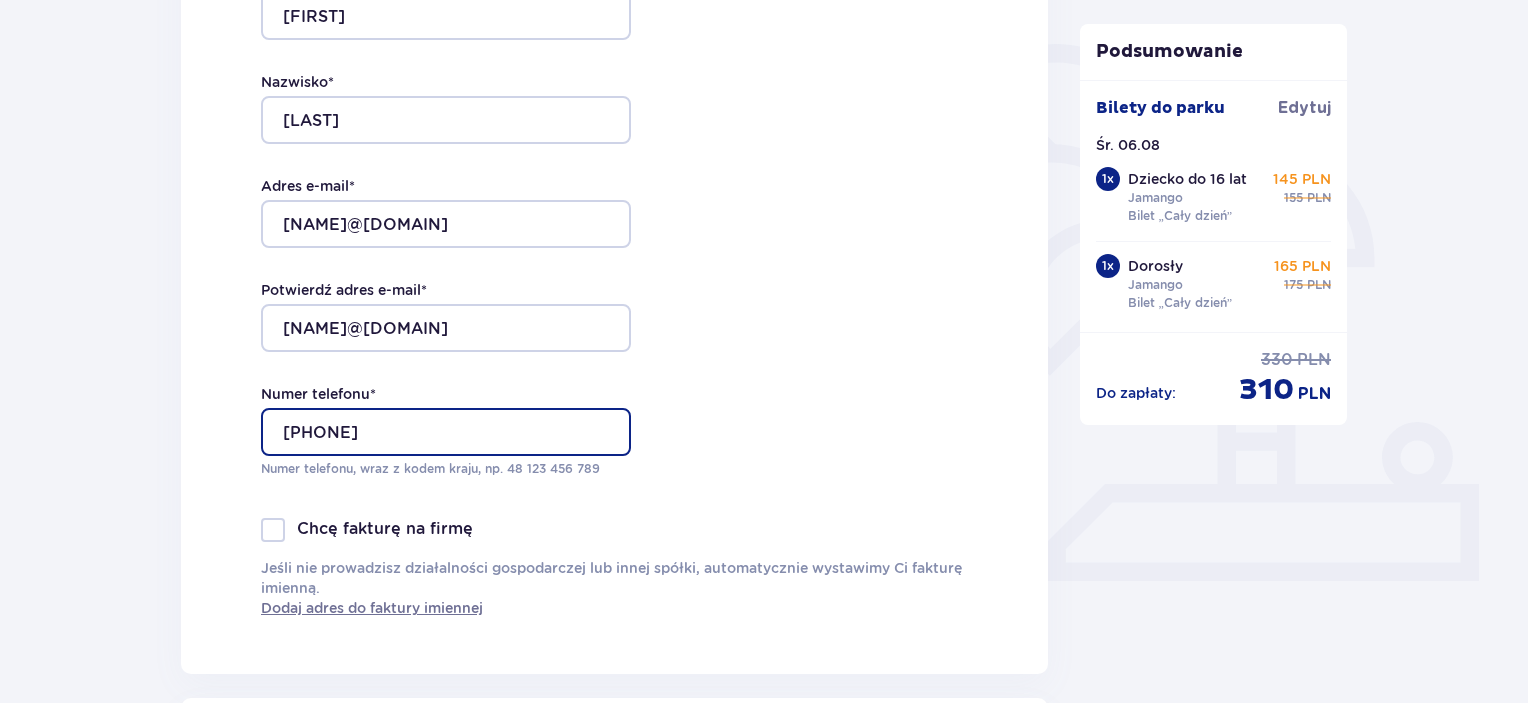 click on "535493905" at bounding box center (446, 432) 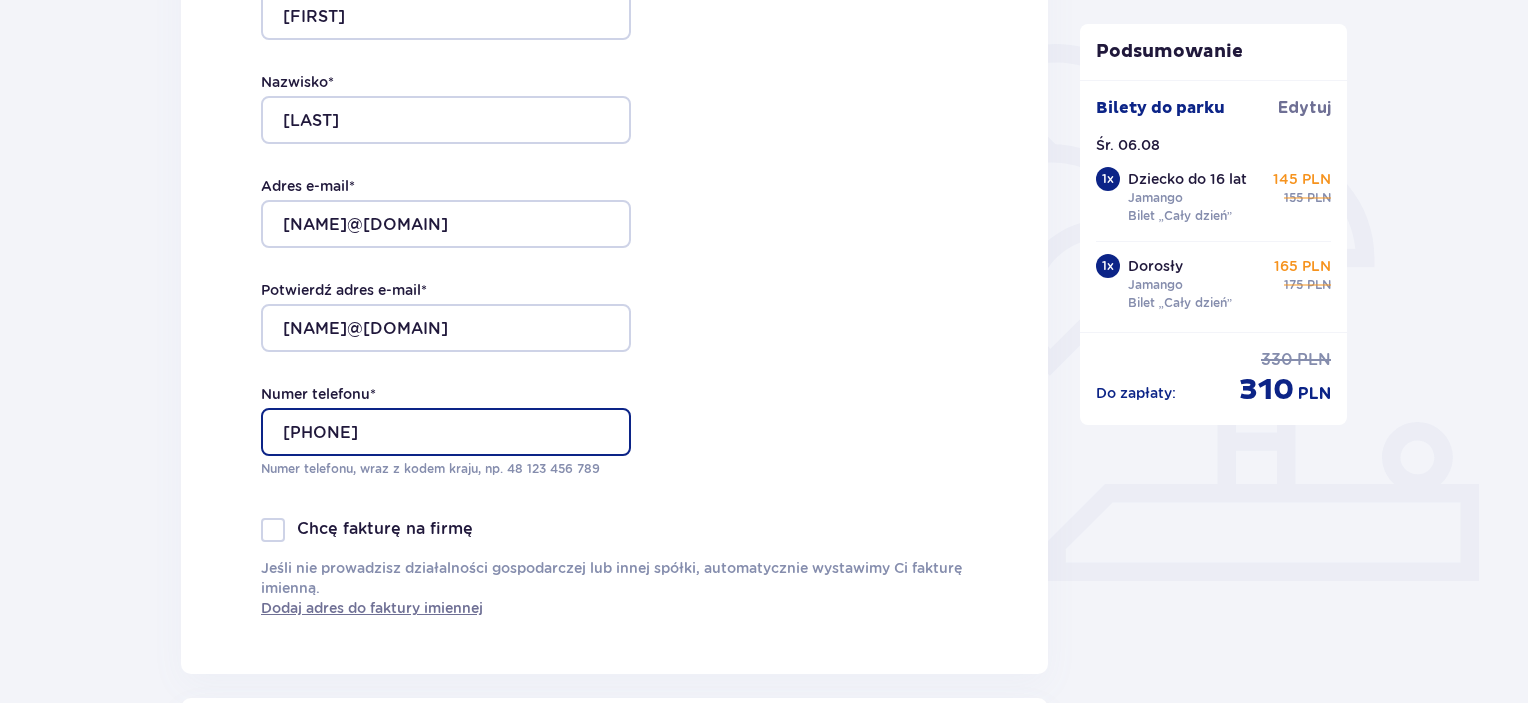 type on "+48535493905" 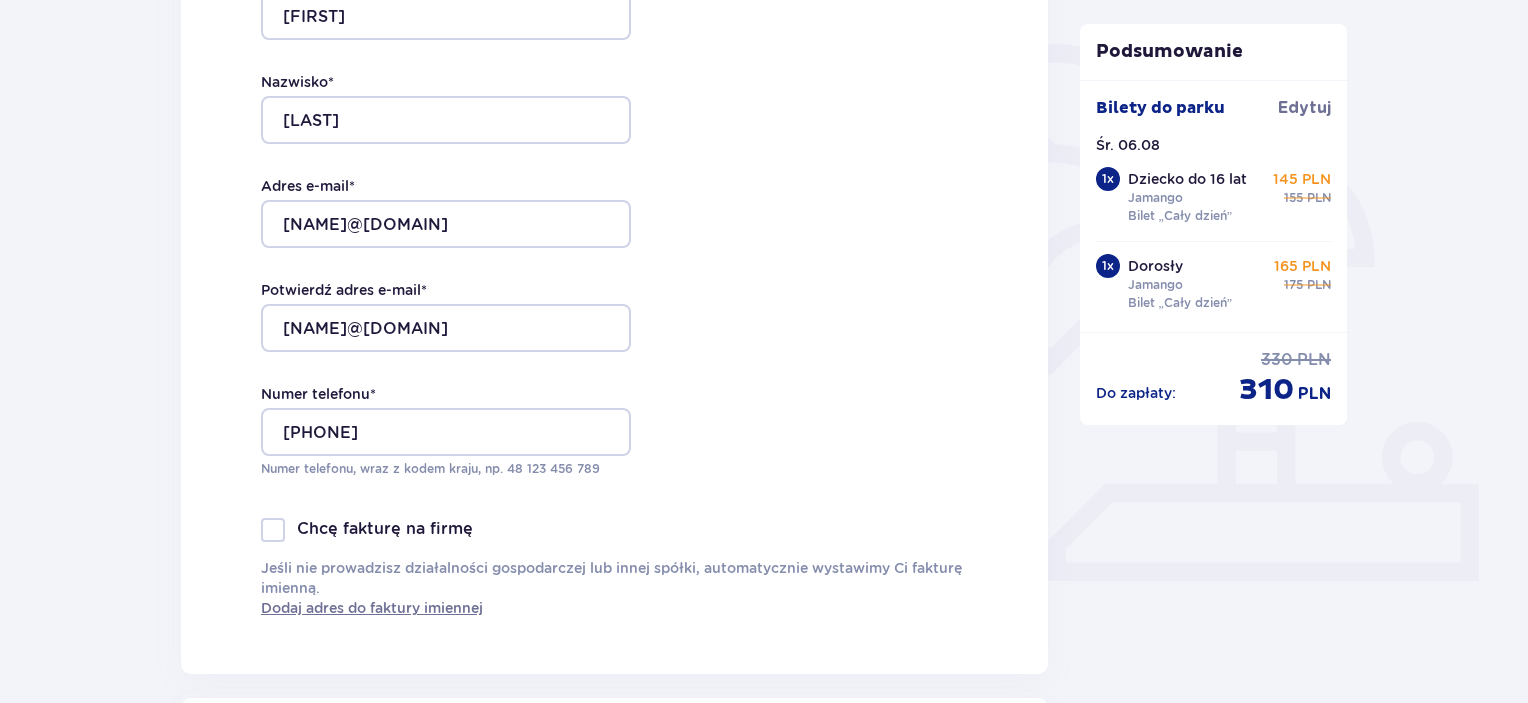 click on "Dane kontaktowe Imię * Bartosz Nazwisko * Piasecki Adres e-mail * bartekpiasecki6223@gmail.com Potwierdź adres e-mail * bartekpiasecki6223@gmail.com Numer telefonu * +48535493905 Numer telefonu, wraz z kodem kraju, np. 48 ​123 ​456 ​789 Chcę fakturę na firmę Jeśli nie prowadzisz działalności gospodarczej lub innej spółki, automatycznie wystawimy Ci fakturę imienną. Dodaj adres do faktury imiennej" at bounding box center (614, 254) 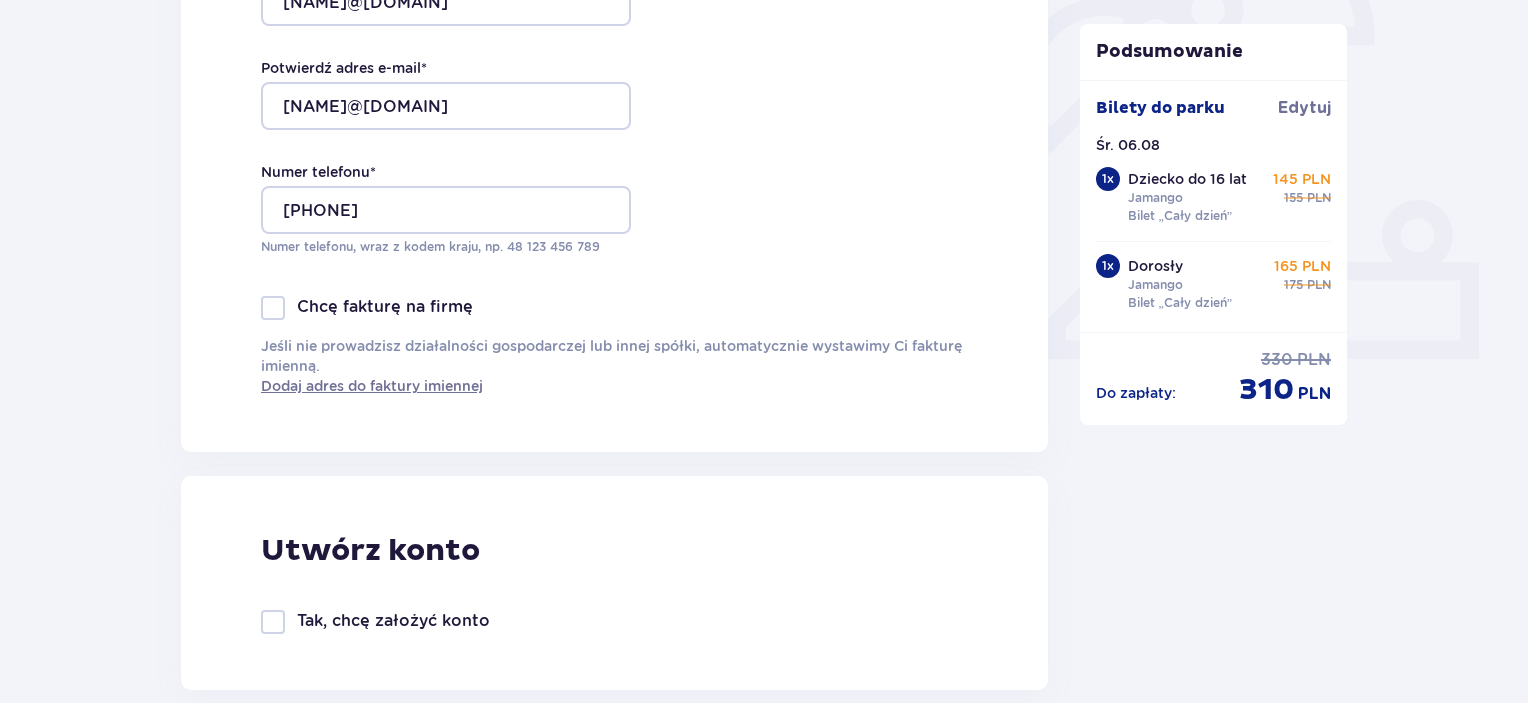 scroll, scrollTop: 352, scrollLeft: 0, axis: vertical 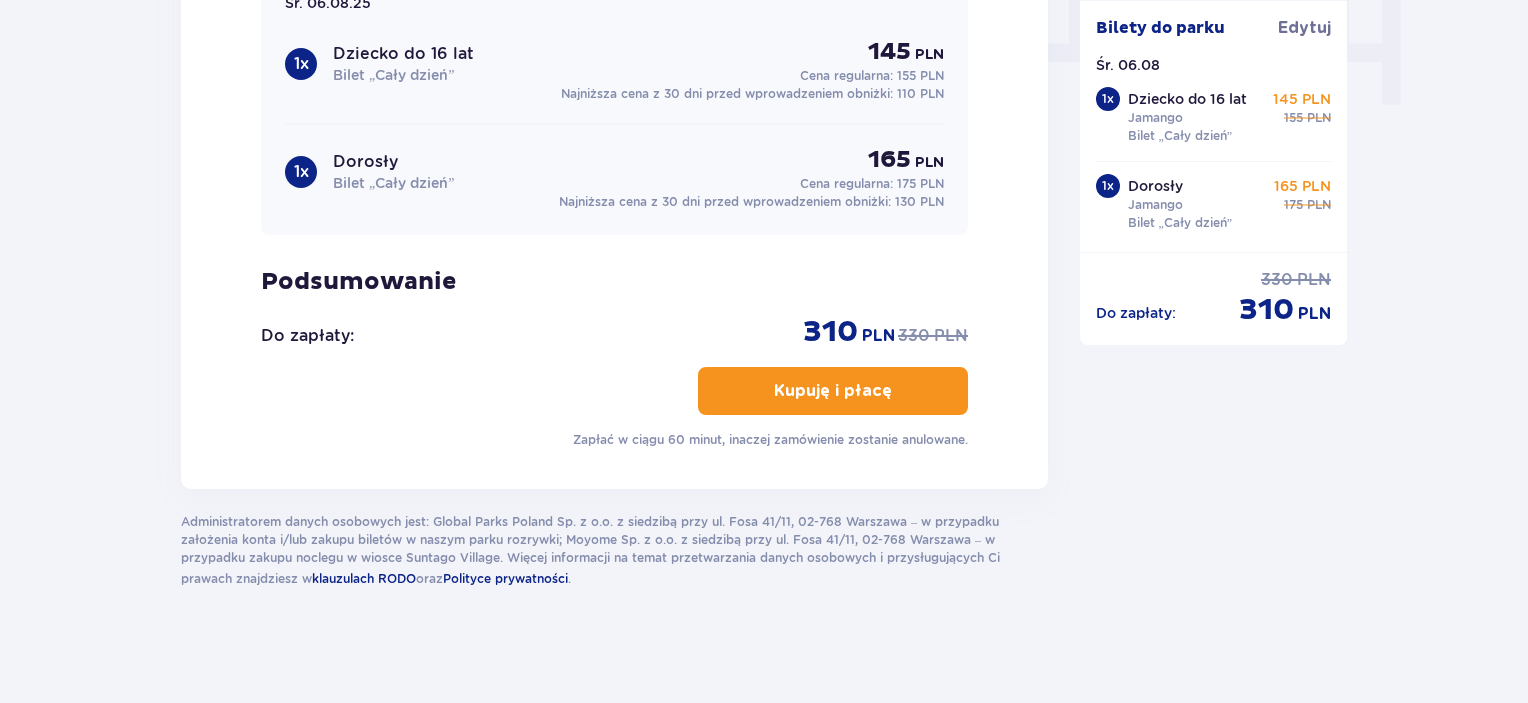 click on "Kupuję i płacę" at bounding box center (833, 391) 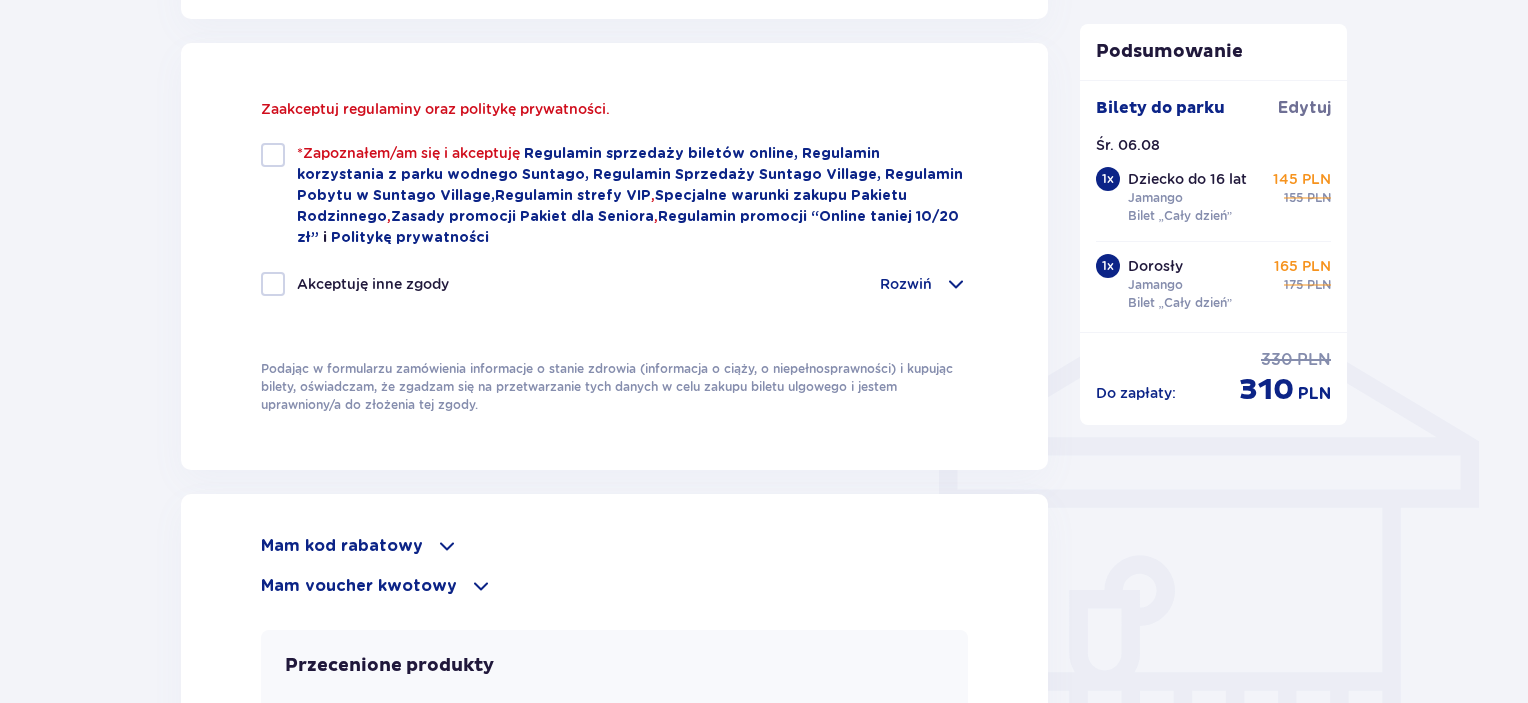scroll, scrollTop: 1344, scrollLeft: 0, axis: vertical 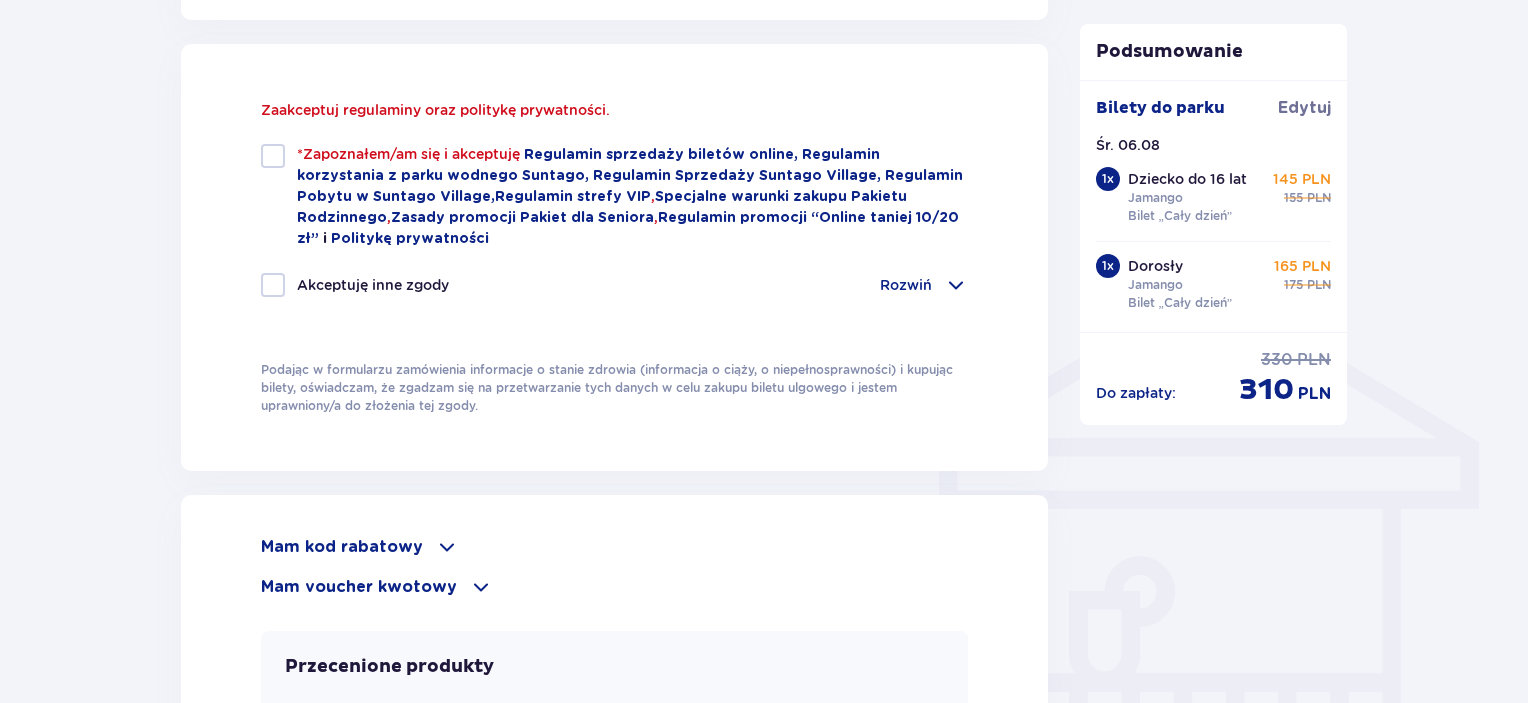 click at bounding box center [273, 156] 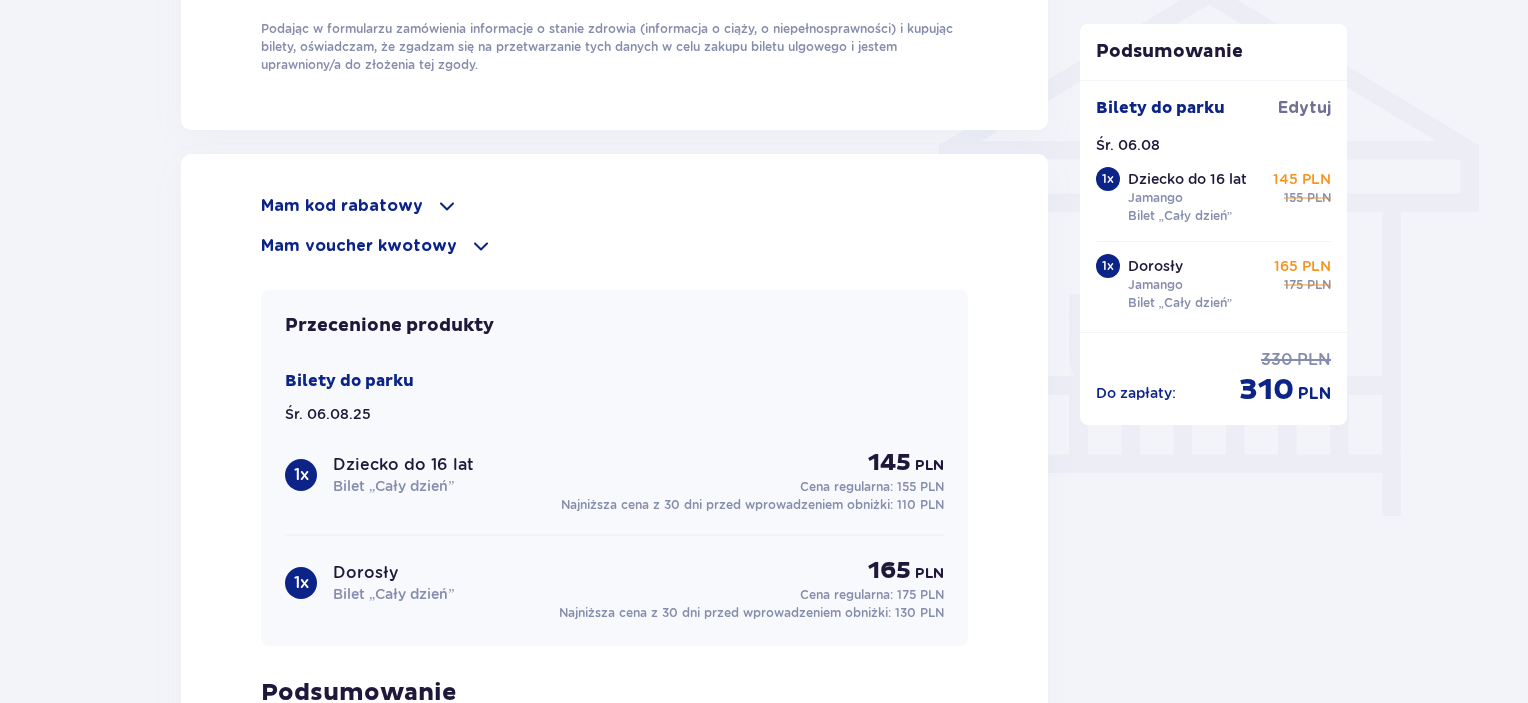scroll, scrollTop: 1944, scrollLeft: 0, axis: vertical 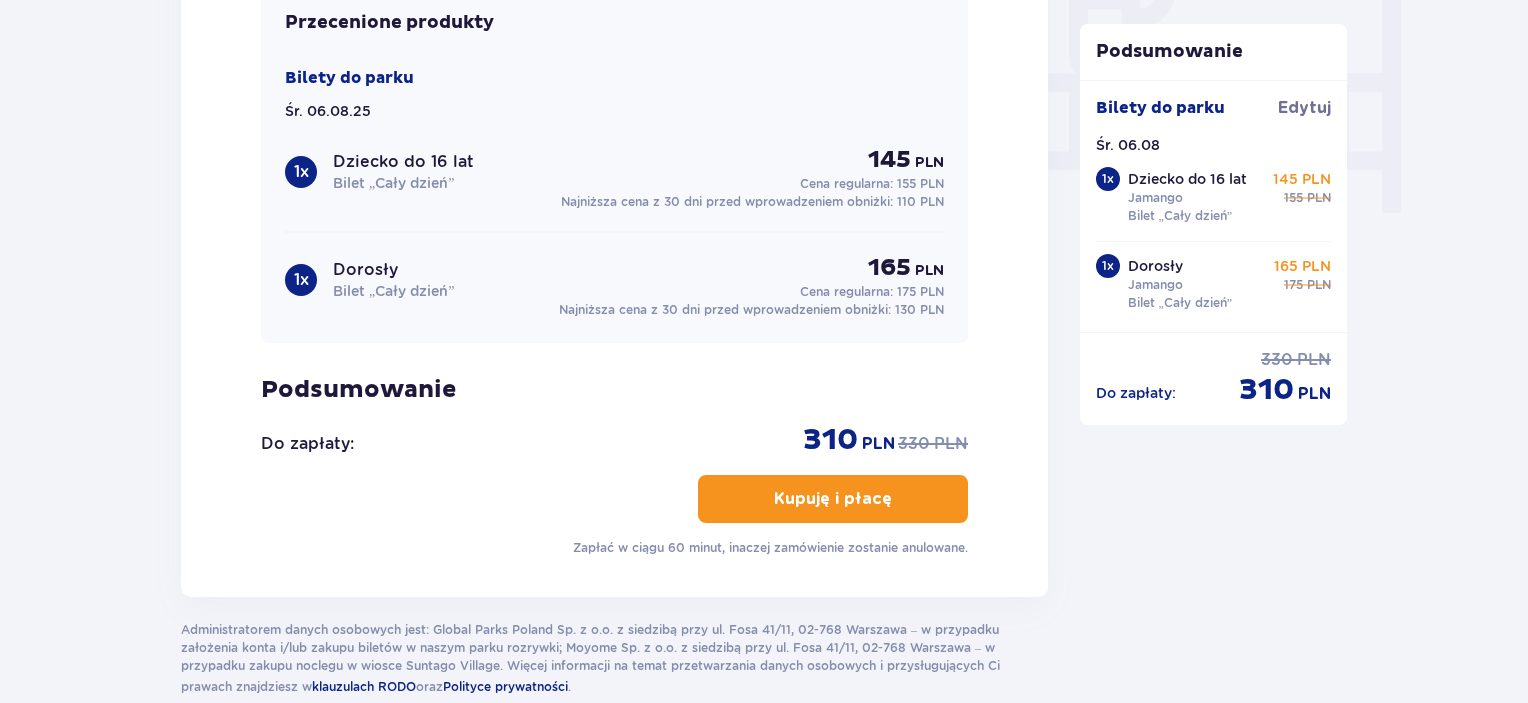 click on "Kupuję i płacę" at bounding box center (833, 499) 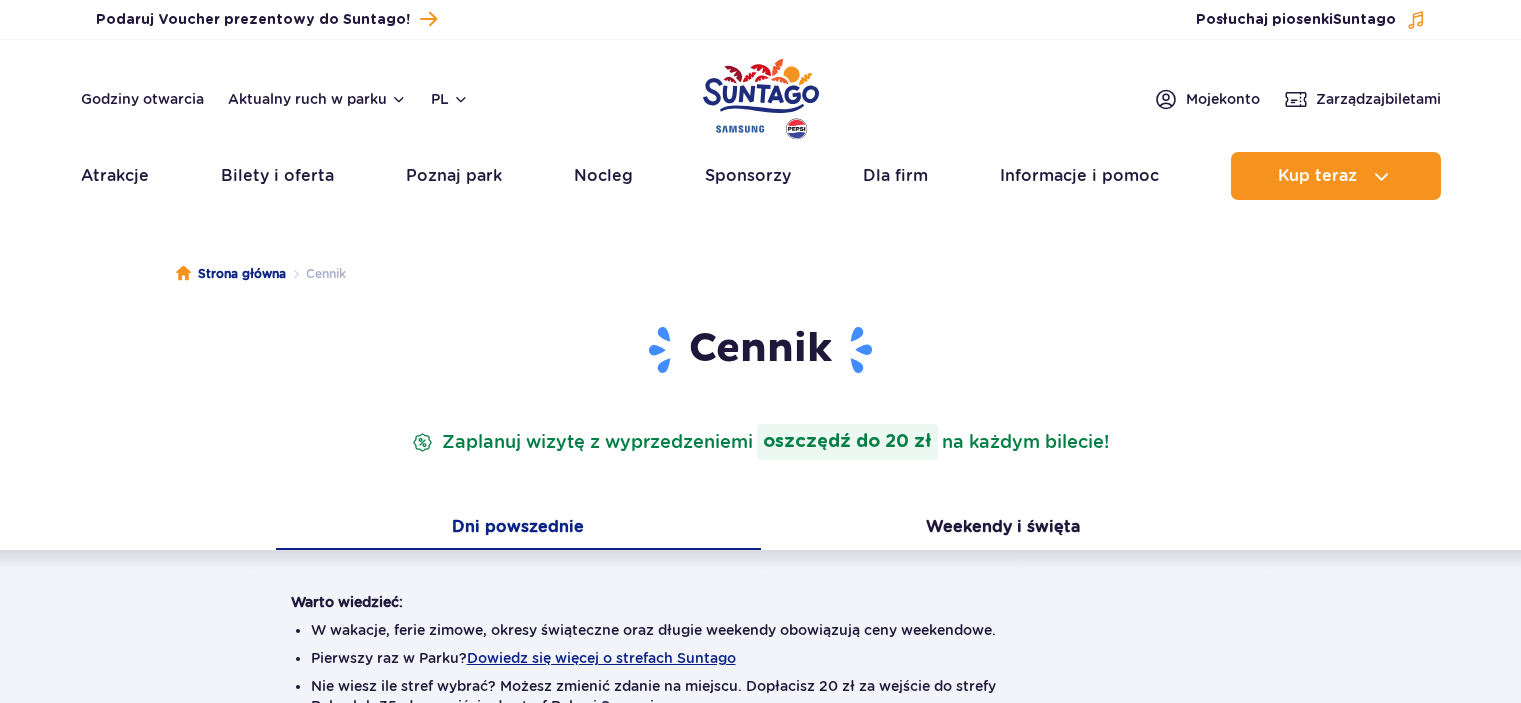scroll, scrollTop: 0, scrollLeft: 0, axis: both 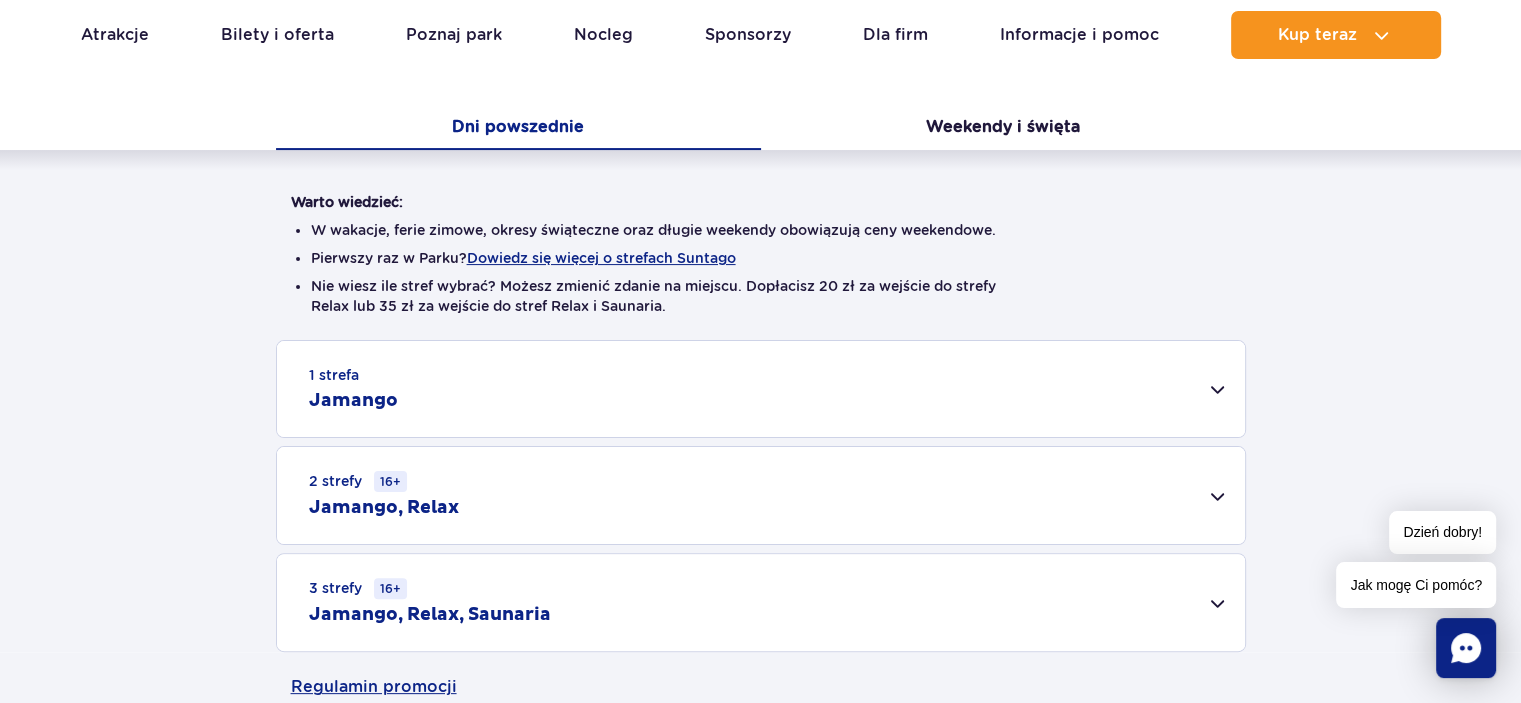 click on "1 strefa
Jamango" at bounding box center [761, 389] 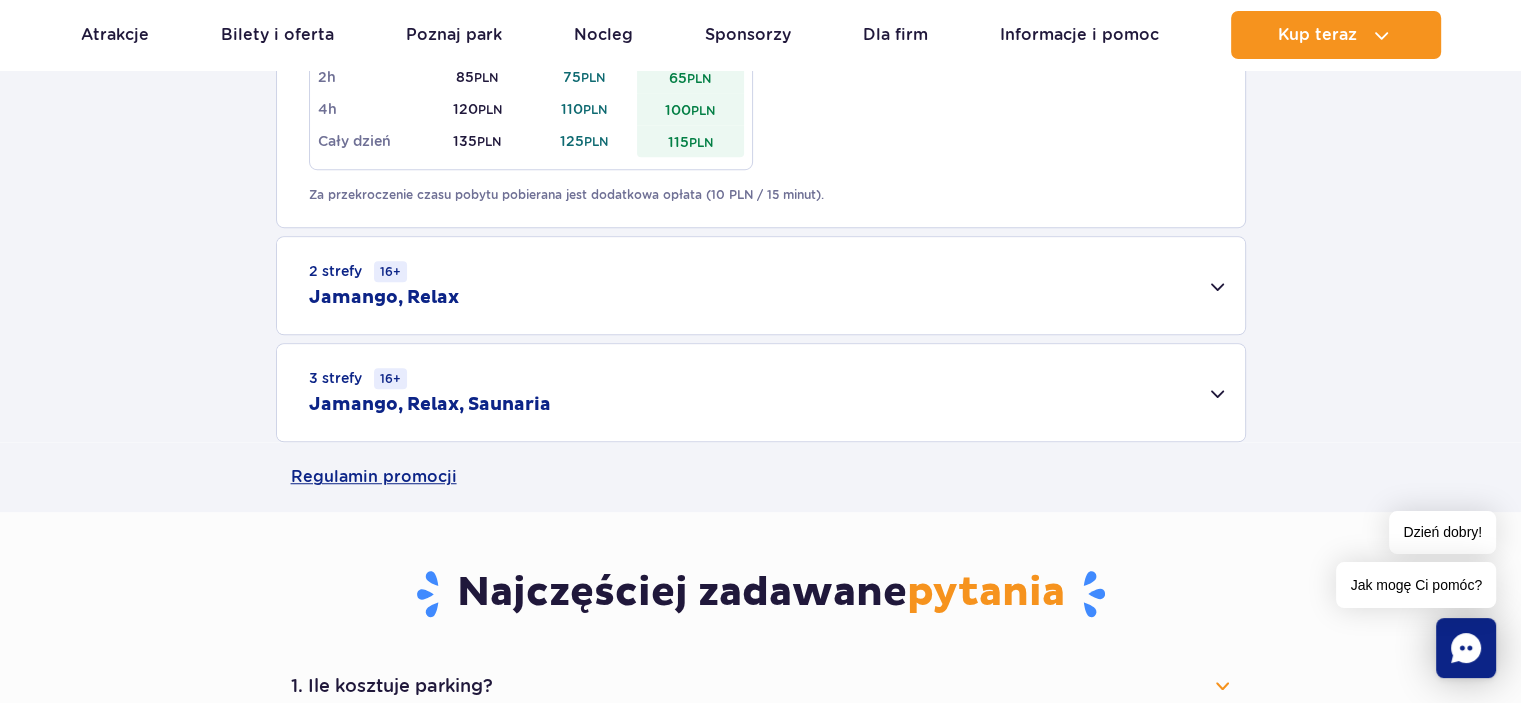 scroll, scrollTop: 1300, scrollLeft: 0, axis: vertical 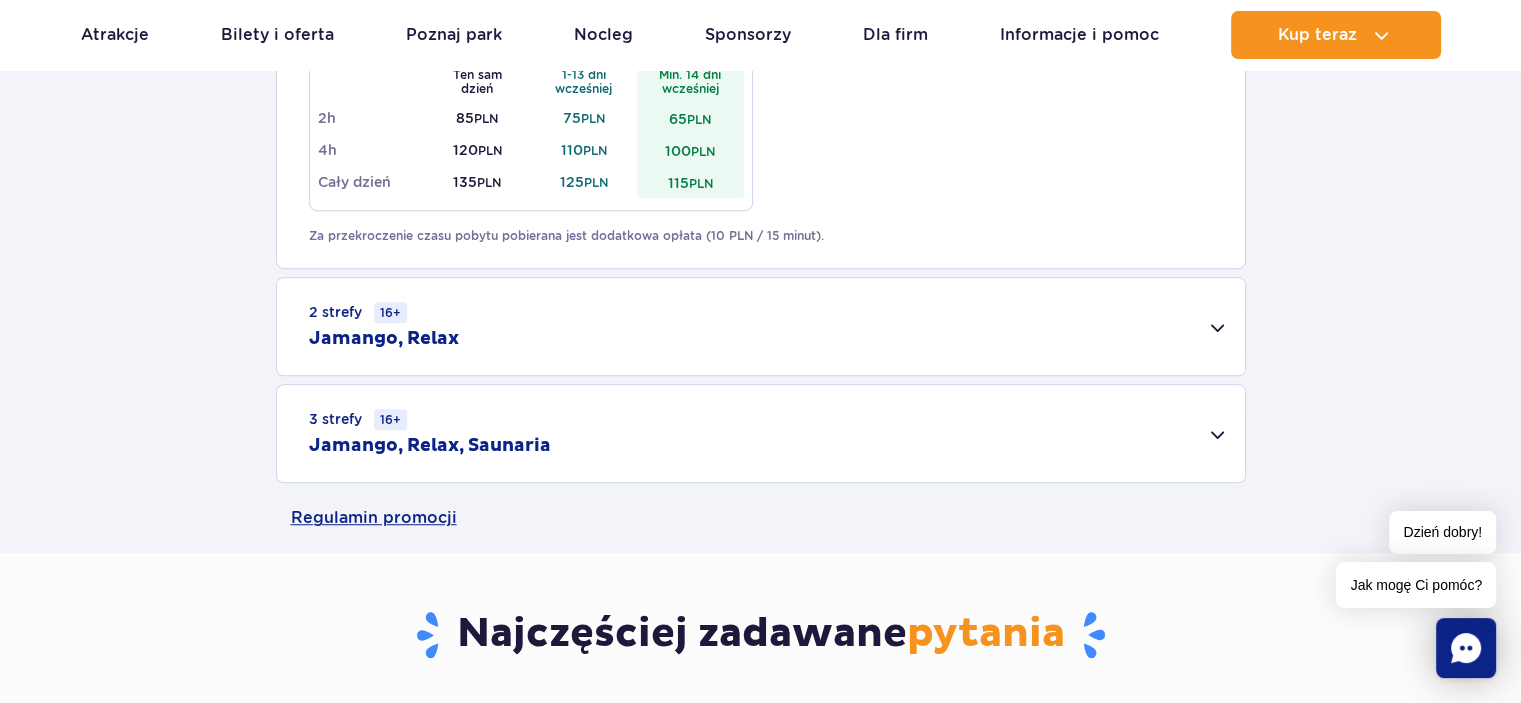 click on "2 strefy  16+
Jamango, Relax" at bounding box center [761, 326] 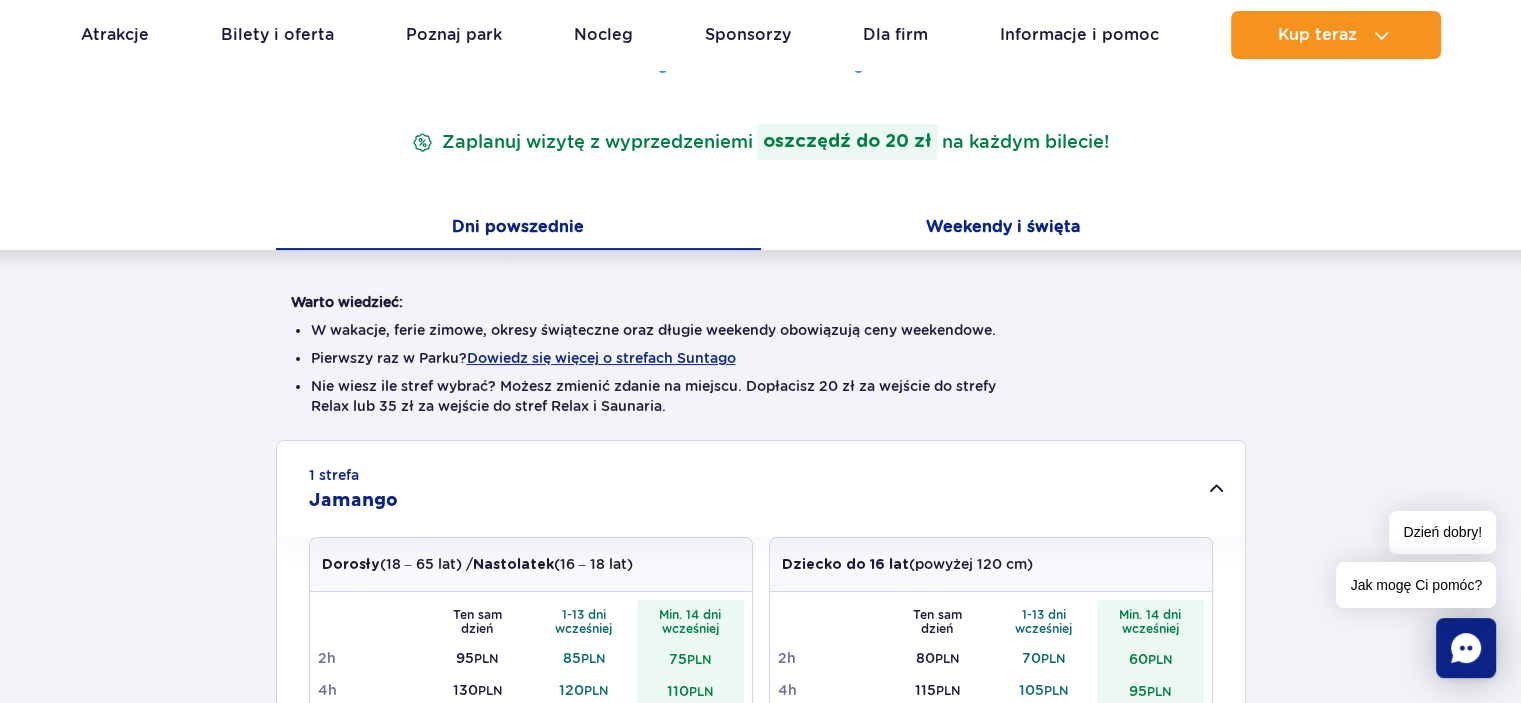 scroll, scrollTop: 0, scrollLeft: 0, axis: both 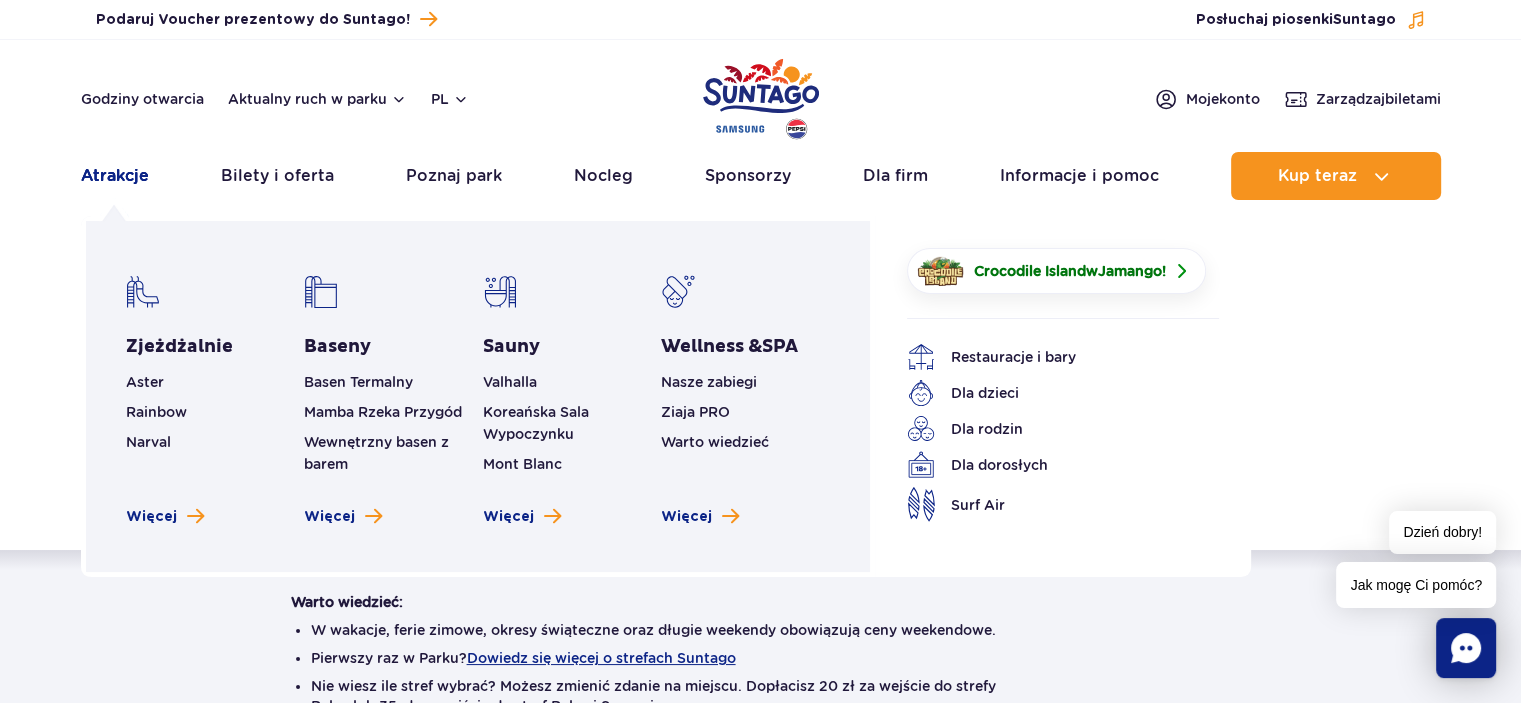 click on "Atrakcje" at bounding box center (115, 176) 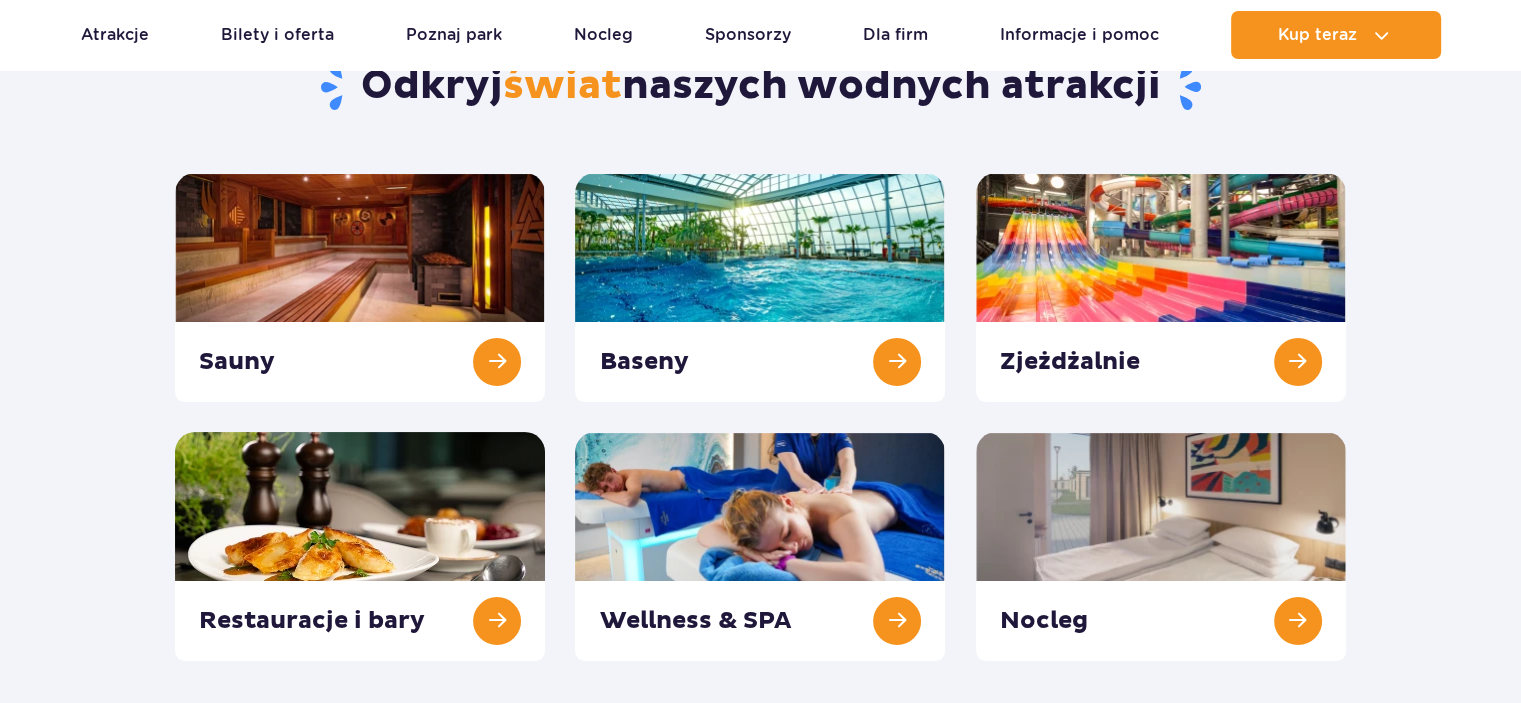 scroll, scrollTop: 300, scrollLeft: 0, axis: vertical 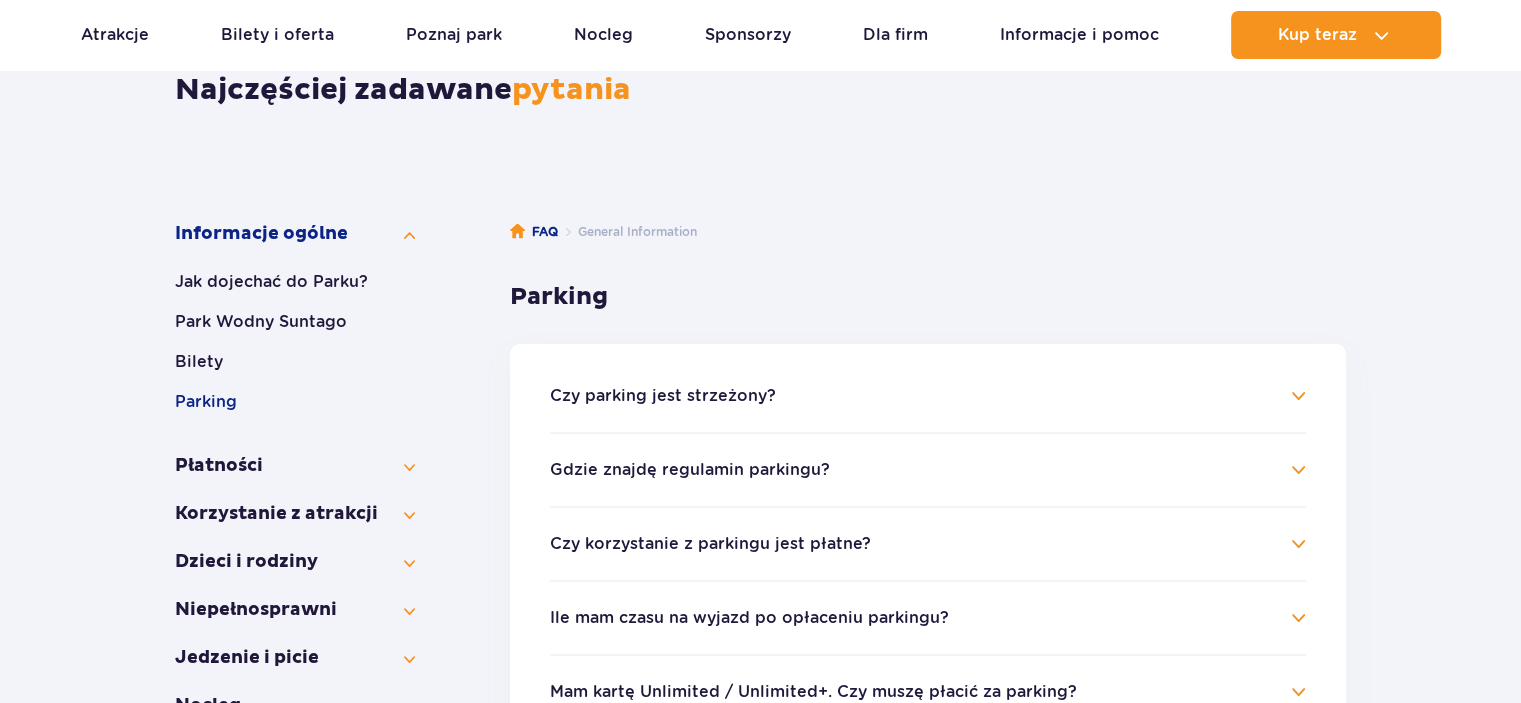 click on "Czy parking jest strzeżony?
Parking jest niestrzeżony. Szlabany wjazdowe służą wyłącznie do oznaczenia terenu parkingu. W związku z tym każdy użytkownik powinien zachować szczególną ostrożność i stosować się do Regulaminu oraz wszelkich znaków lub oznaczeń znajdujących się na parkingu.
Gdzie znajdę regulamin parkingu?
Regulamin parkingu jest dostępny na naszej stronie internetowej  https://parkofpoland.com/docs/Suntago_Regulamin_niestrzezonego_parkingu_Suntago.pdf  oraz w kasach parku. Pamiętaj, że skorzystanie z parkingu jest równoznaczne z zaakceptowaniem regulaminu.
Czy korzystanie z parkingu jest płatne?" at bounding box center [928, 810] 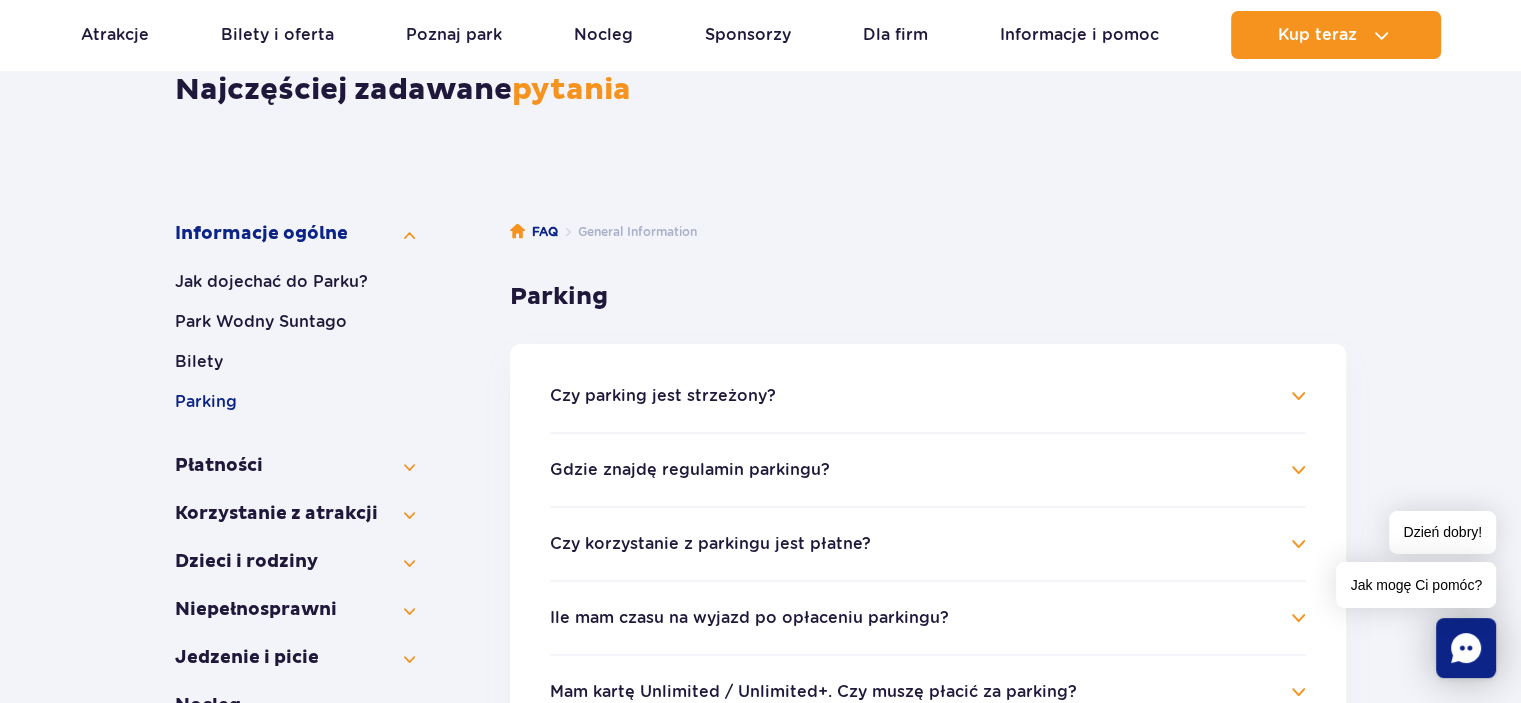 click on "Czy parking jest strzeżony?
Parking jest niestrzeżony. Szlabany wjazdowe służą wyłącznie do oznaczenia terenu parkingu. W związku z tym każdy użytkownik powinien zachować szczególną ostrożność i stosować się do Regulaminu oraz wszelkich znaków lub oznaczeń znajdujących się na parkingu." at bounding box center [928, 408] 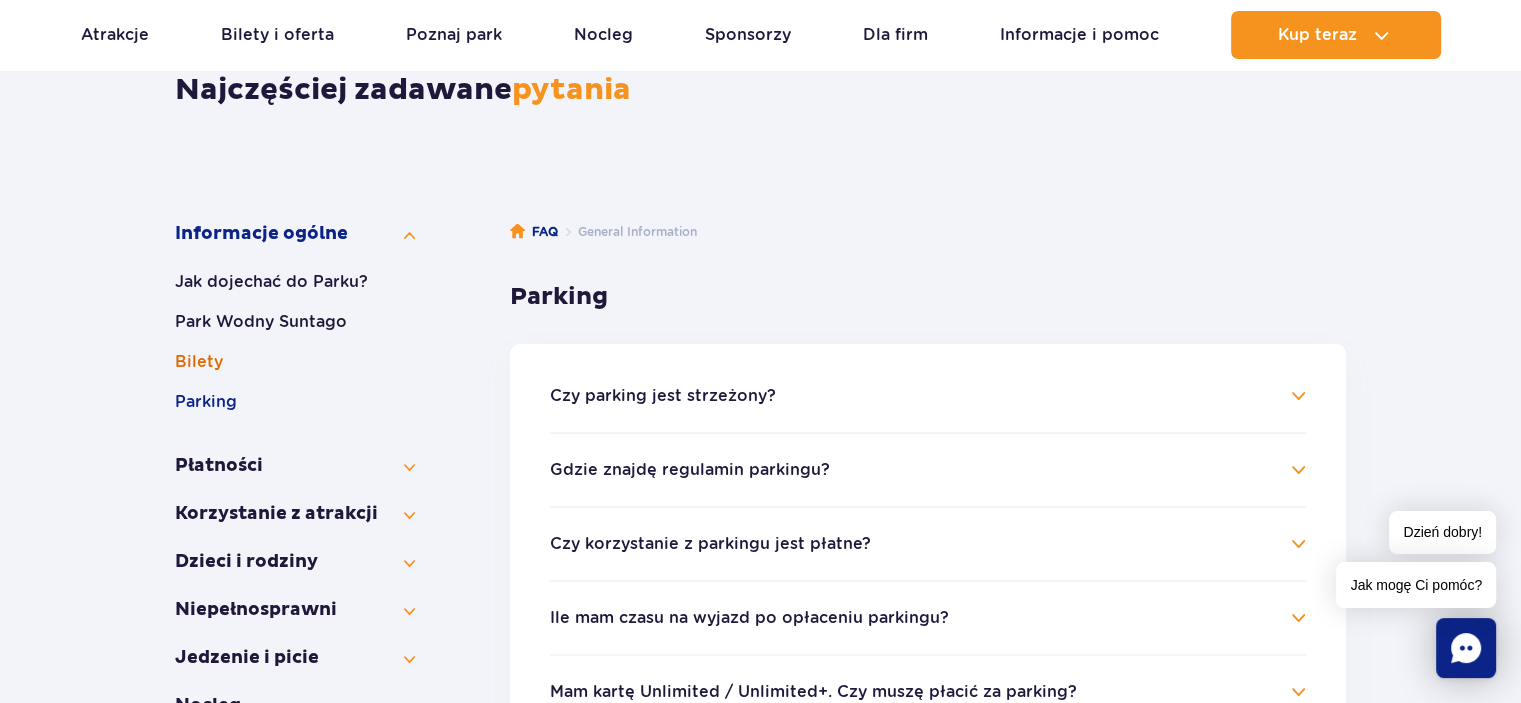 click on "Bilety" at bounding box center [295, 362] 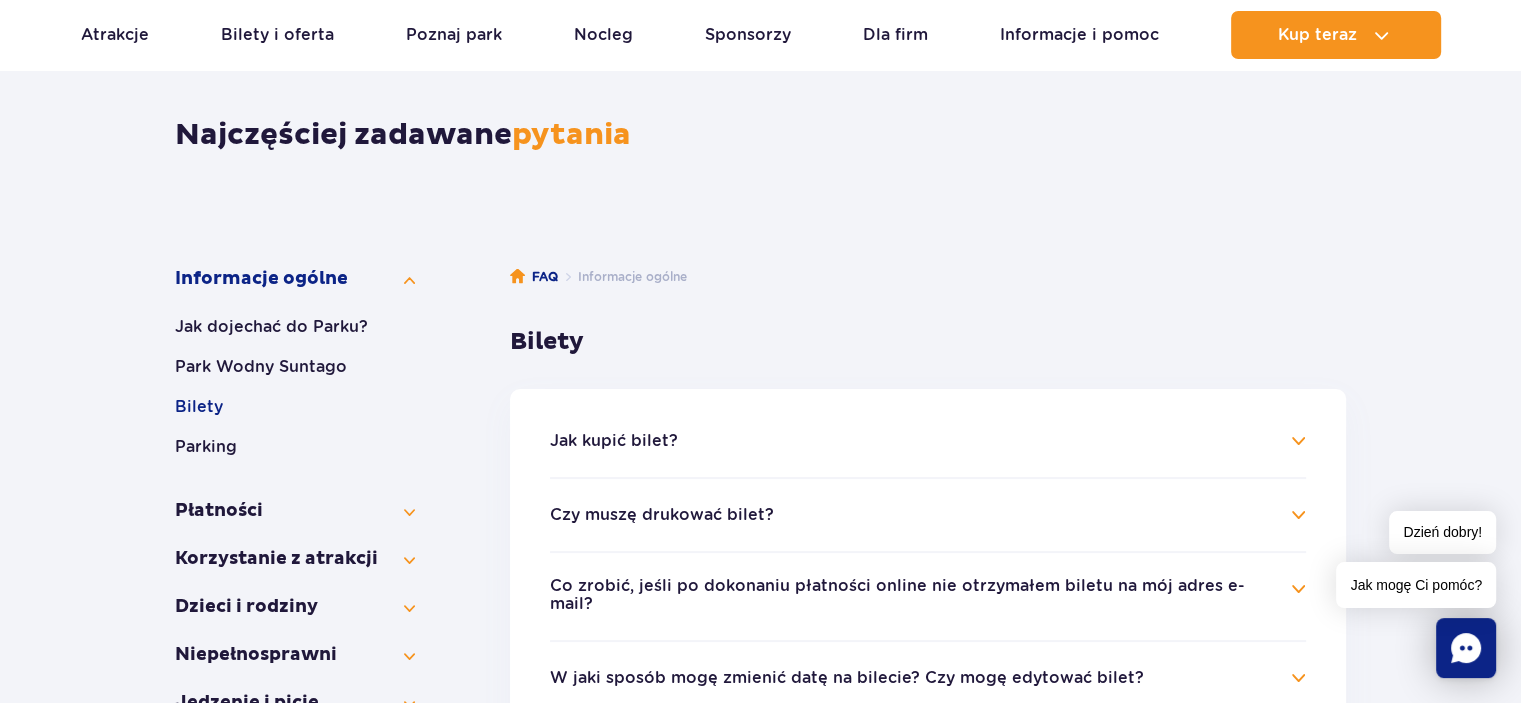 scroll, scrollTop: 0, scrollLeft: 0, axis: both 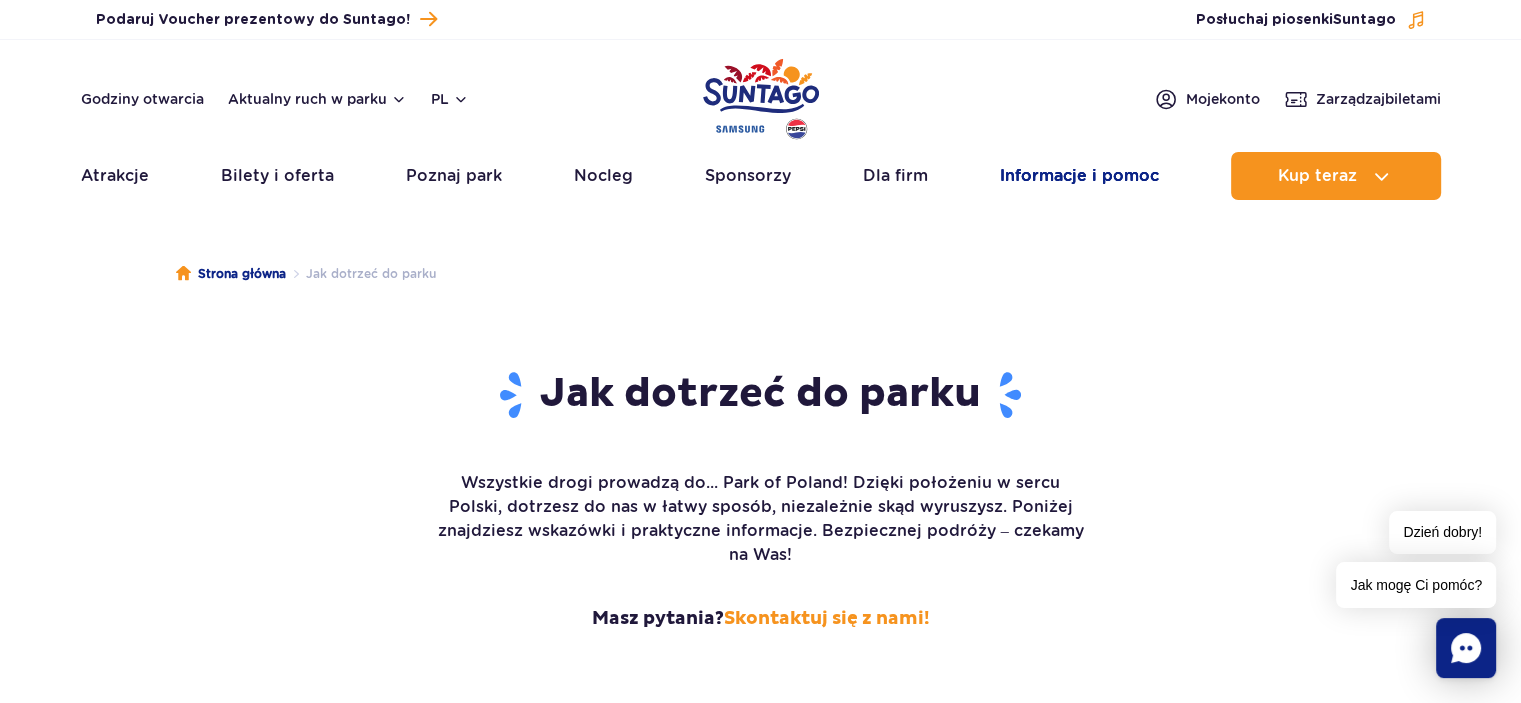 click on "Informacje i pomoc" at bounding box center (1079, 176) 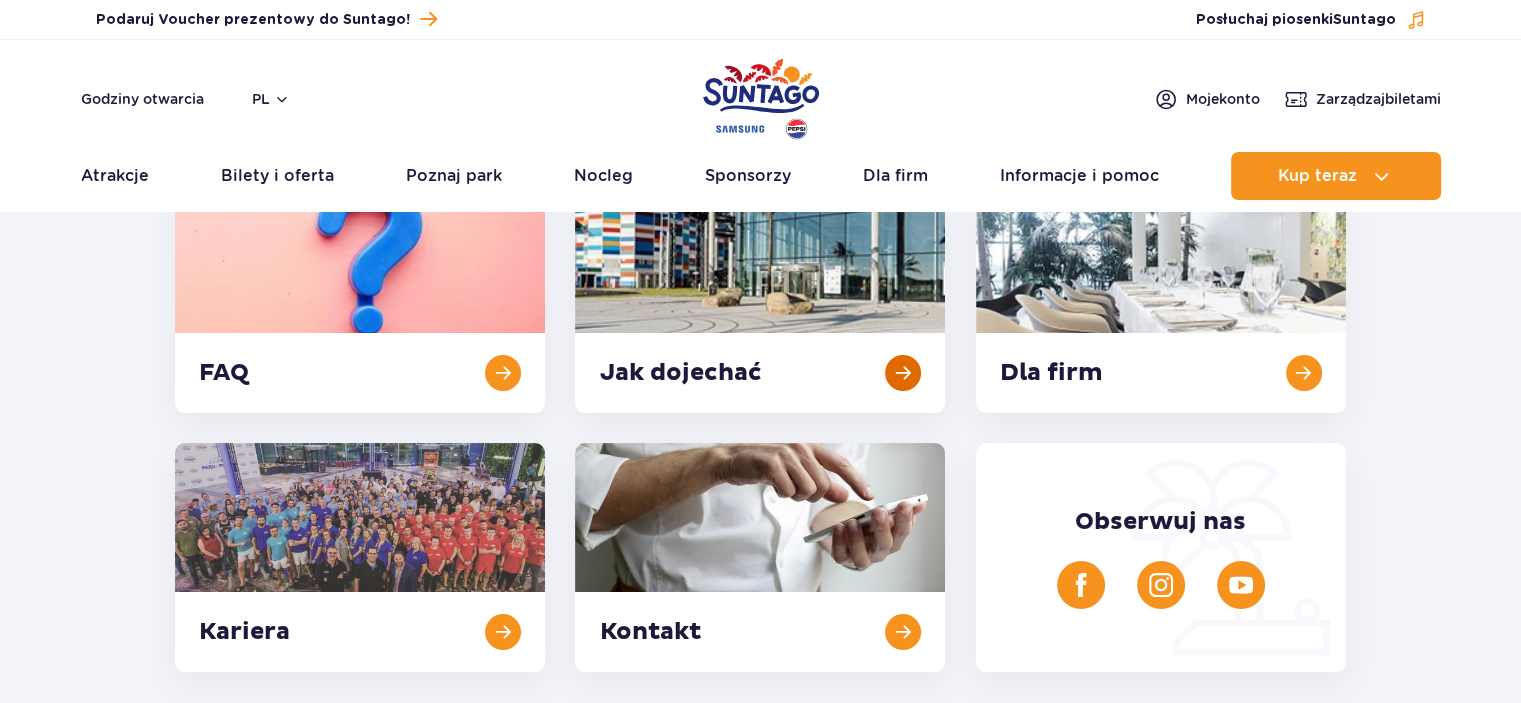scroll, scrollTop: 0, scrollLeft: 0, axis: both 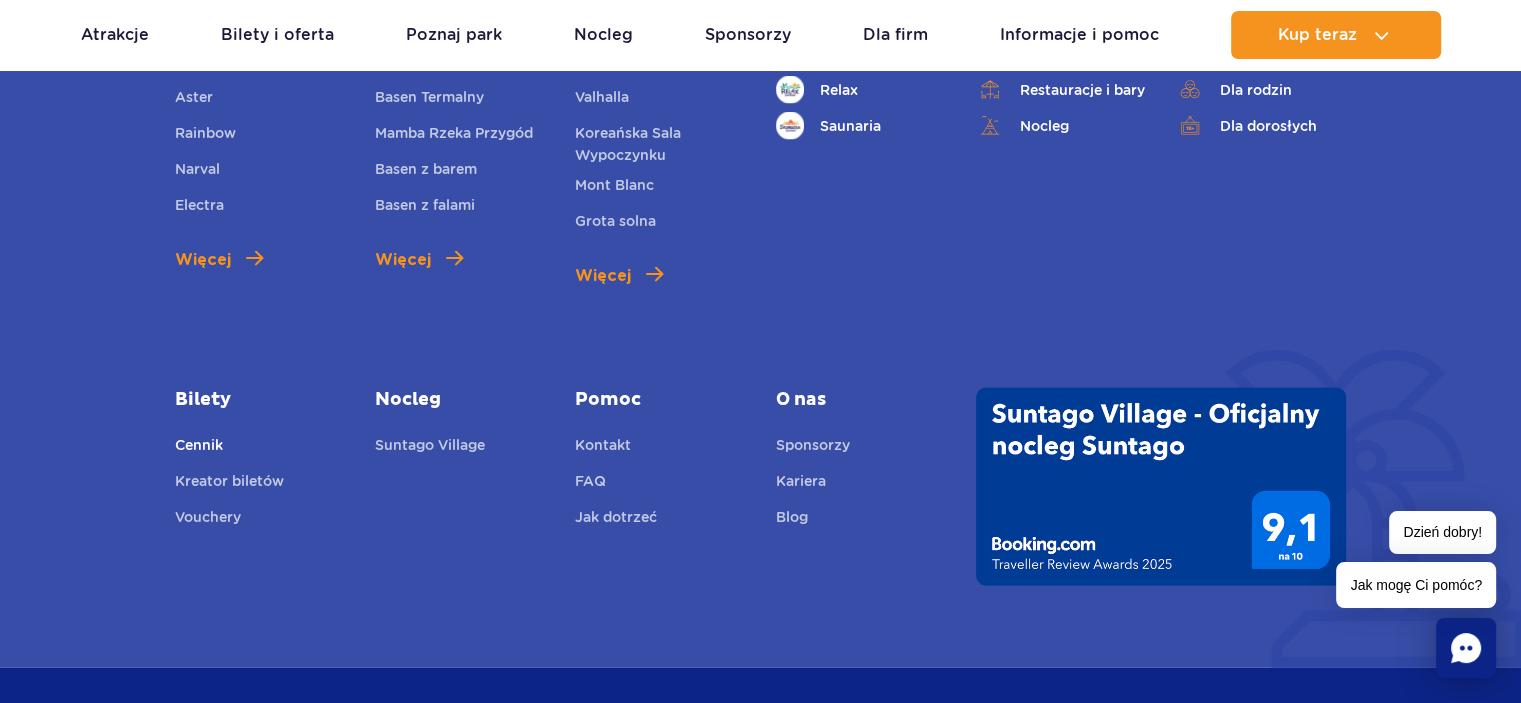 click on "Cennik" at bounding box center [199, 448] 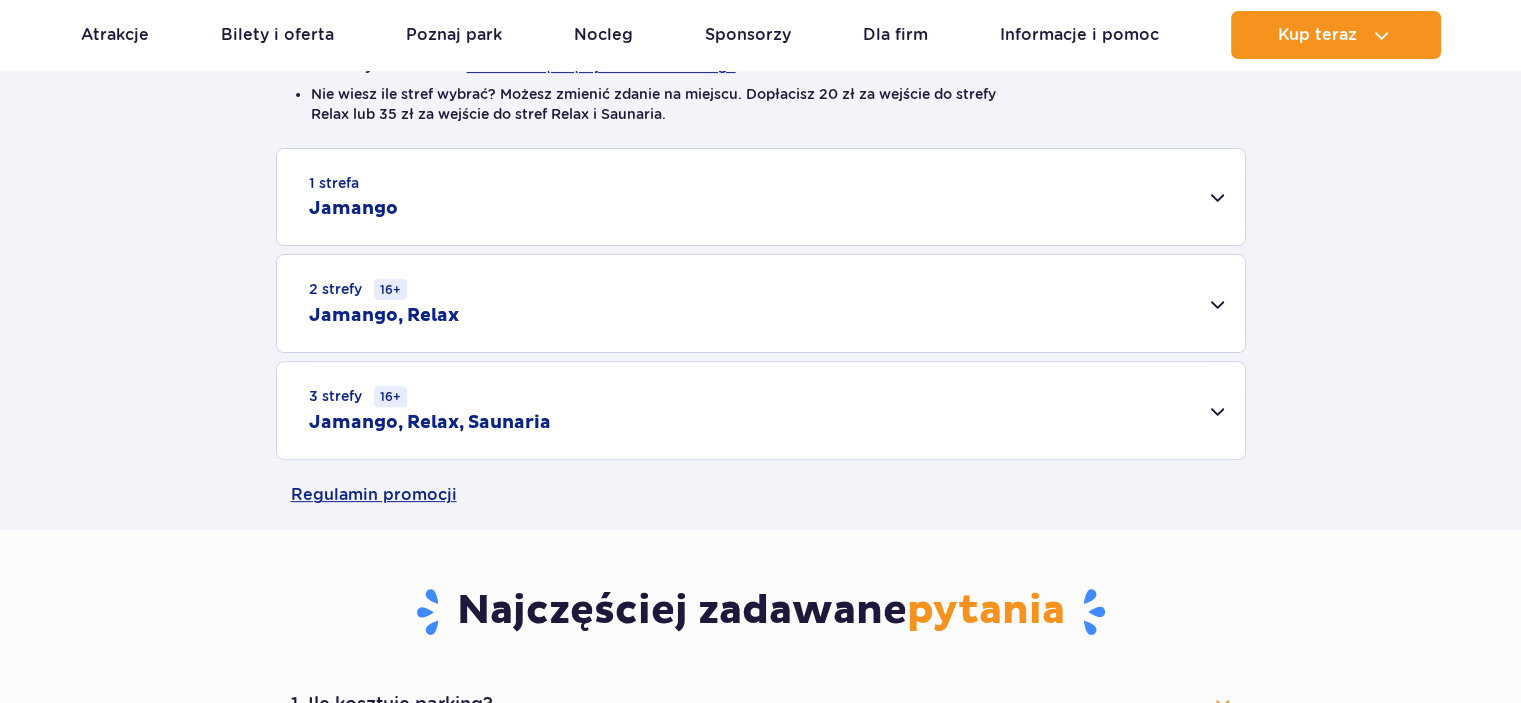 scroll, scrollTop: 600, scrollLeft: 0, axis: vertical 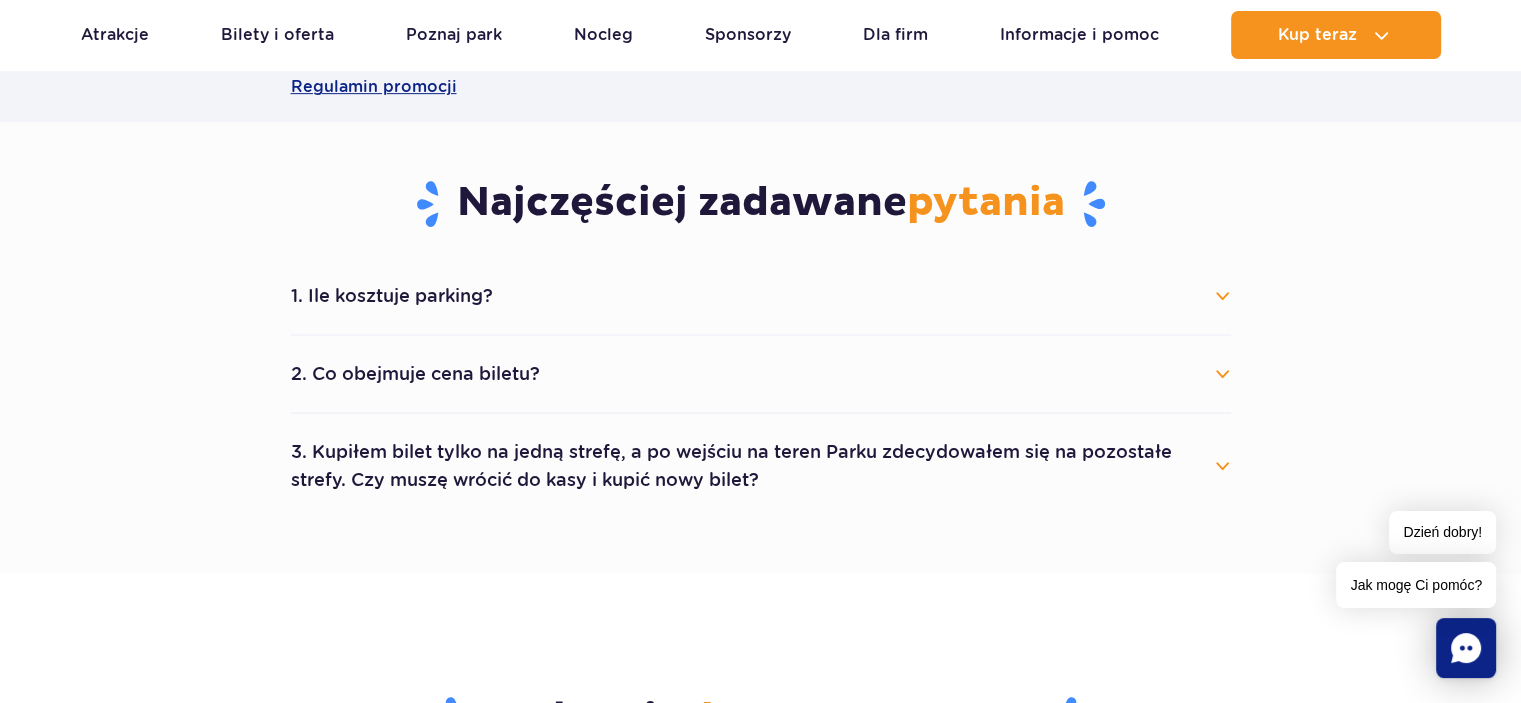 click on "1. Ile kosztuje parking?" at bounding box center (761, 296) 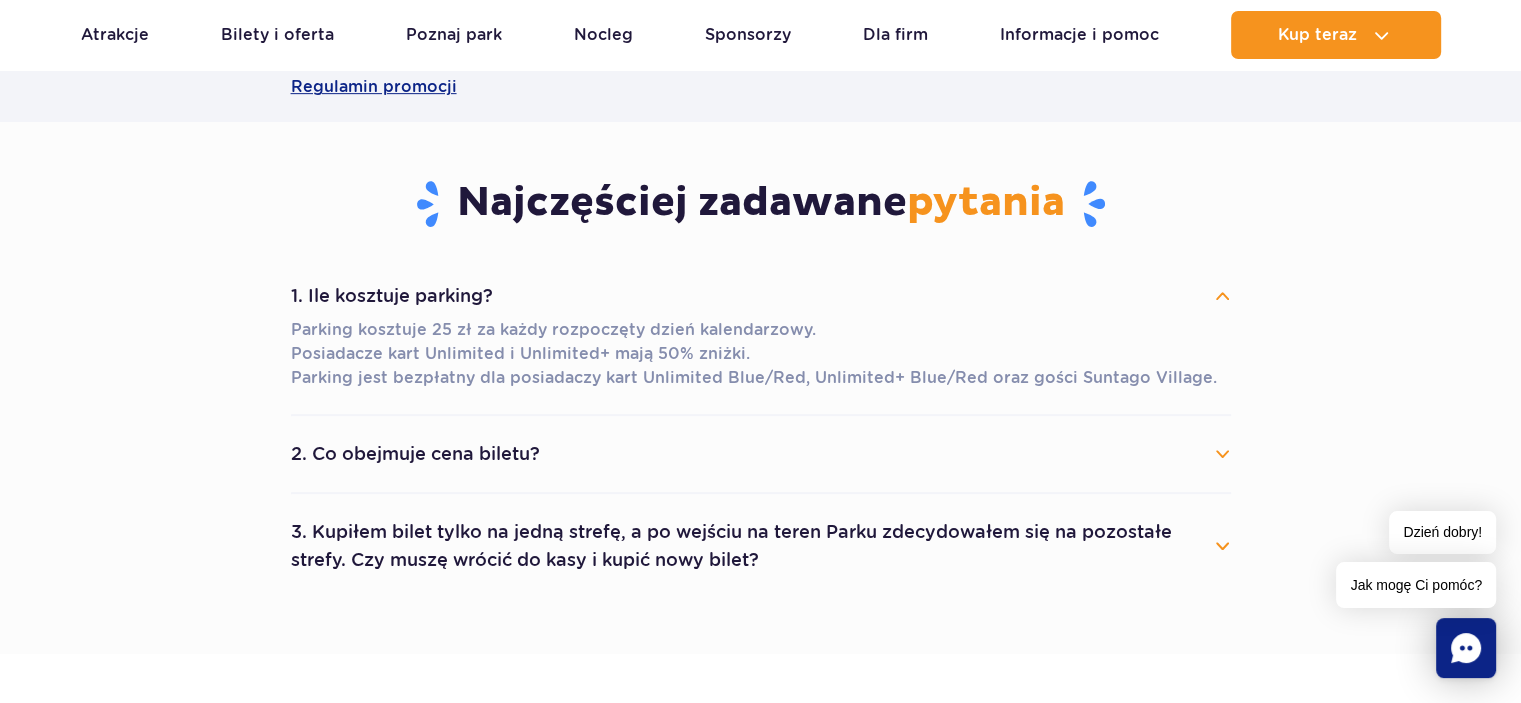 click on "3. Kupiłem bilet tylko na jedną strefę, a po wejściu na teren Parku zdecydowałem się na pozostałe strefy. Czy muszę wrócić do kasy i kupić nowy bilet?
W żadnym wypadku nie musisz przerywać wizyty! W dowolnym momencie pobytu możesz przejść do wyższej strefy, a nasz system komunikacji poinformuje Cię o drobnej dopłacie do wcześniej zakupionego biletu." at bounding box center [761, 546] 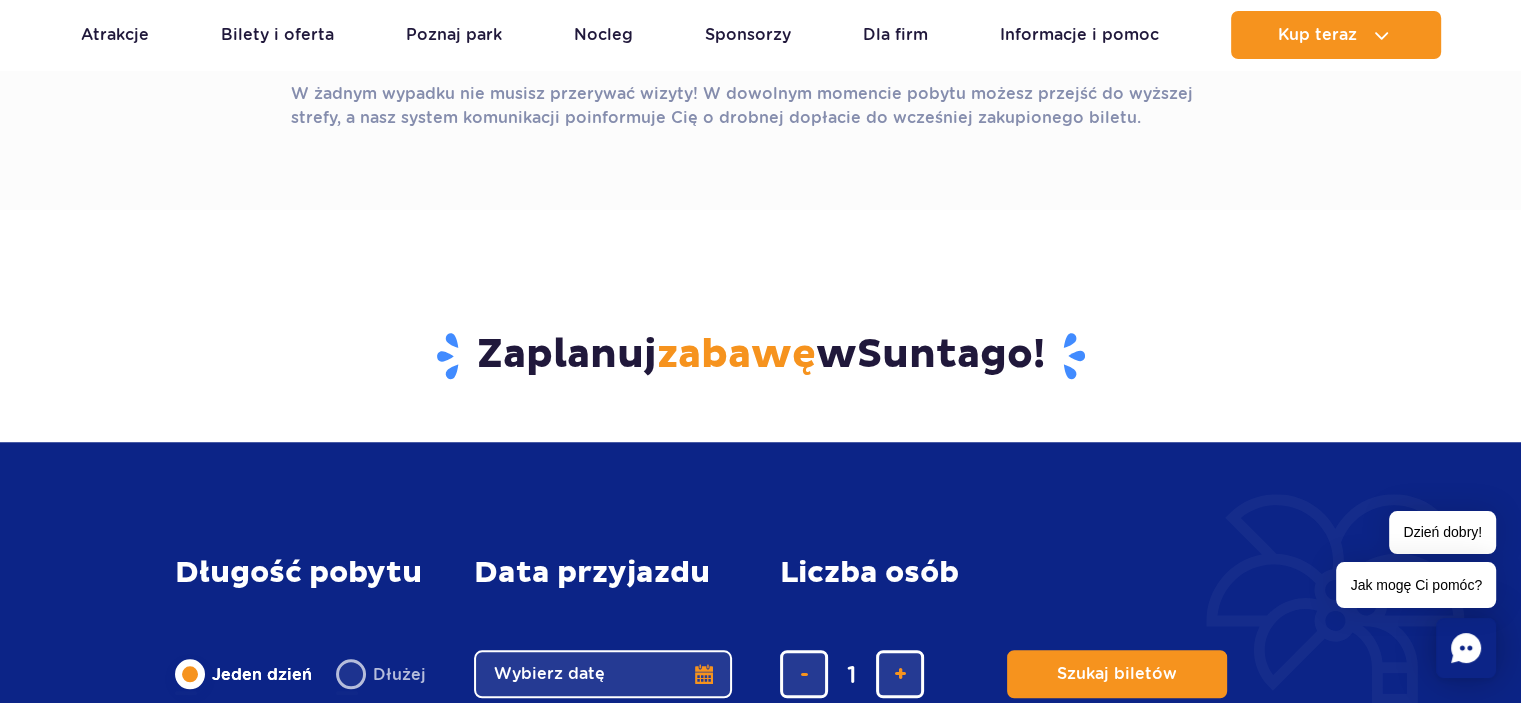 scroll, scrollTop: 1900, scrollLeft: 0, axis: vertical 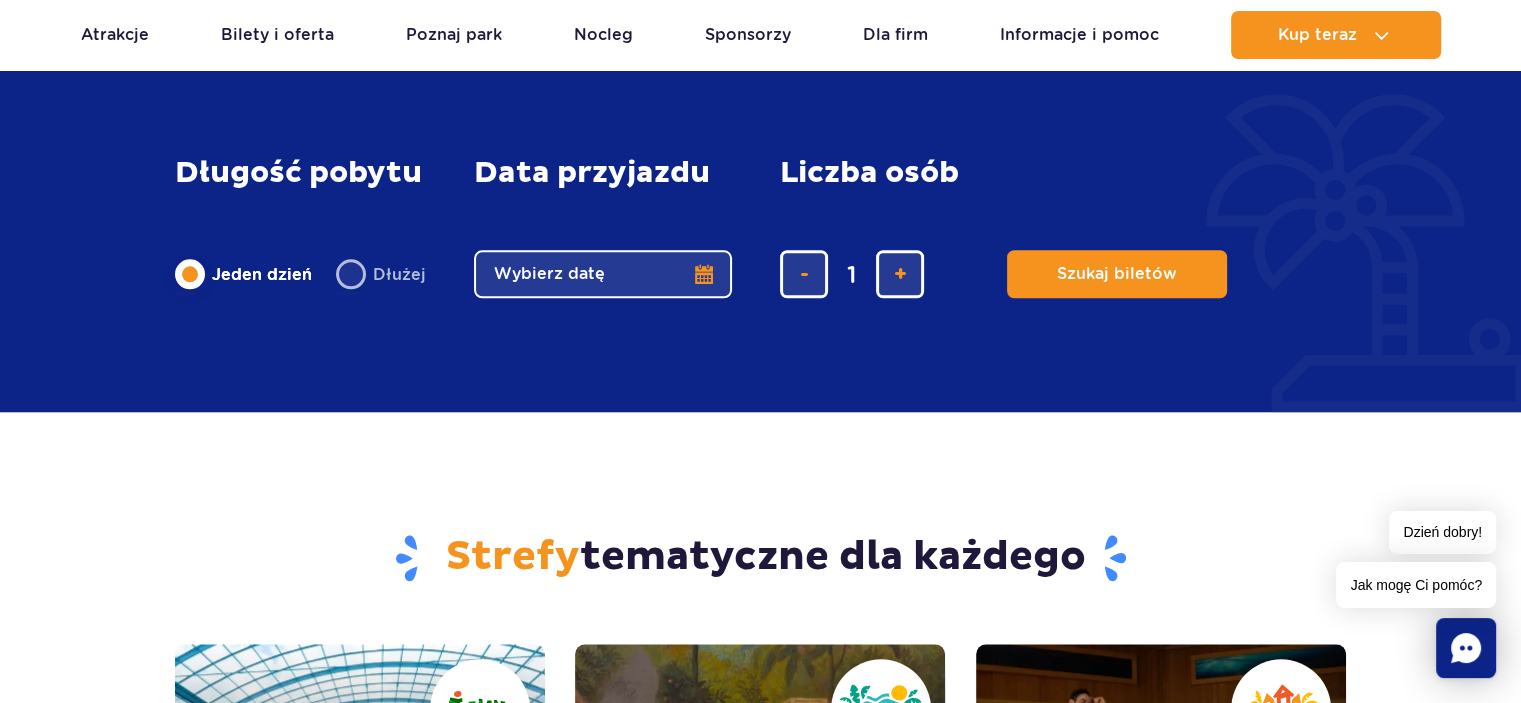 click on "Wybierz datę" at bounding box center (603, 274) 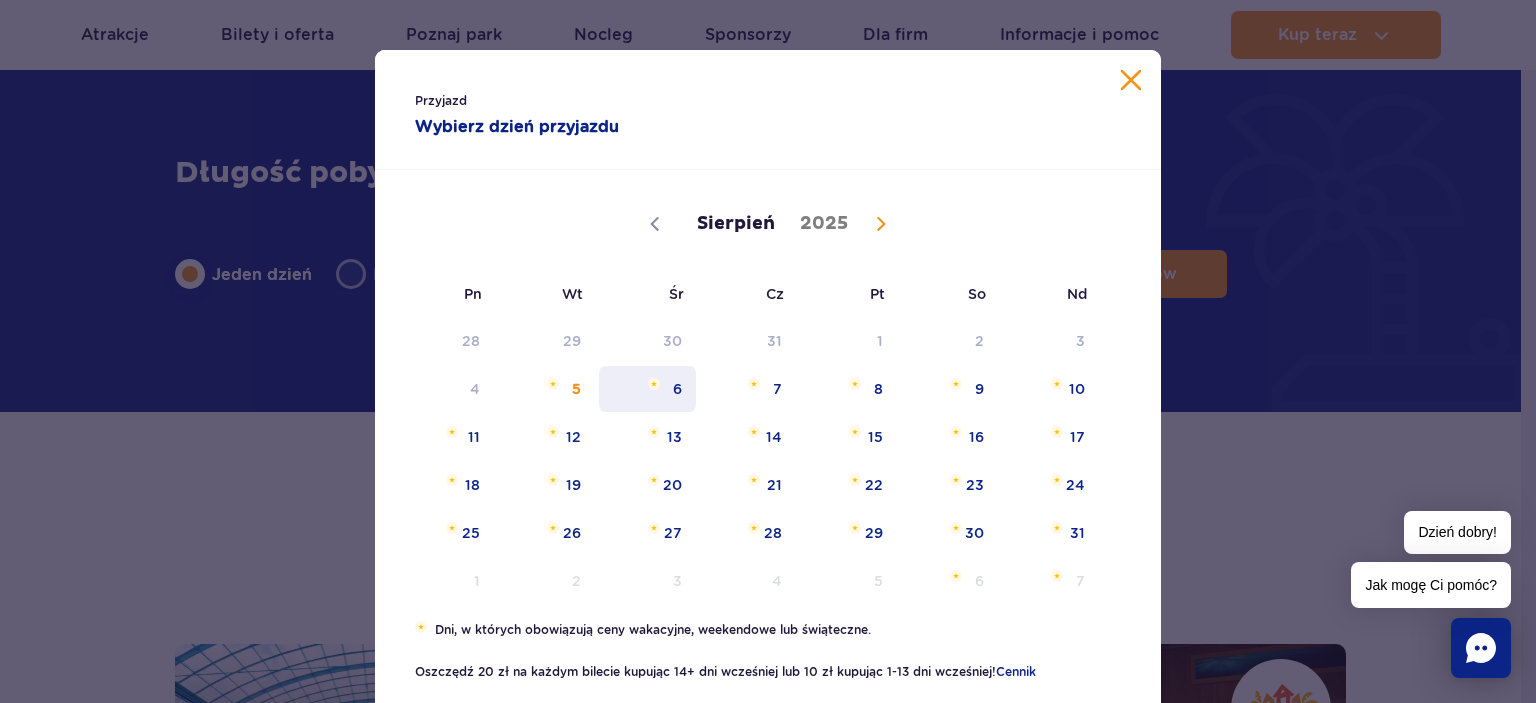 click on "6" at bounding box center (647, 389) 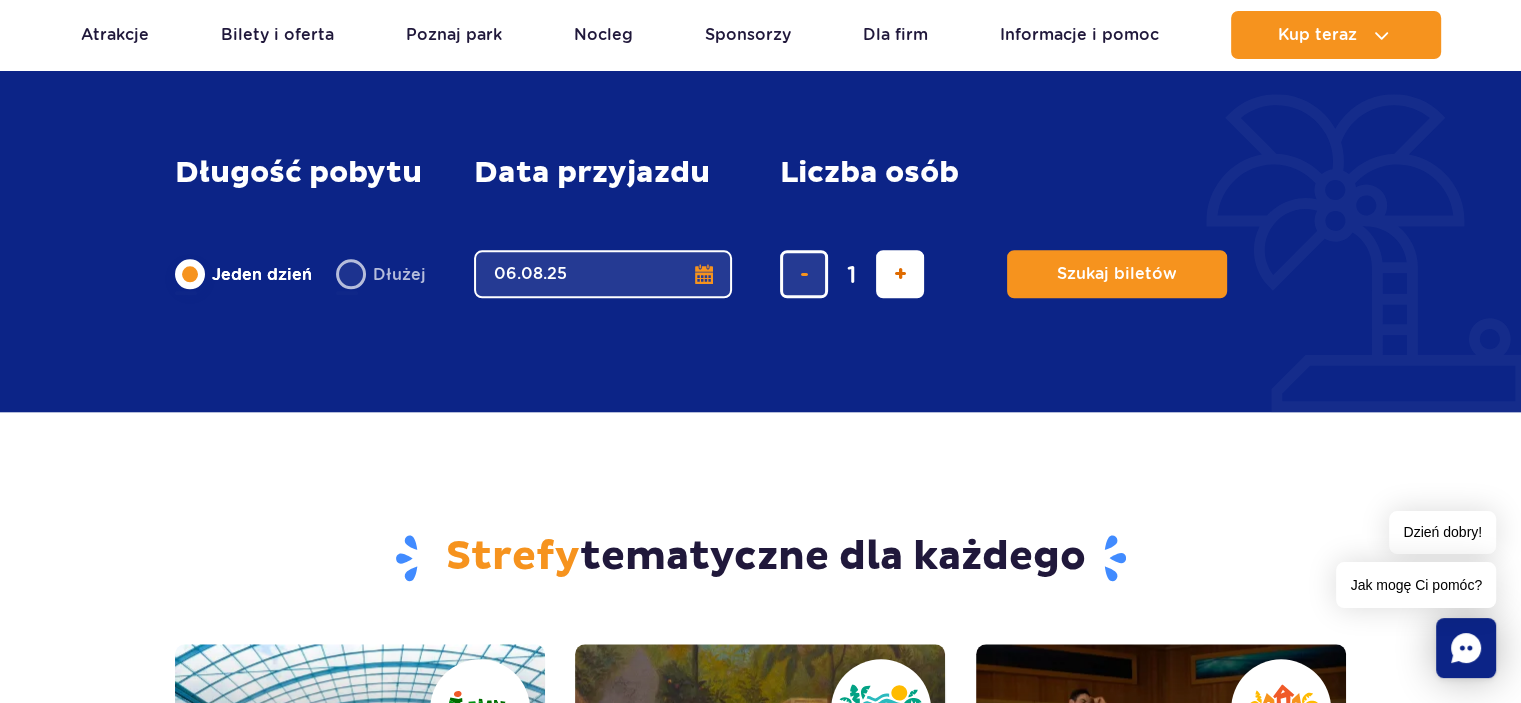 click at bounding box center (900, 274) 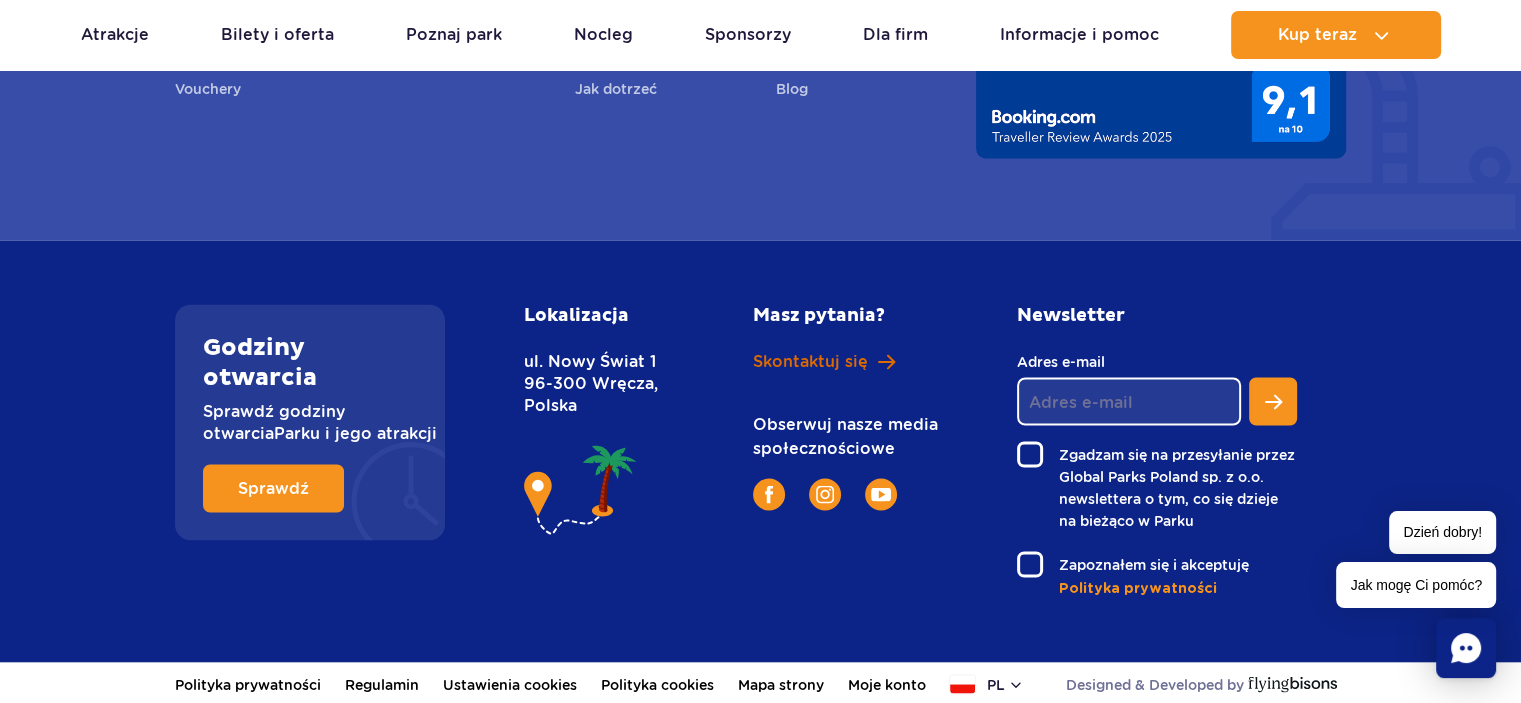 scroll, scrollTop: 3505, scrollLeft: 0, axis: vertical 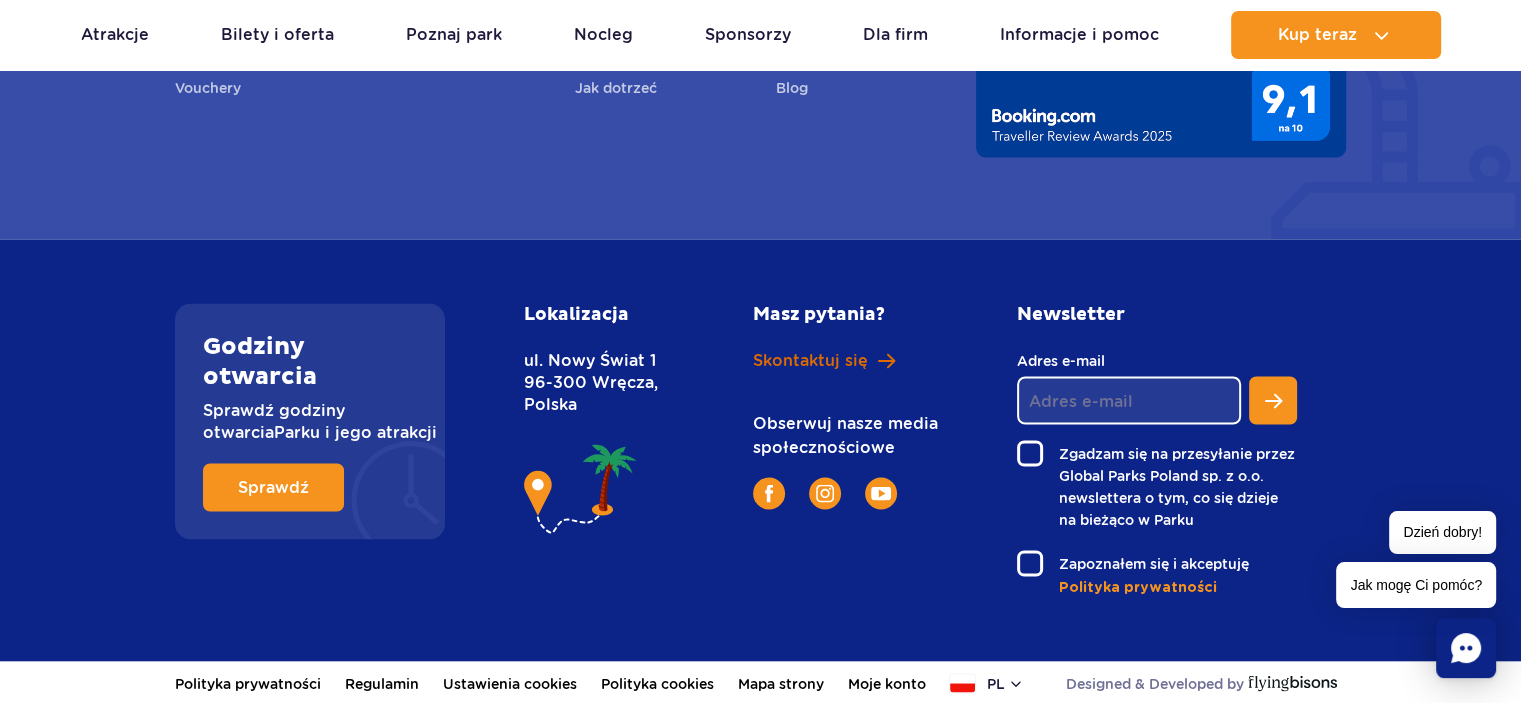 click on "Skontaktuj się" at bounding box center [810, 360] 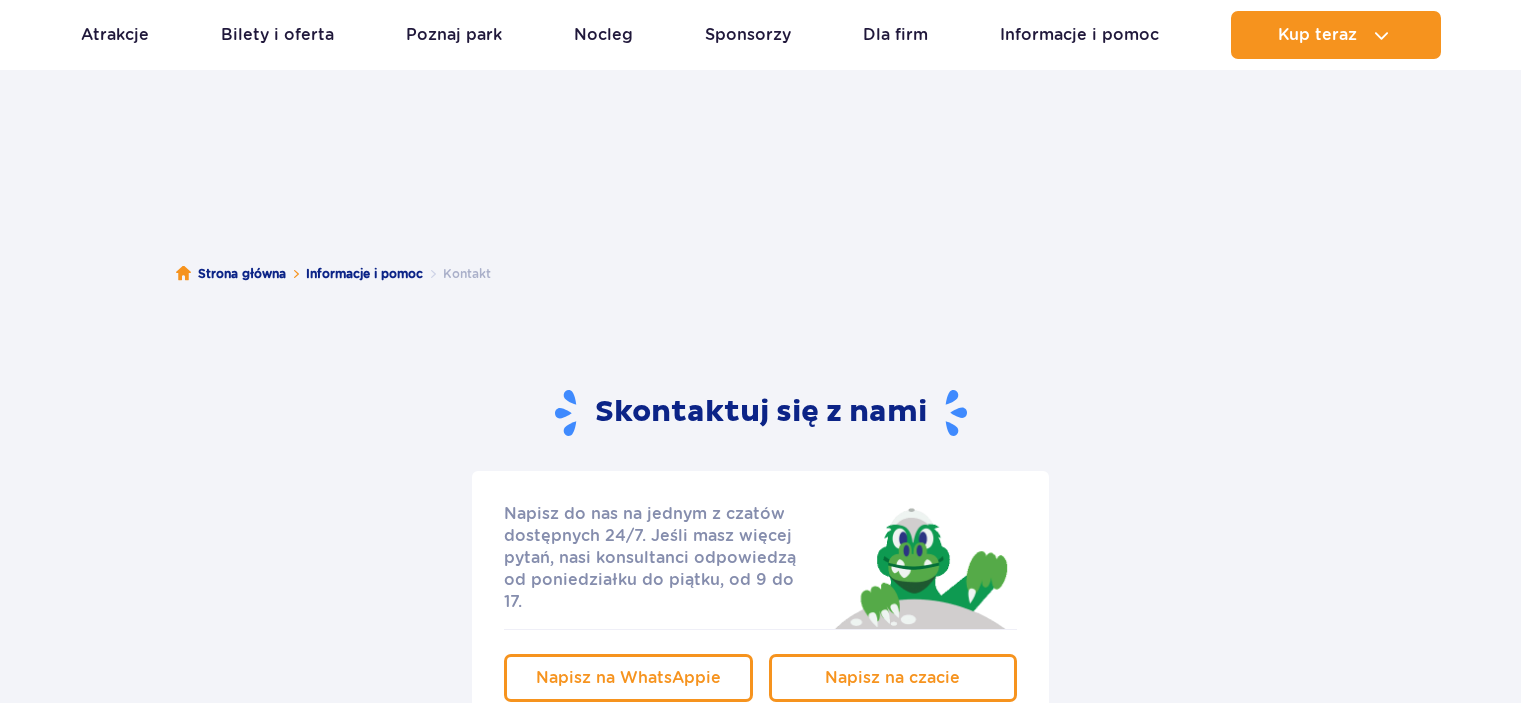 scroll, scrollTop: 400, scrollLeft: 0, axis: vertical 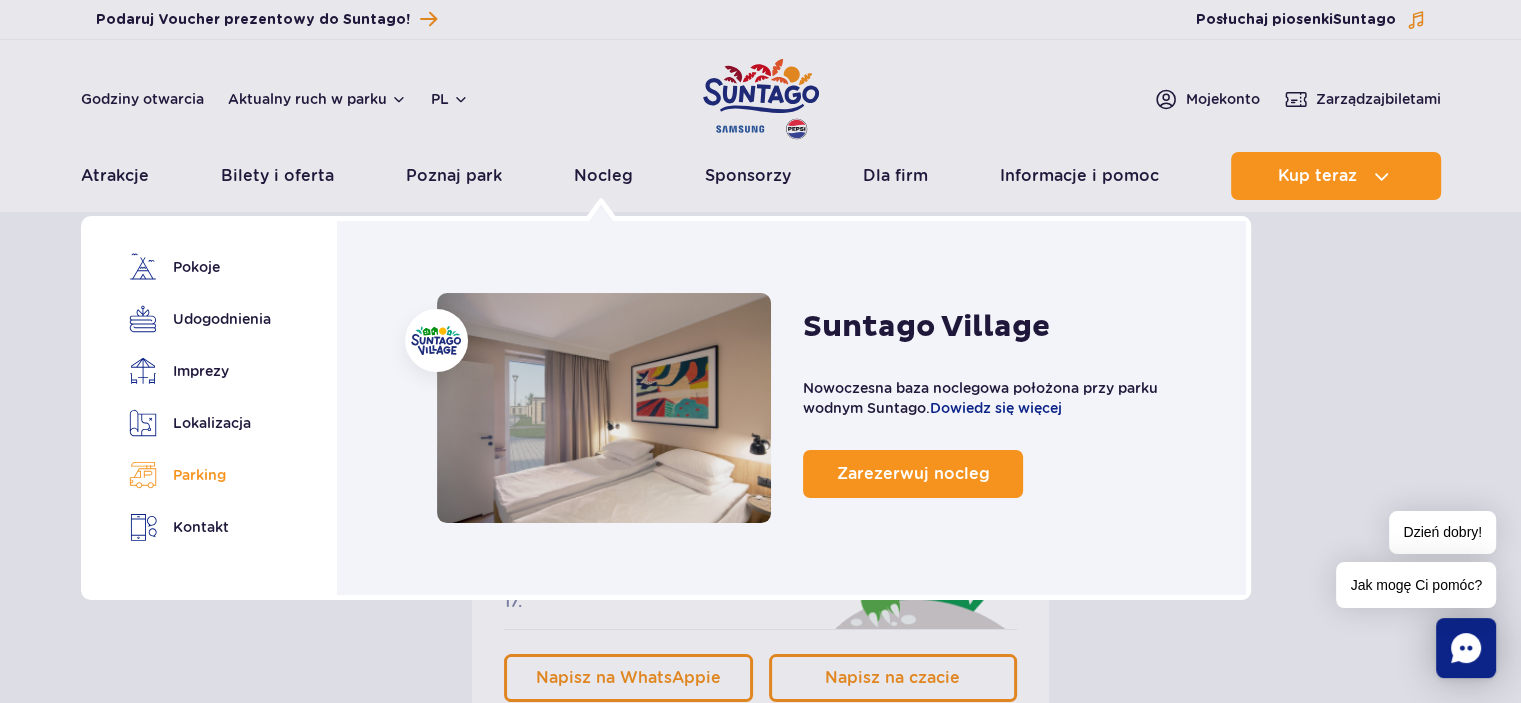 click on "Parking" at bounding box center [196, 475] 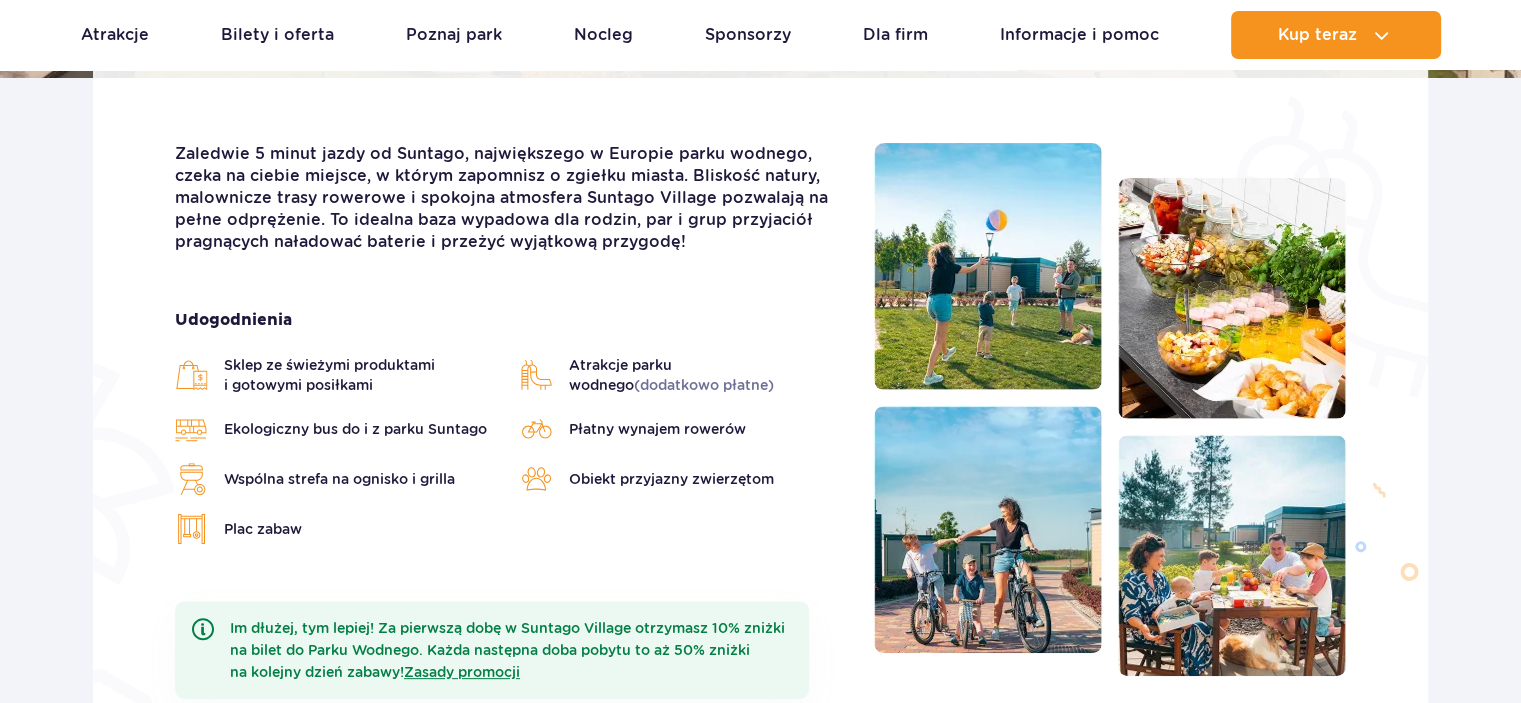 scroll, scrollTop: 832, scrollLeft: 0, axis: vertical 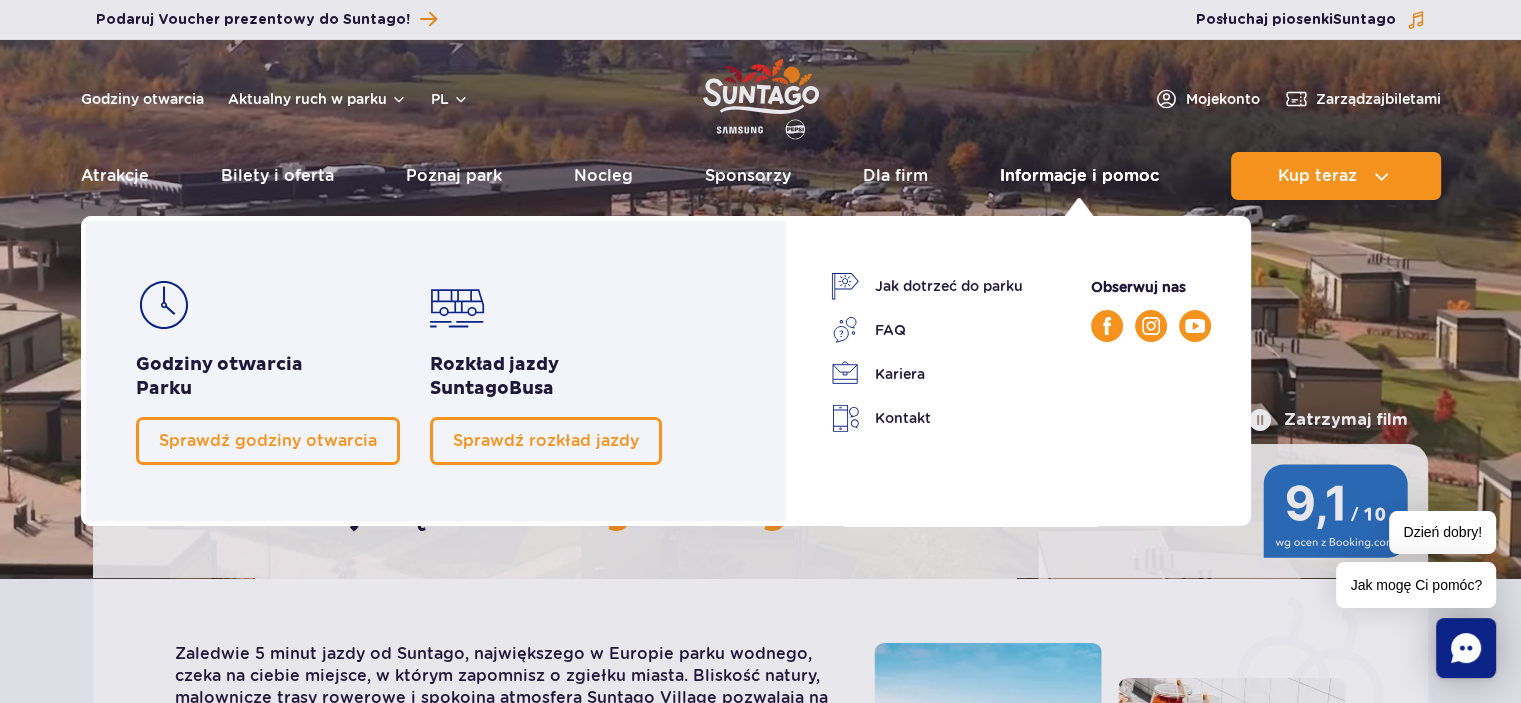 click on "Informacje i pomoc" at bounding box center (1079, 176) 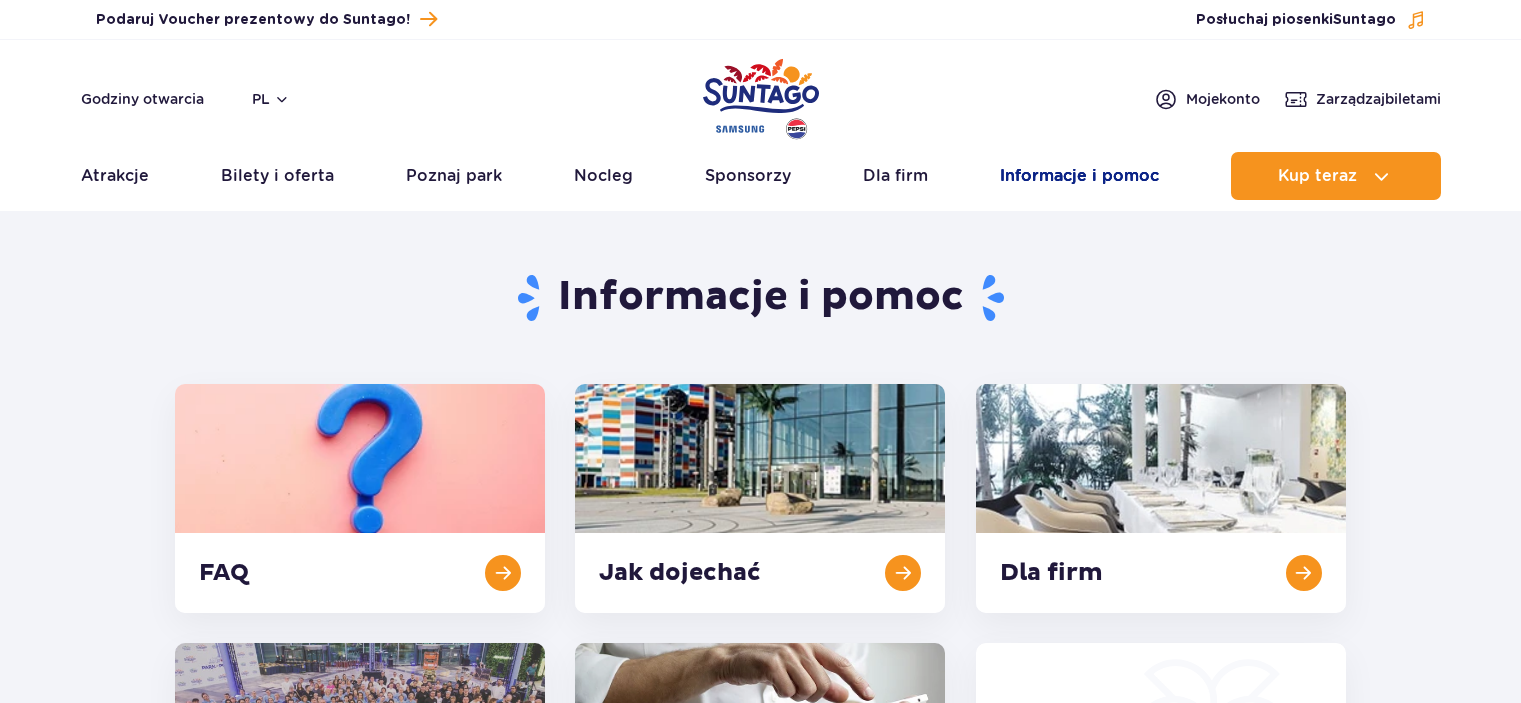 scroll, scrollTop: 0, scrollLeft: 0, axis: both 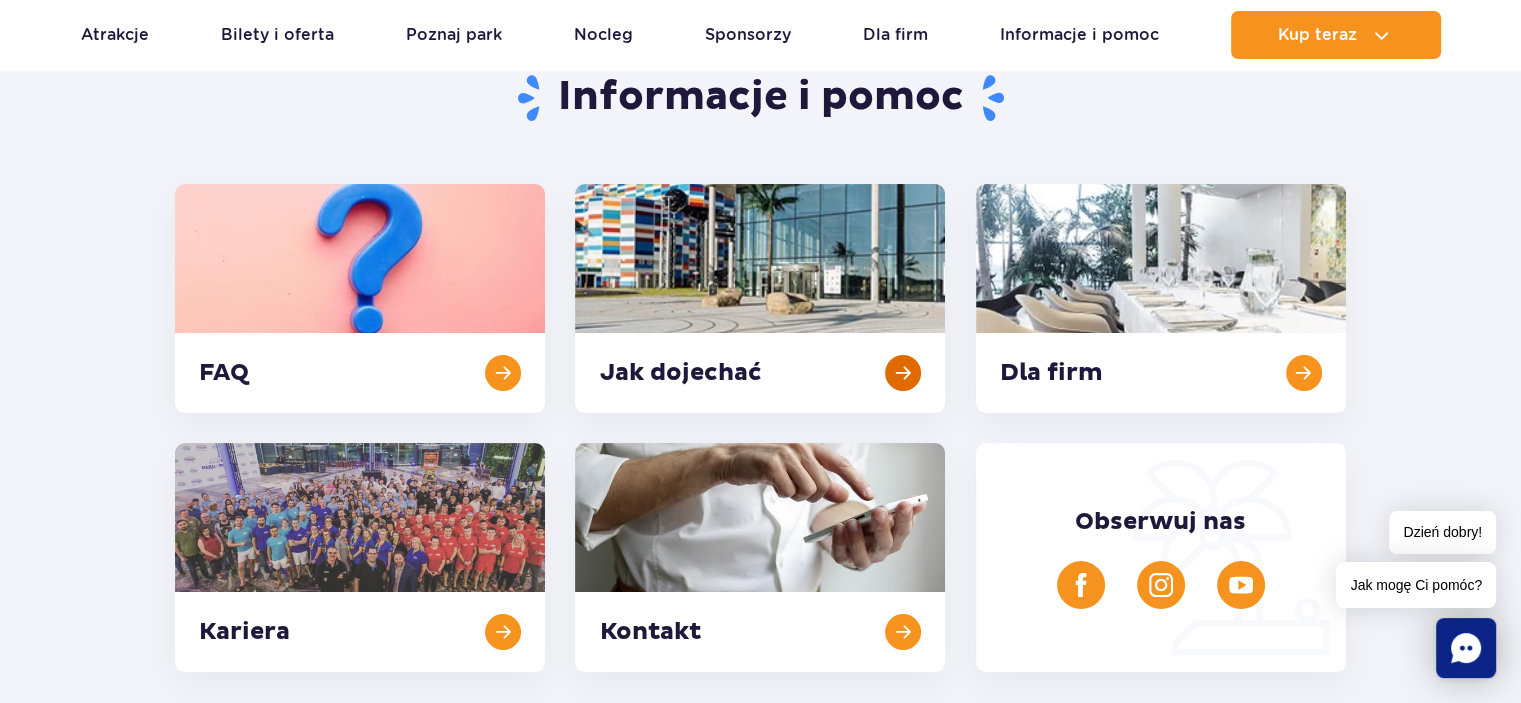 click at bounding box center [760, 298] 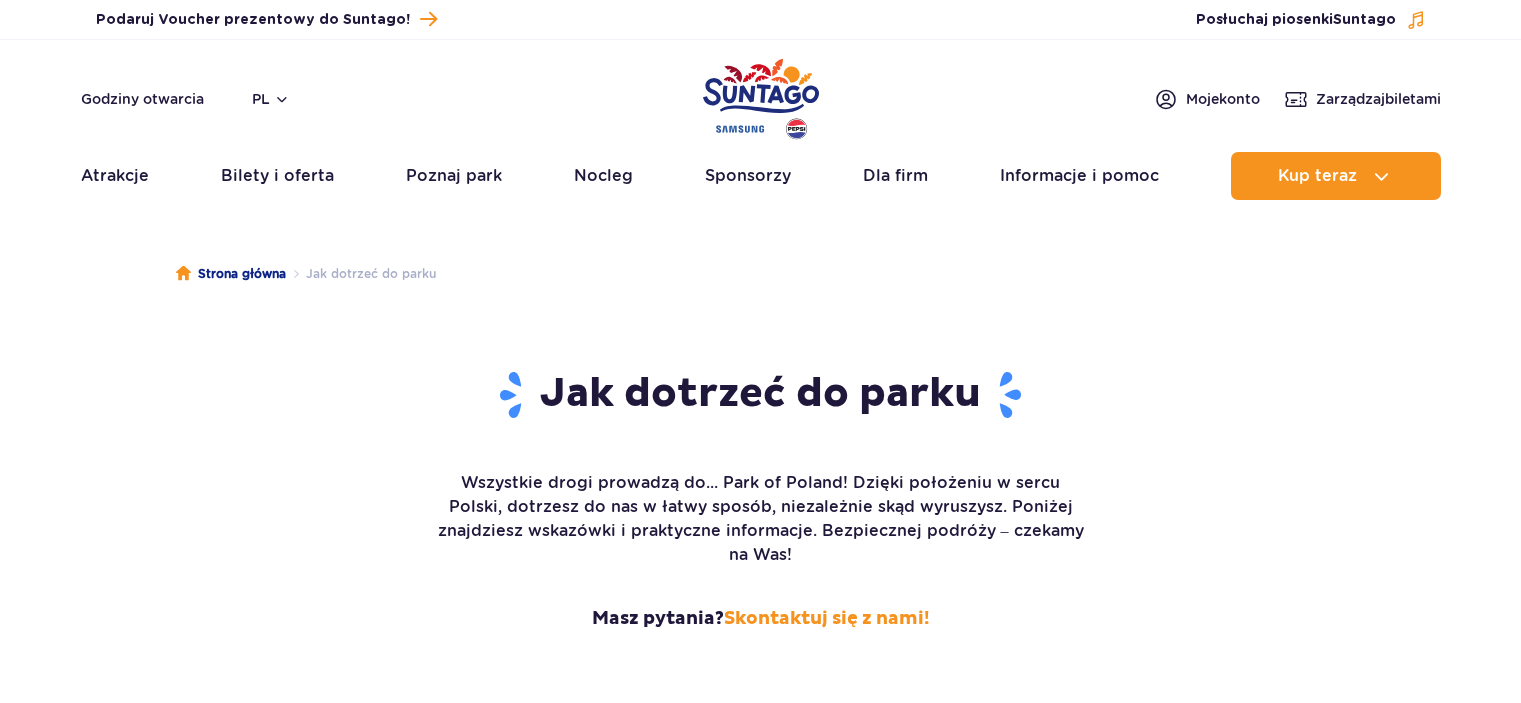 scroll, scrollTop: 0, scrollLeft: 0, axis: both 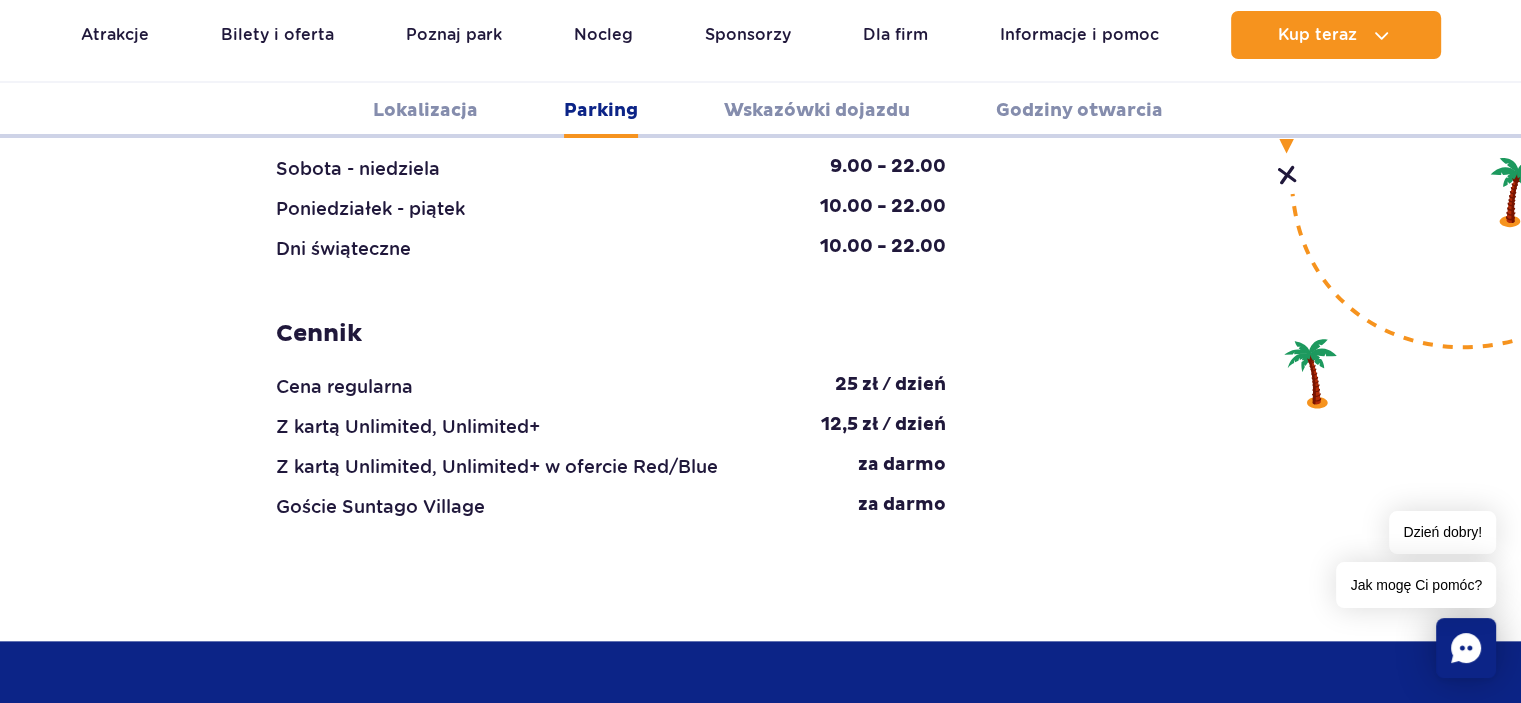 click on "Cena regularna" at bounding box center [344, 387] 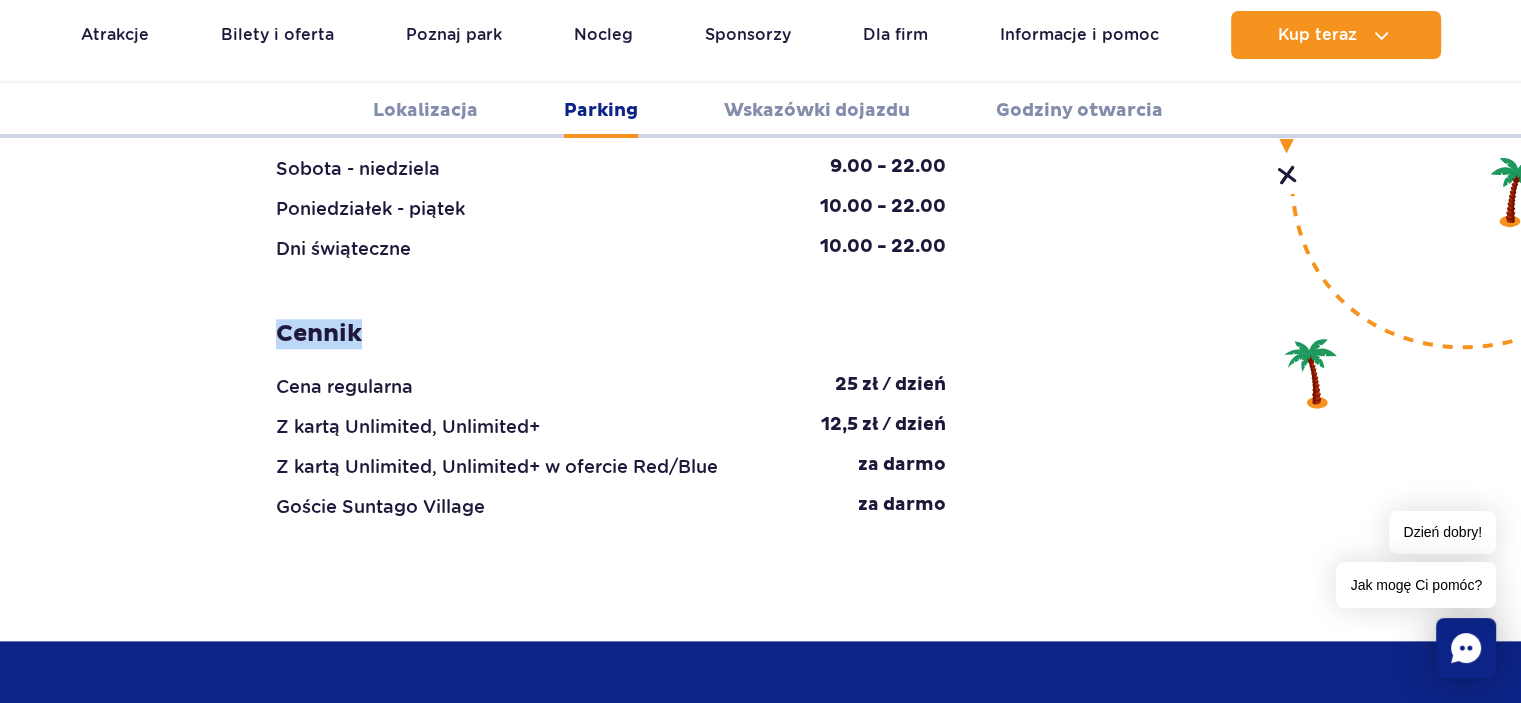 click on "Cennik
Cena regularna
25 zł / dzień
Z kartą Unlimited, Unlimited+
12,5 zł / dzień
Z kartą Unlimited, Unlimited+ w ofercie Red/Blue
za darmo
Goście Suntago Village
za darmo" at bounding box center (611, 420) 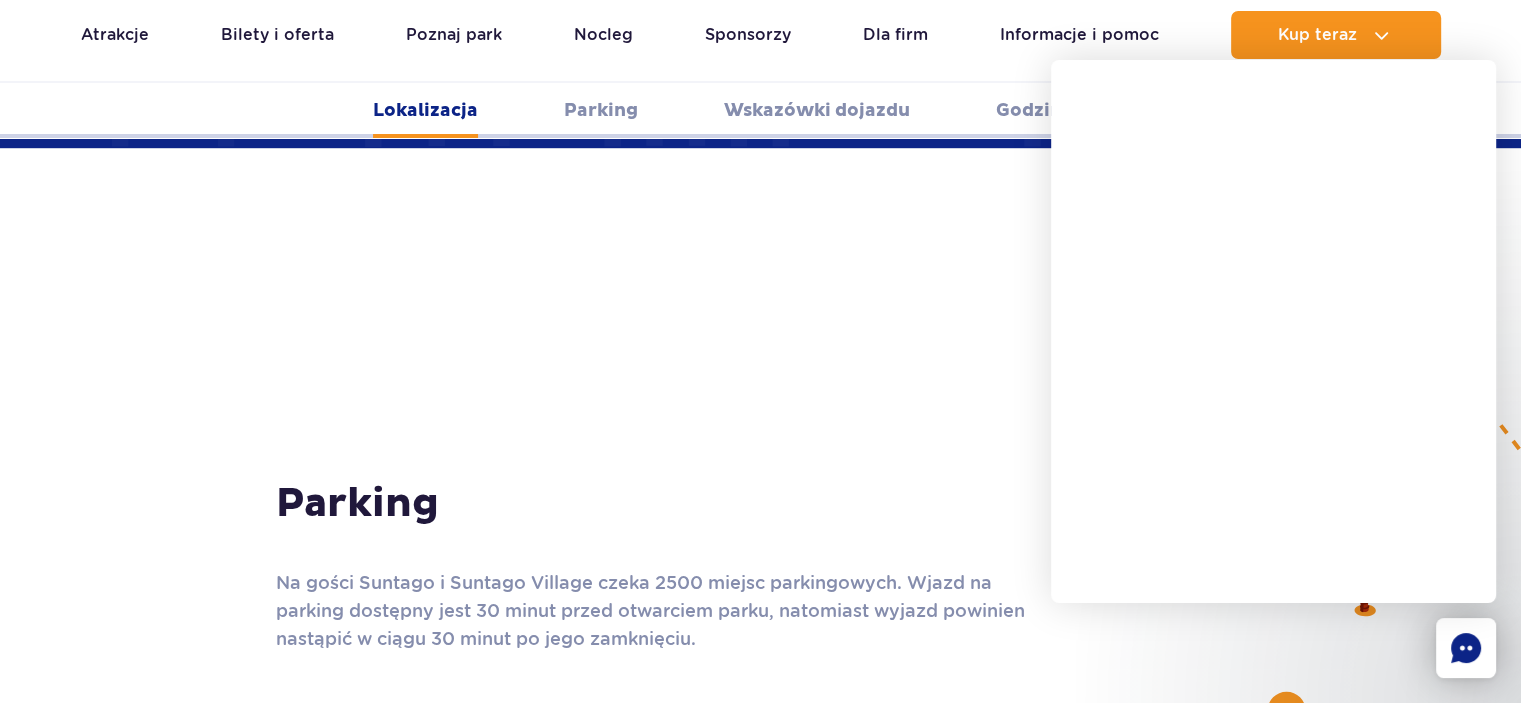 click on "Parking" at bounding box center (601, 110) 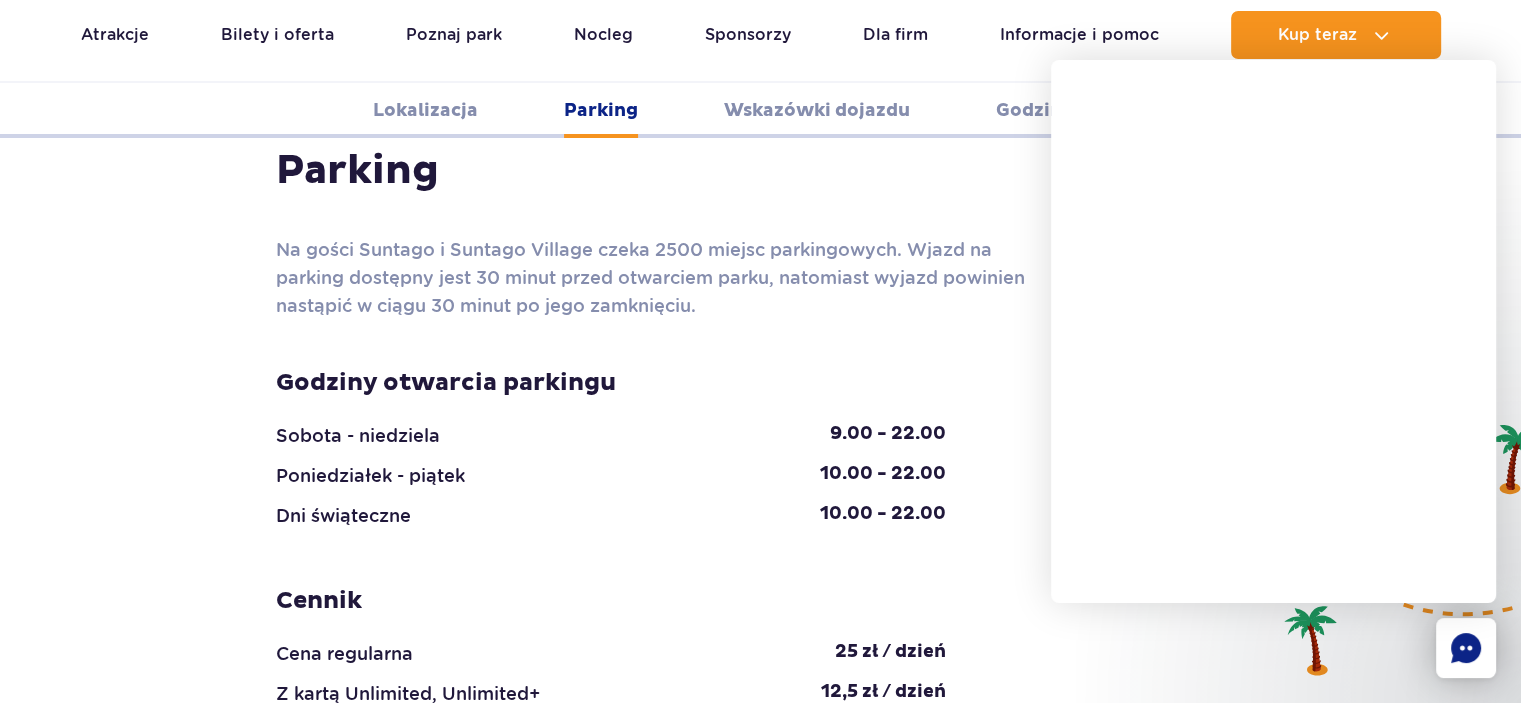 scroll, scrollTop: 1880, scrollLeft: 0, axis: vertical 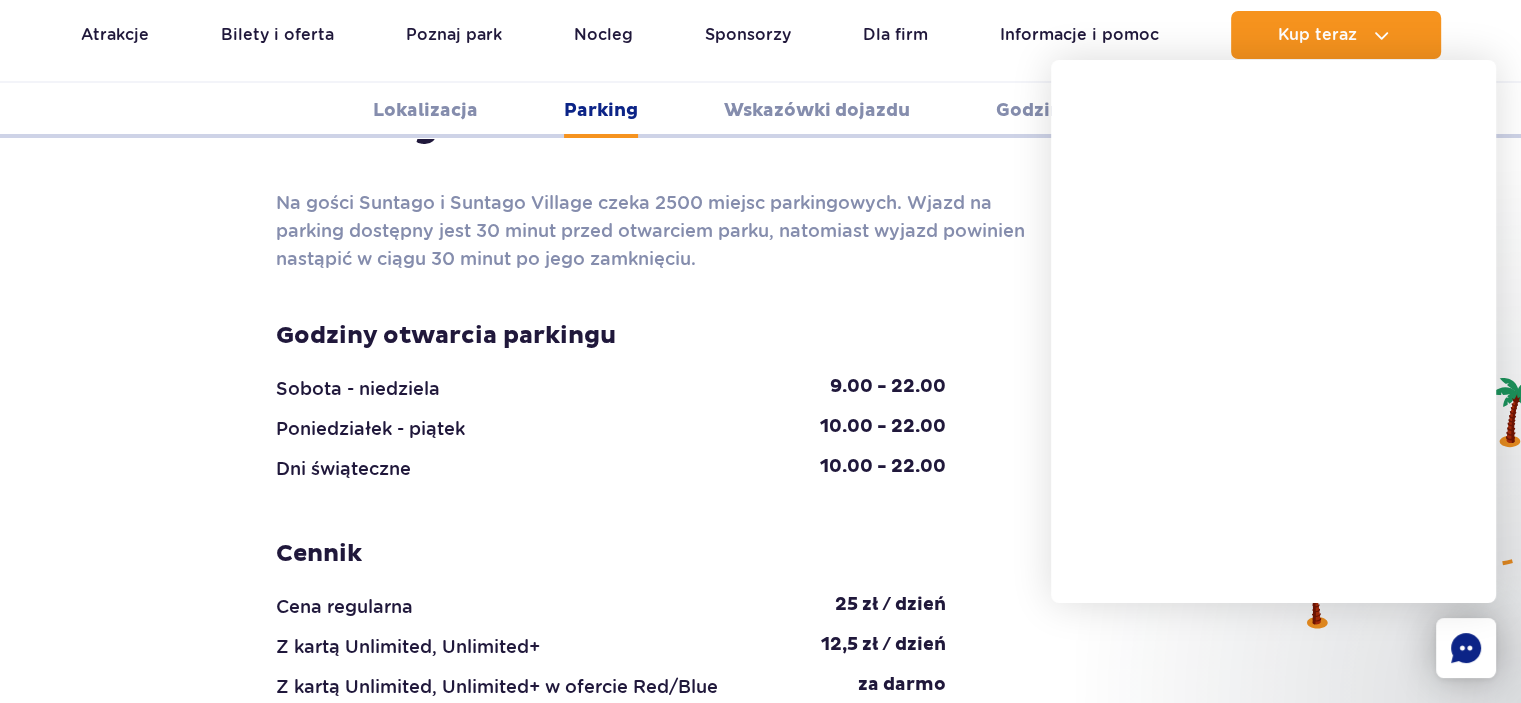 click on "Na gości Suntago i Suntago Village czeka 2500 miejsc parkingowych. Wjazd na parking dostępny jest 30 minut przed otwarciem parku, natomiast wyjazd powinien nastąpić w ciągu 30 minut po jego zamknięciu." at bounding box center [651, 231] 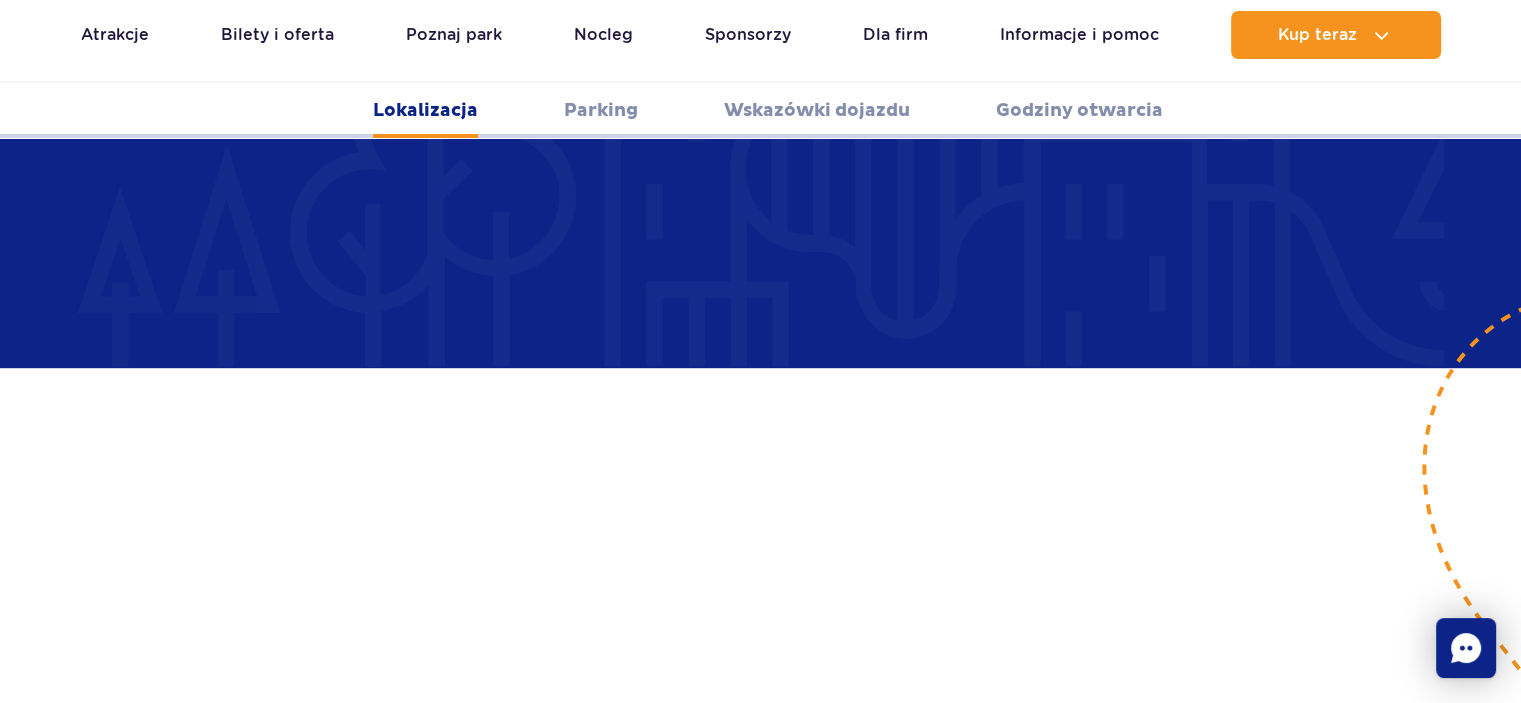 scroll, scrollTop: 680, scrollLeft: 0, axis: vertical 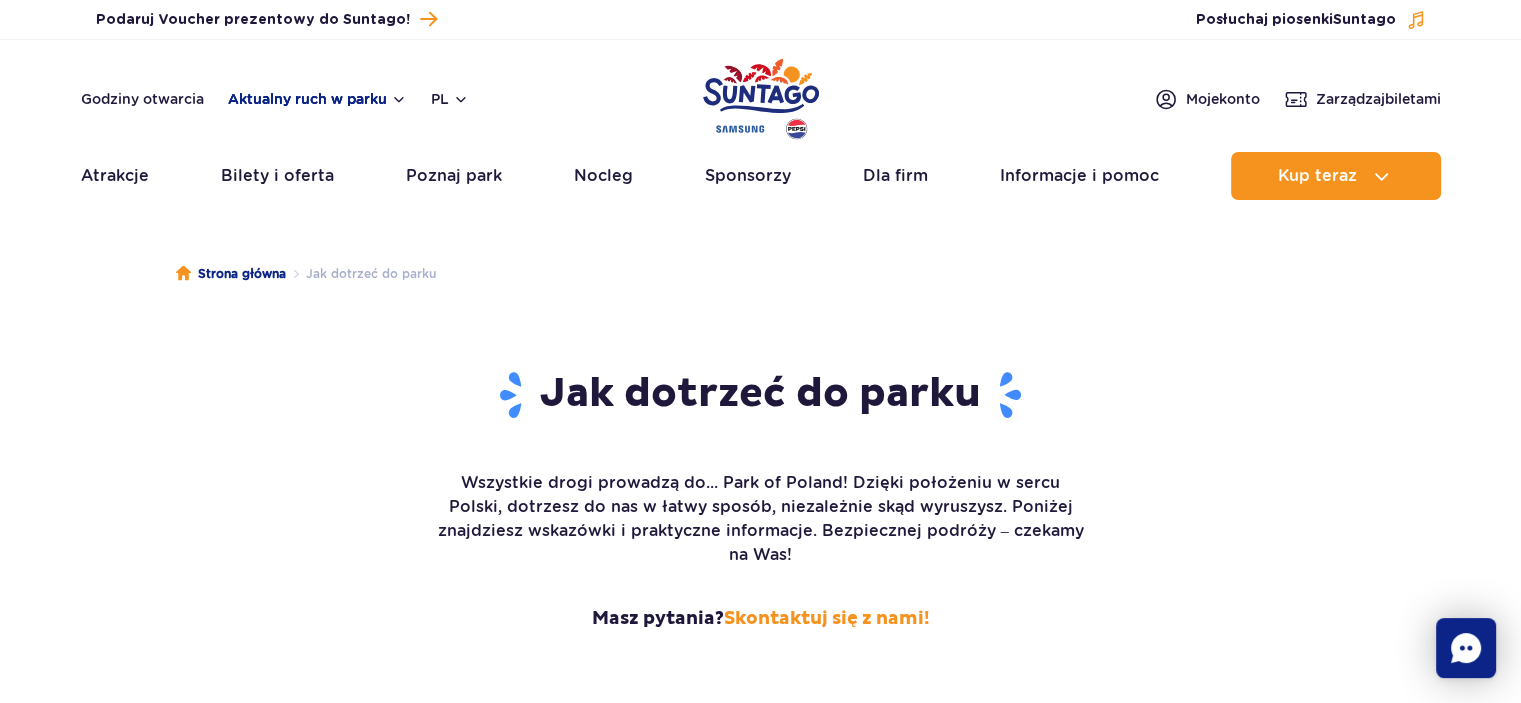 click on "Aktualny ruch w parku" at bounding box center (317, 99) 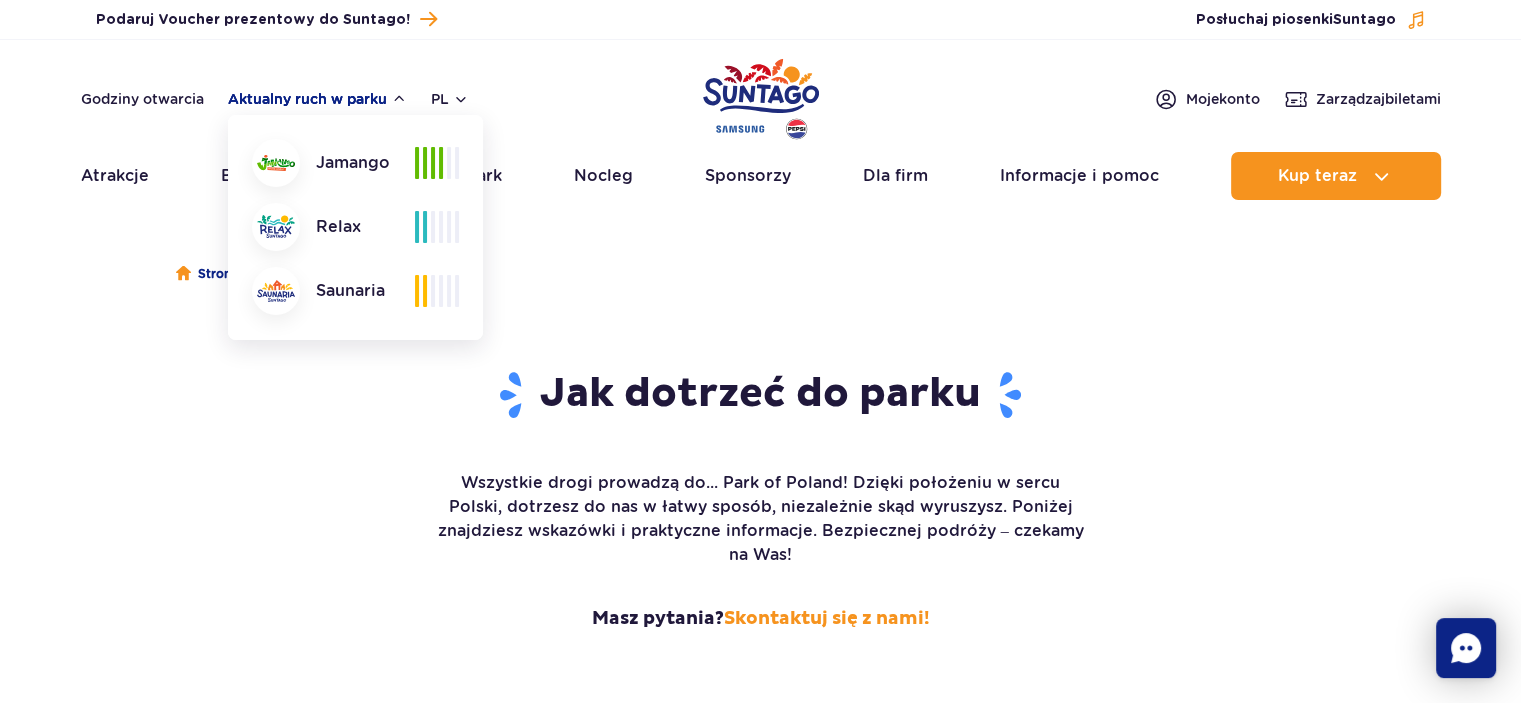 click on "Aktualny ruch w parku" at bounding box center [317, 99] 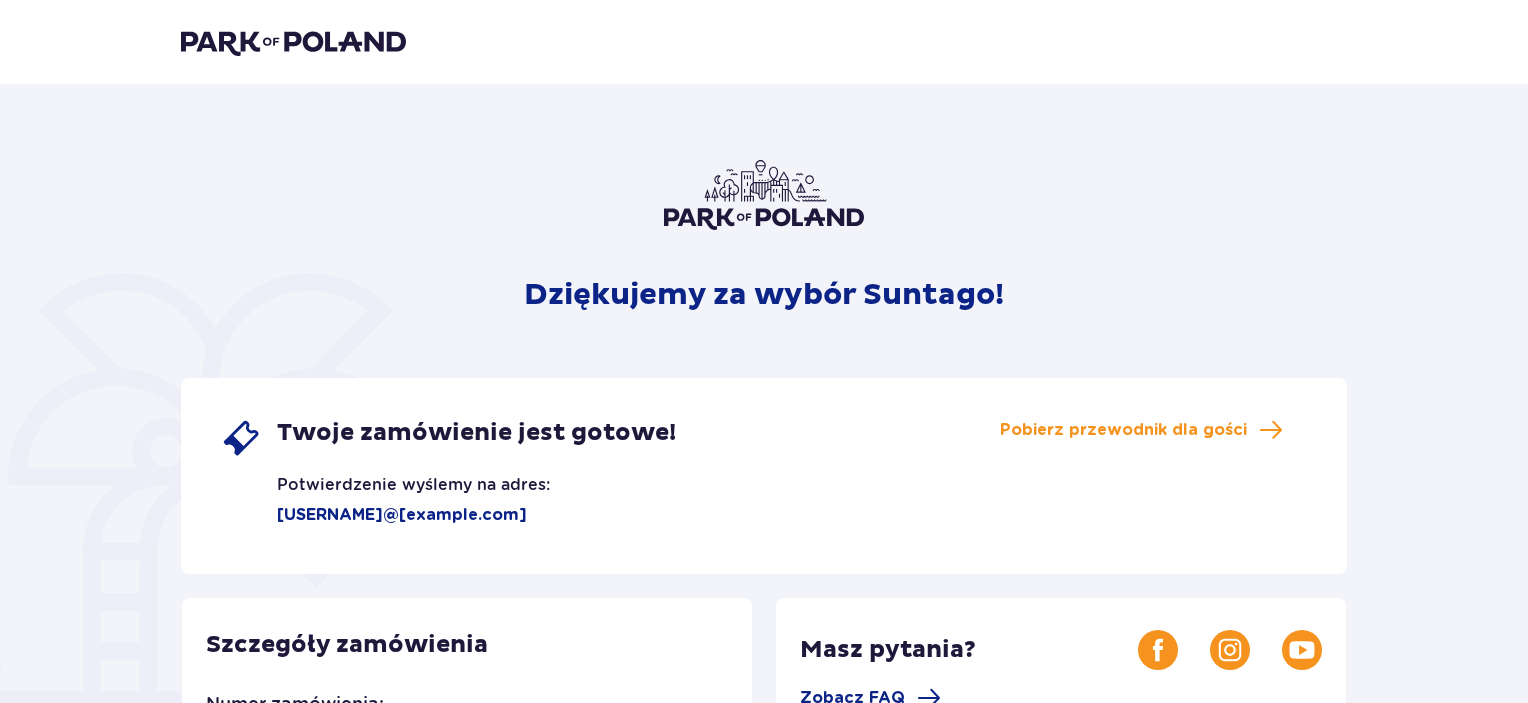 scroll, scrollTop: 0, scrollLeft: 0, axis: both 